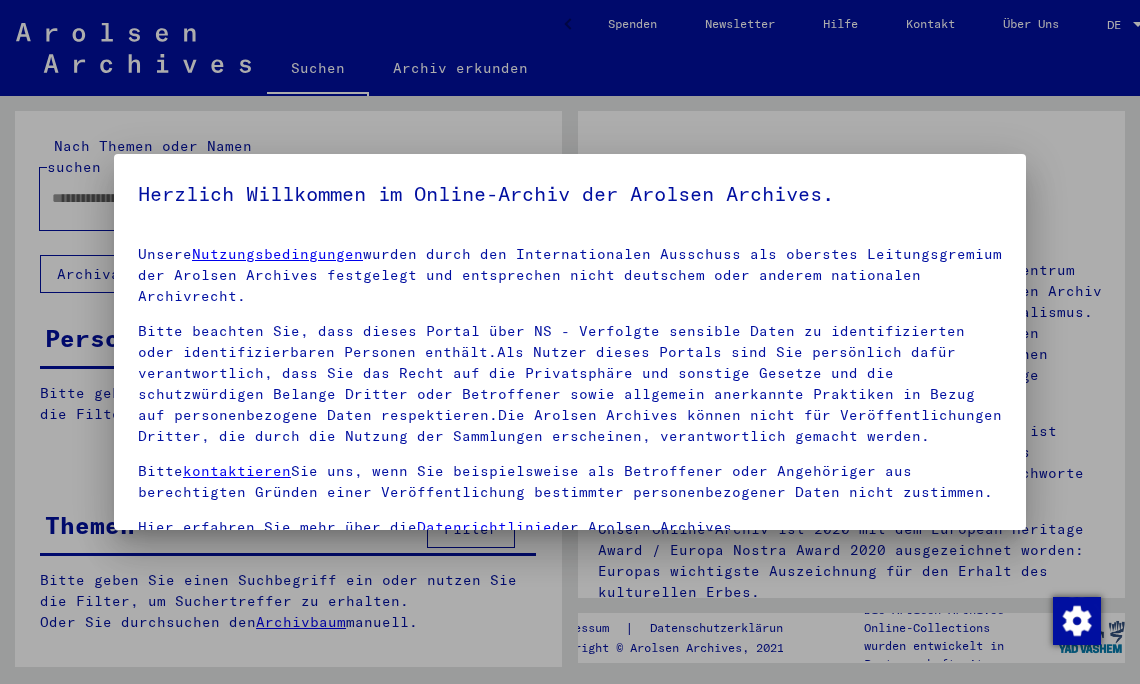 scroll, scrollTop: 0, scrollLeft: 0, axis: both 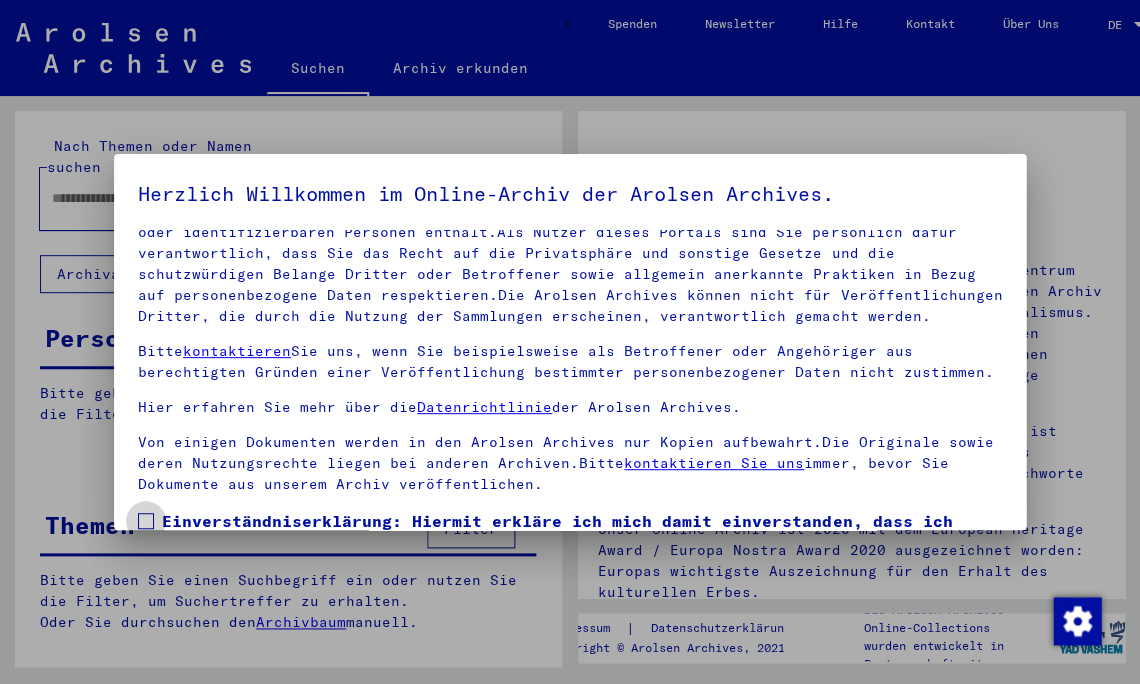 click at bounding box center (146, 521) 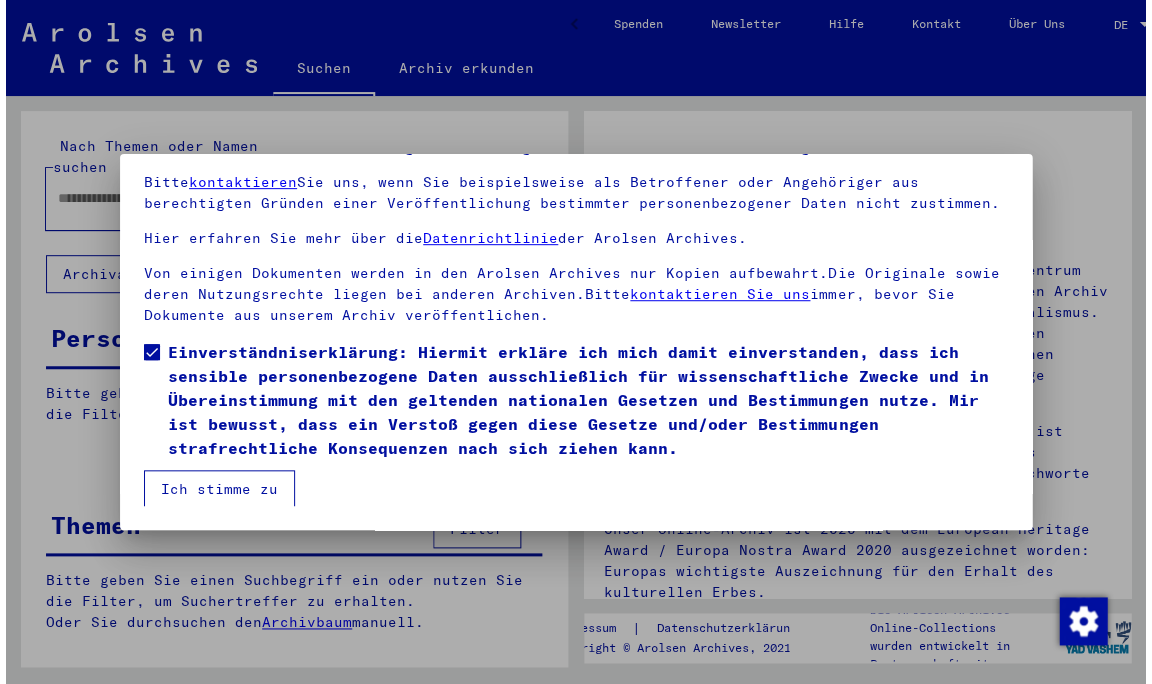 scroll, scrollTop: 169, scrollLeft: 0, axis: vertical 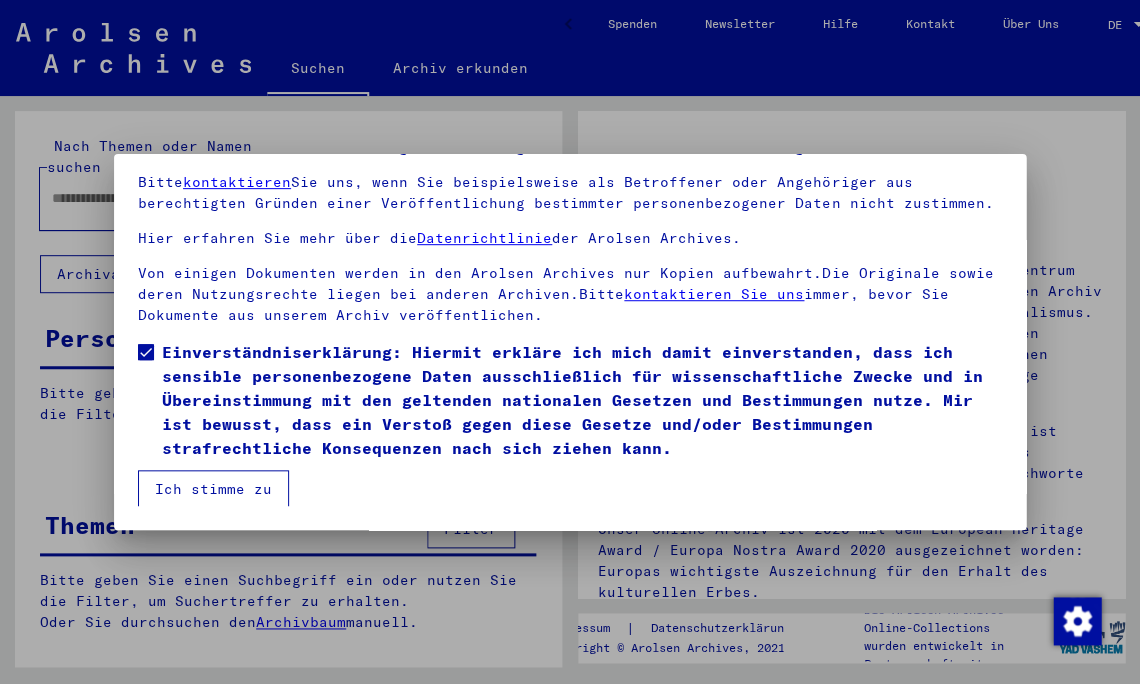 click on "Ich stimme zu" at bounding box center [213, 489] 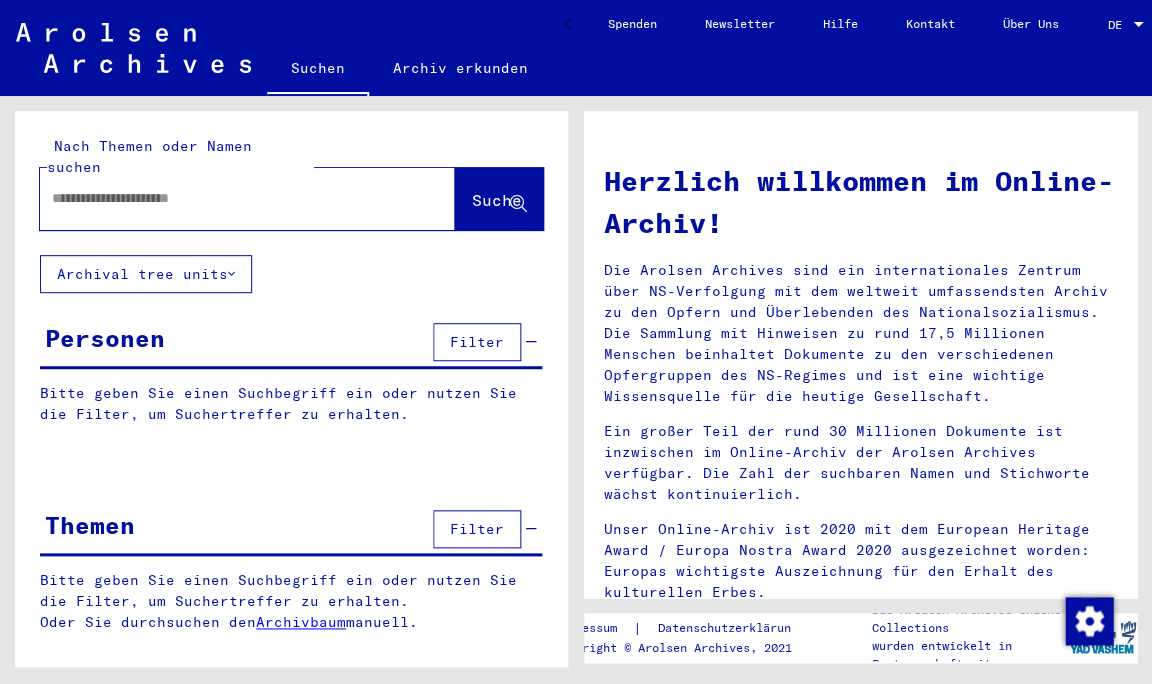 click at bounding box center (223, 198) 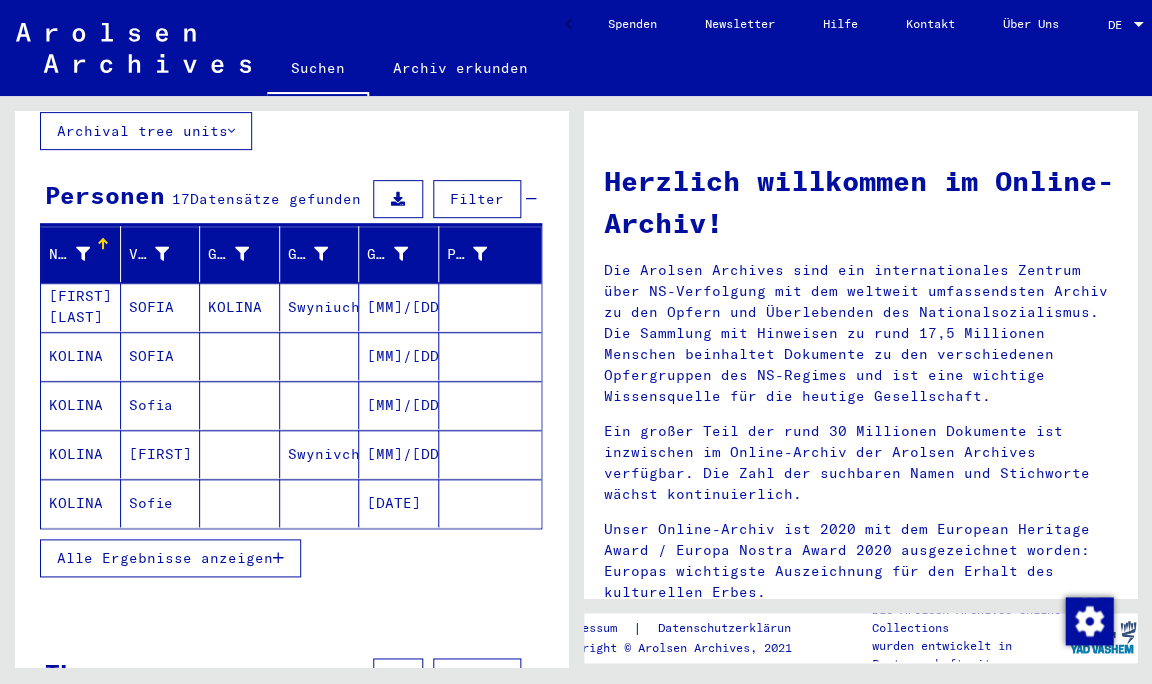 scroll, scrollTop: 167, scrollLeft: 0, axis: vertical 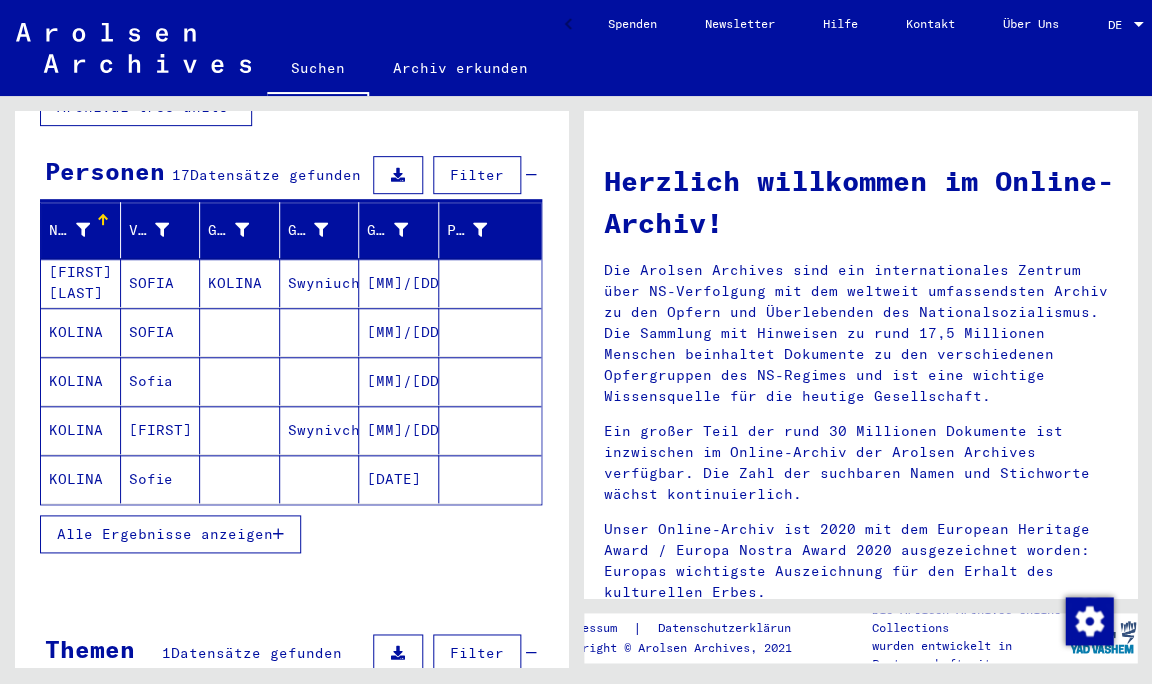 click on "Alle Ergebnisse anzeigen" at bounding box center [165, 534] 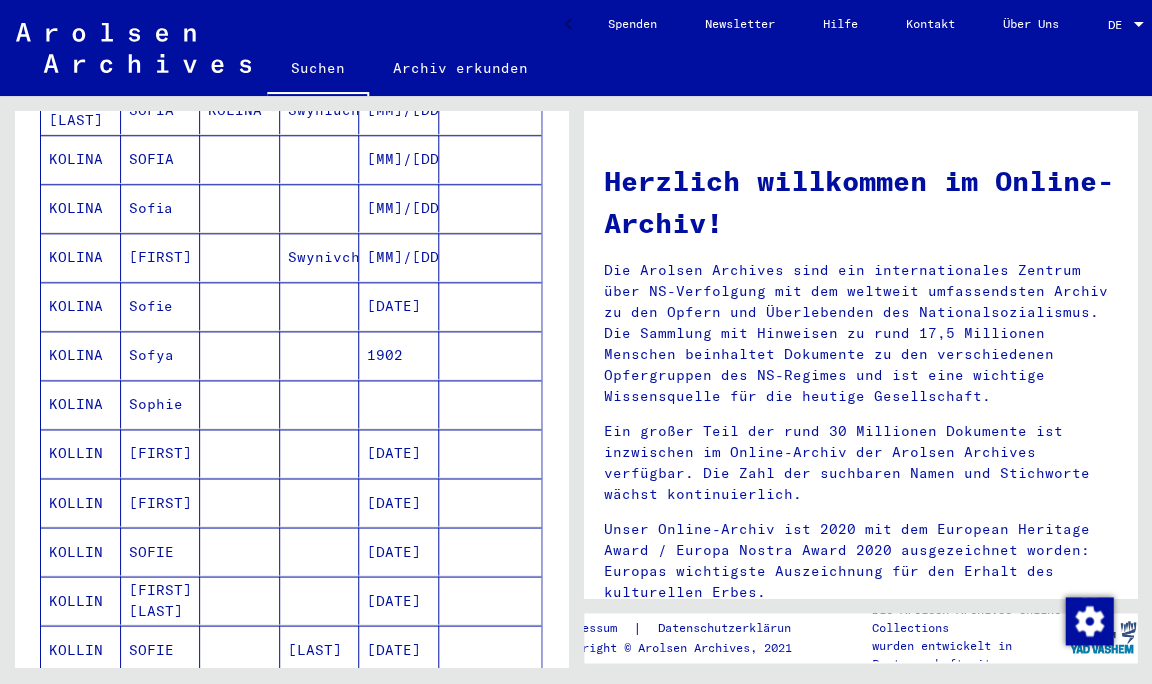 scroll, scrollTop: 340, scrollLeft: 0, axis: vertical 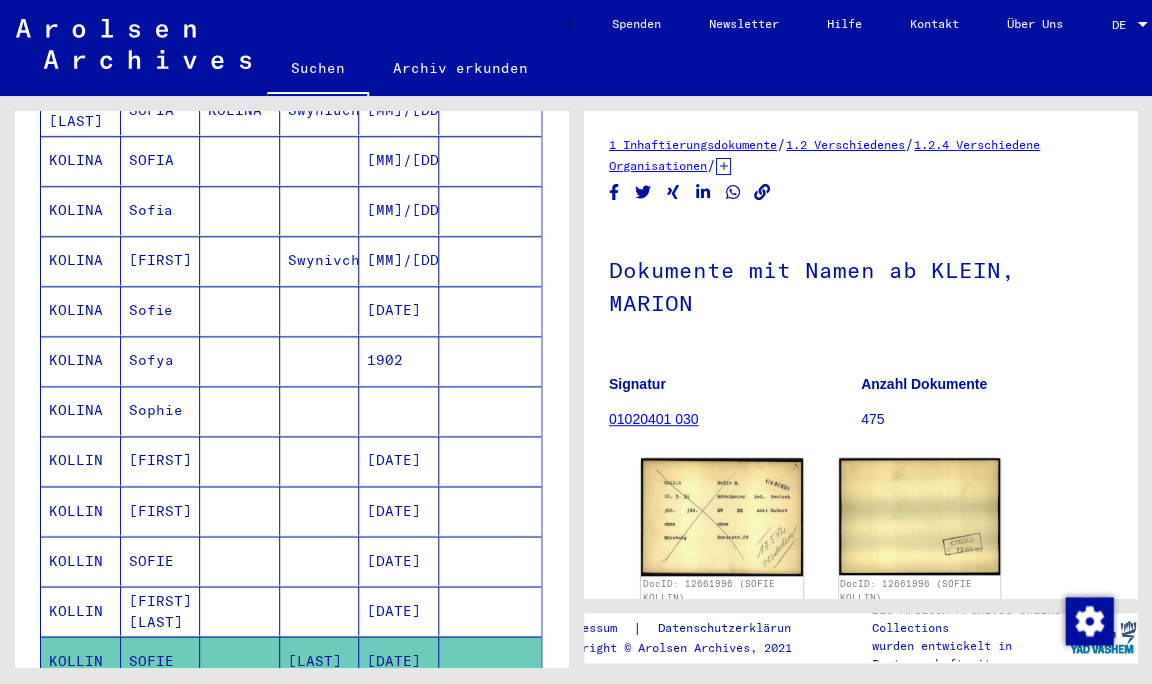 click 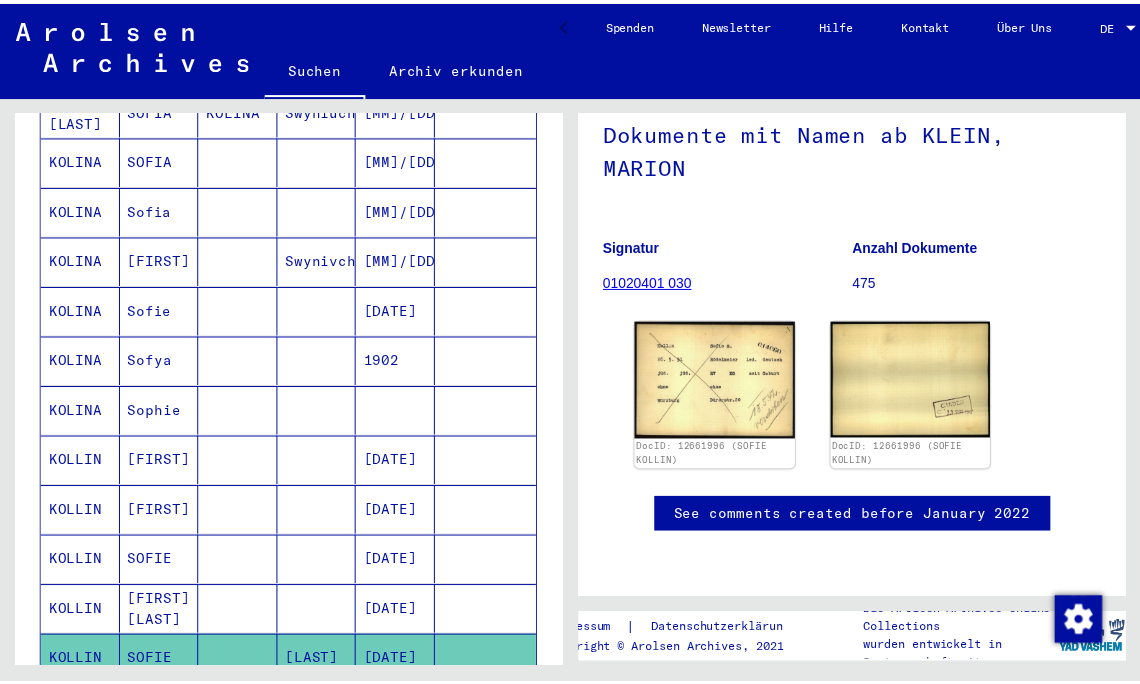 scroll, scrollTop: 308, scrollLeft: 0, axis: vertical 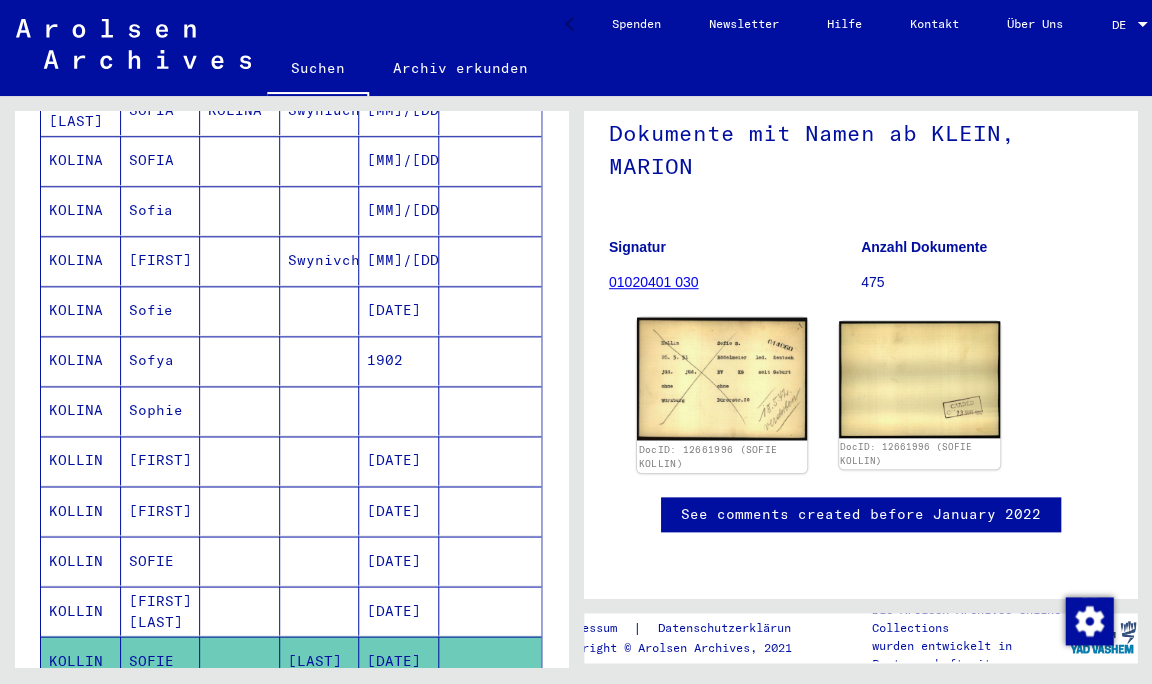click 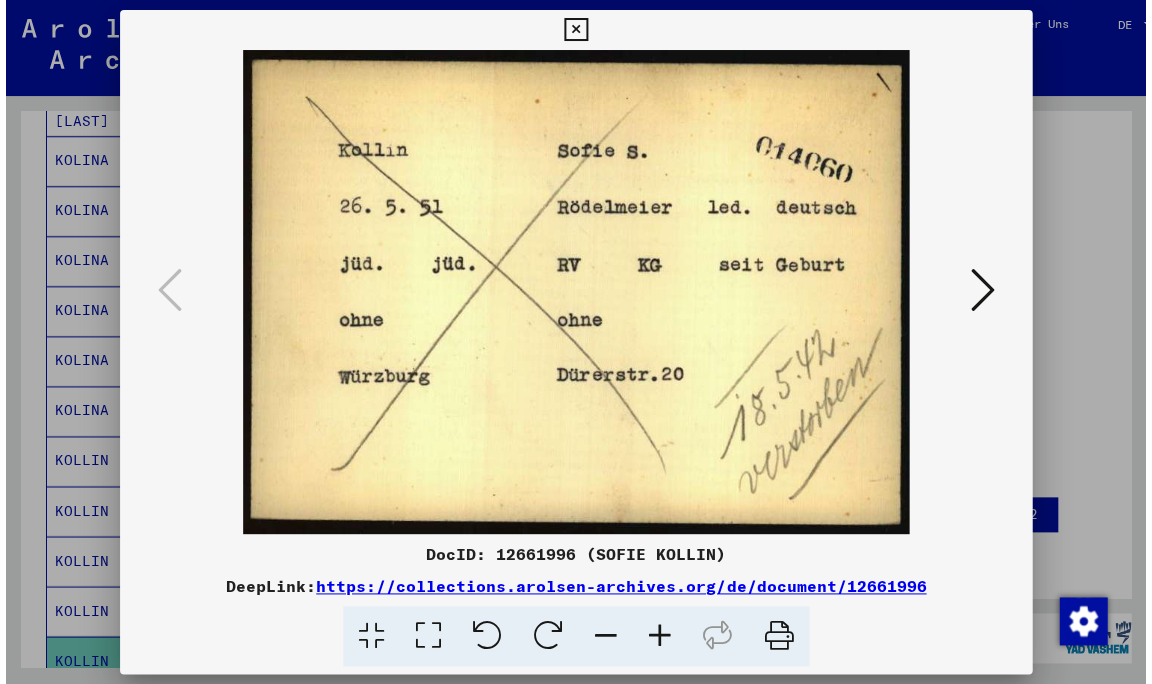 scroll, scrollTop: 0, scrollLeft: 0, axis: both 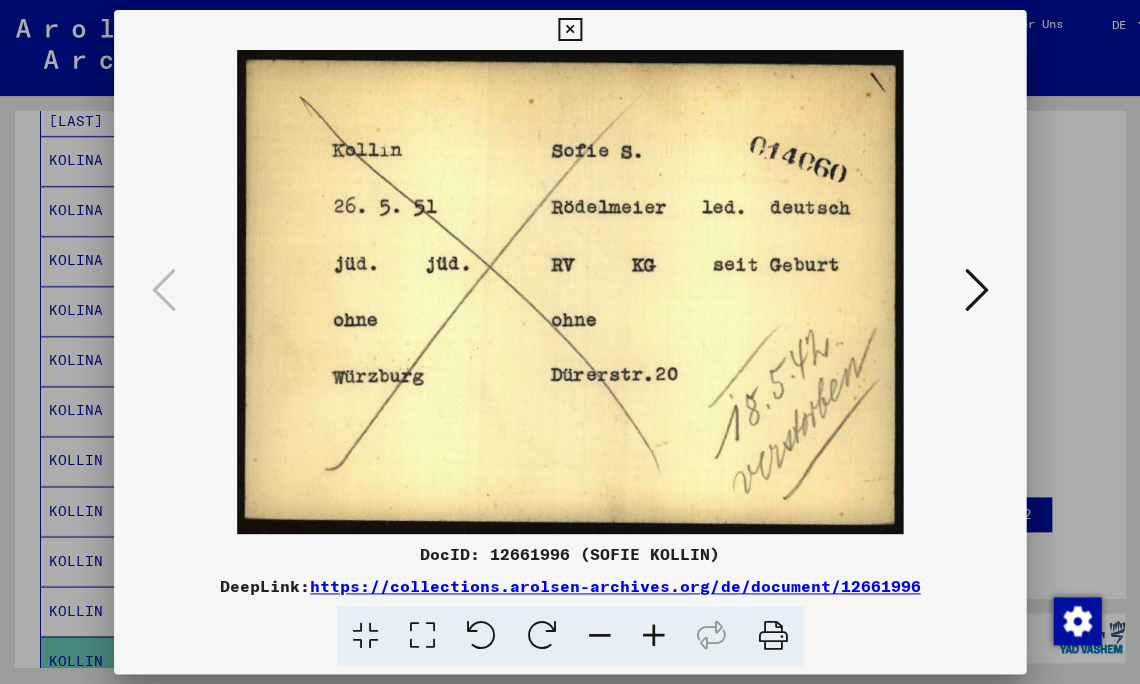 click at bounding box center [976, 290] 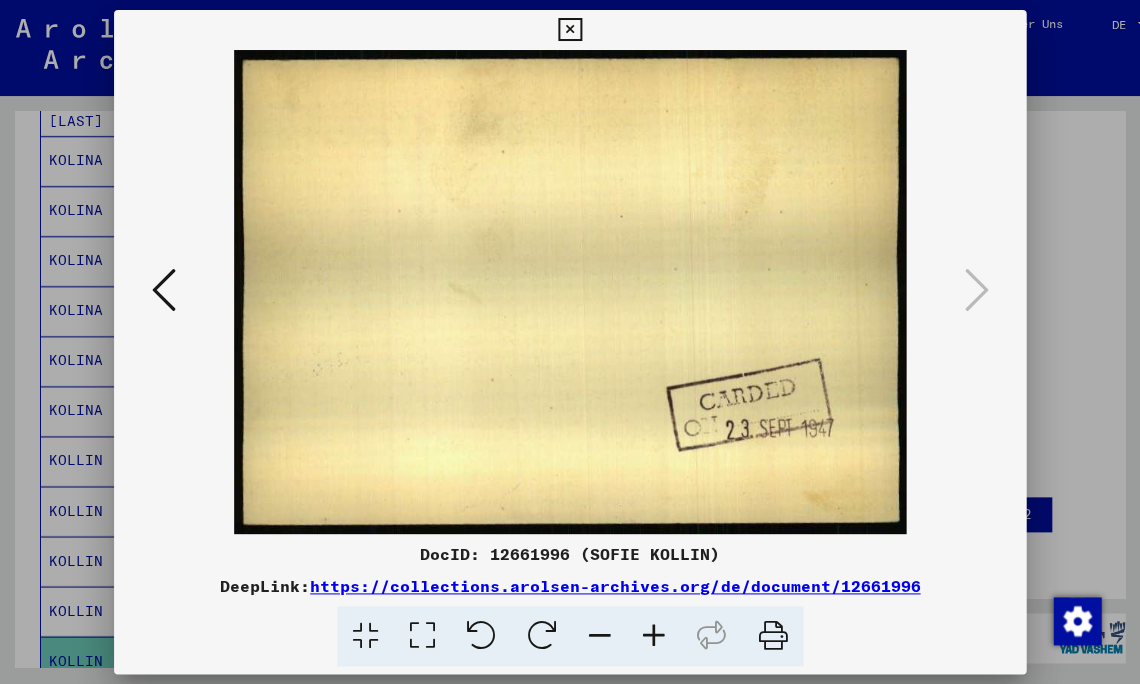 click at bounding box center (569, 30) 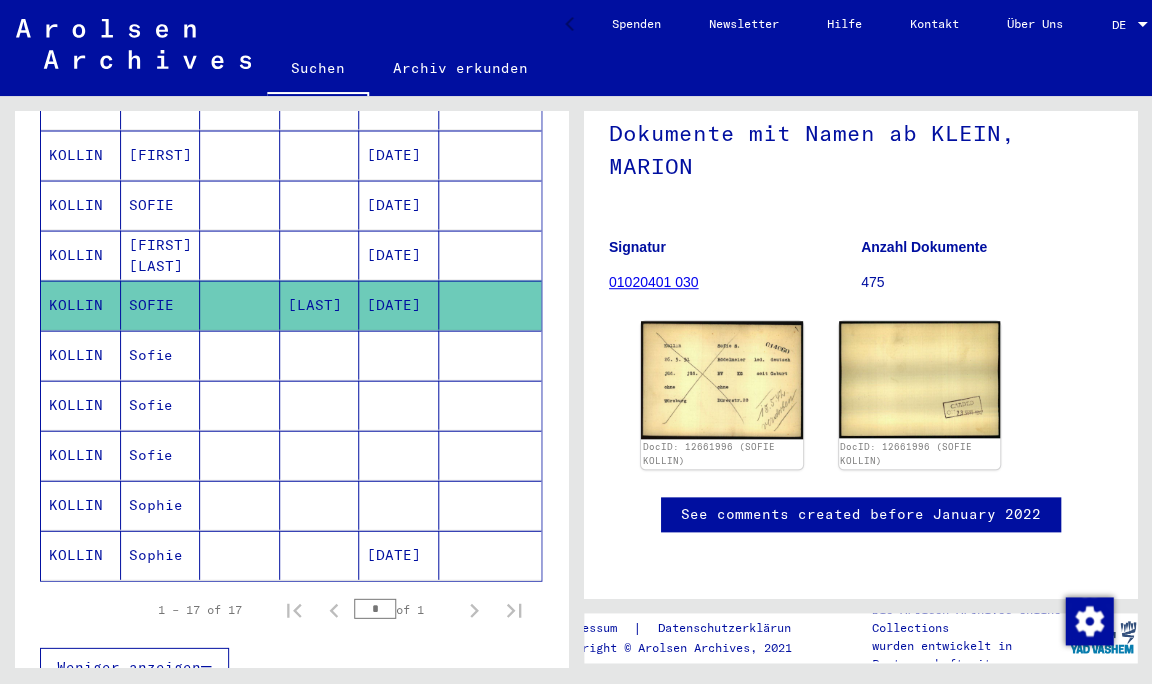 scroll, scrollTop: 710, scrollLeft: 0, axis: vertical 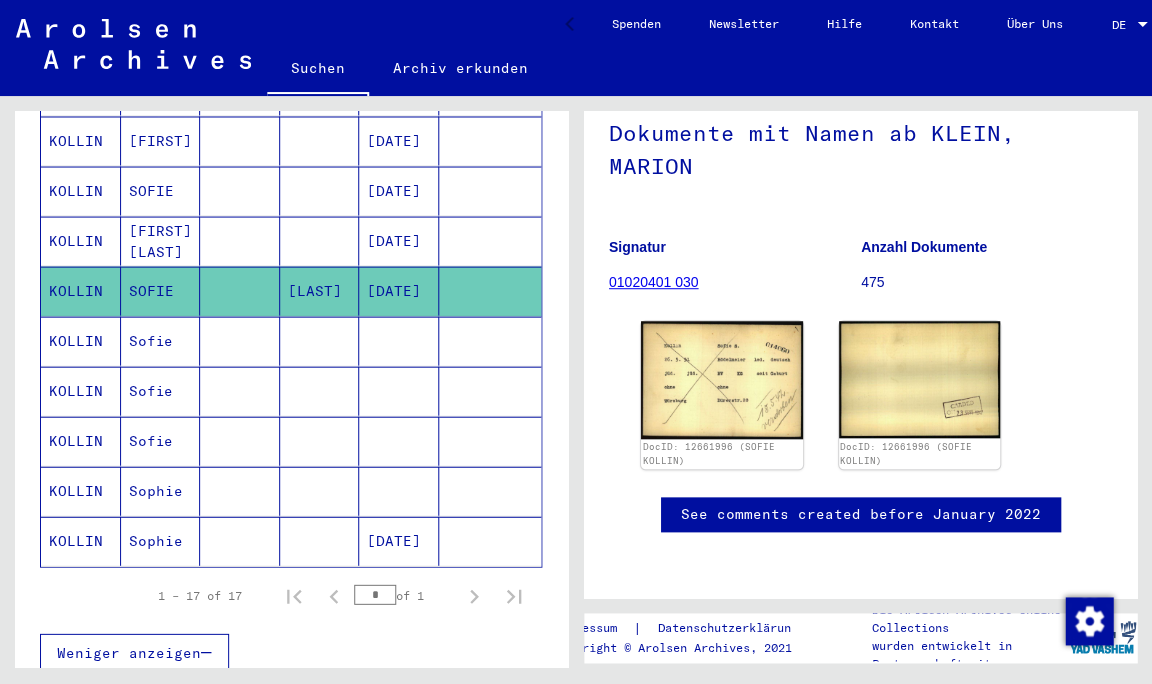 click on "Sofie" at bounding box center [161, 390] 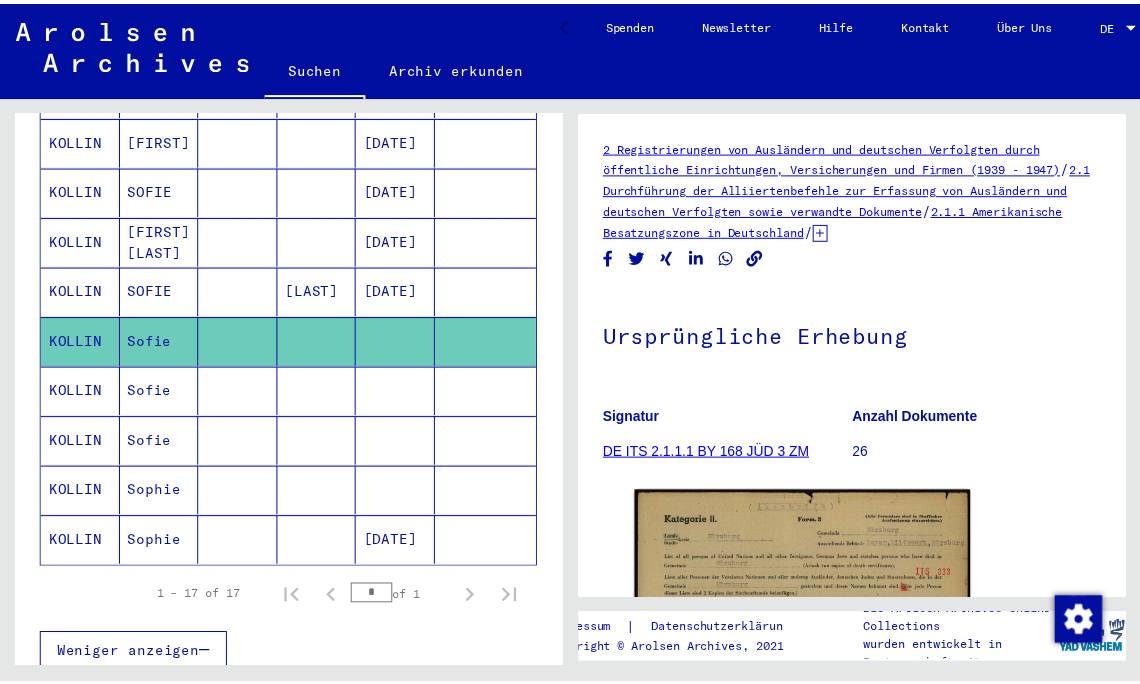 scroll, scrollTop: 0, scrollLeft: 0, axis: both 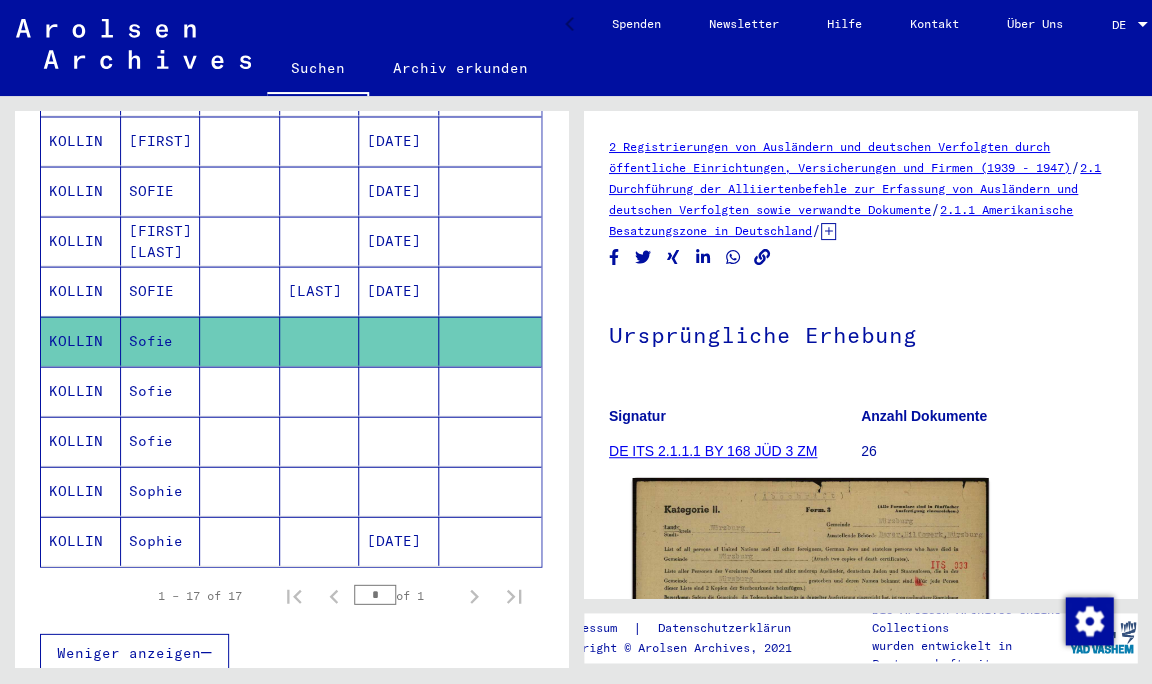 click 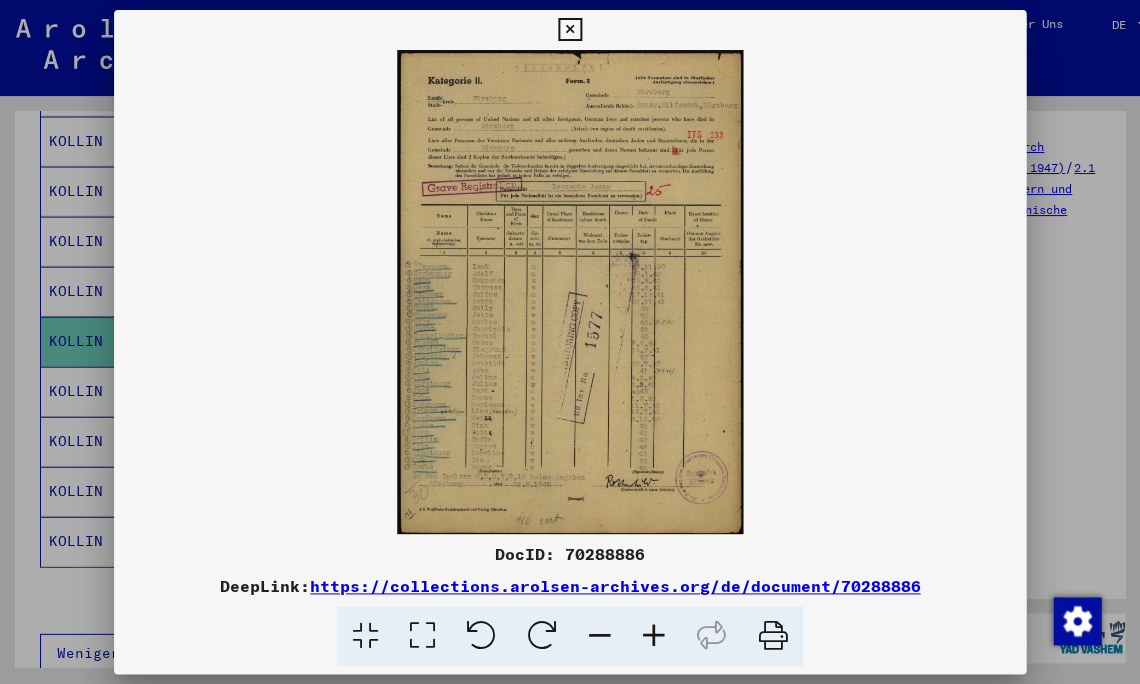 click at bounding box center (654, 636) 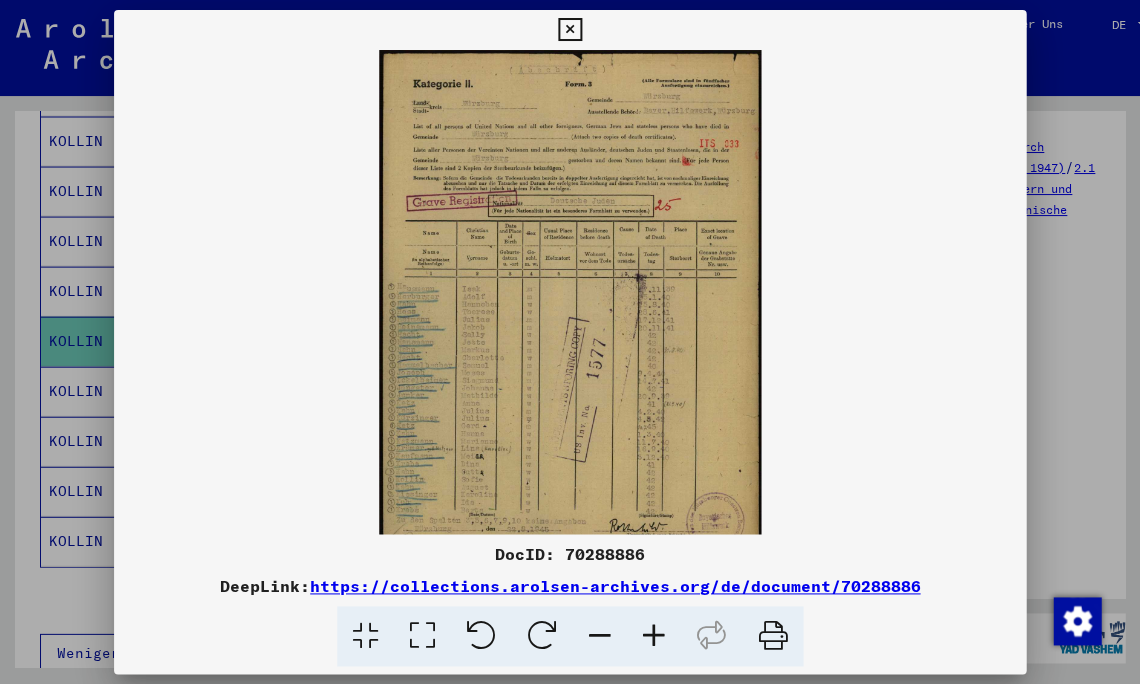 click at bounding box center [654, 636] 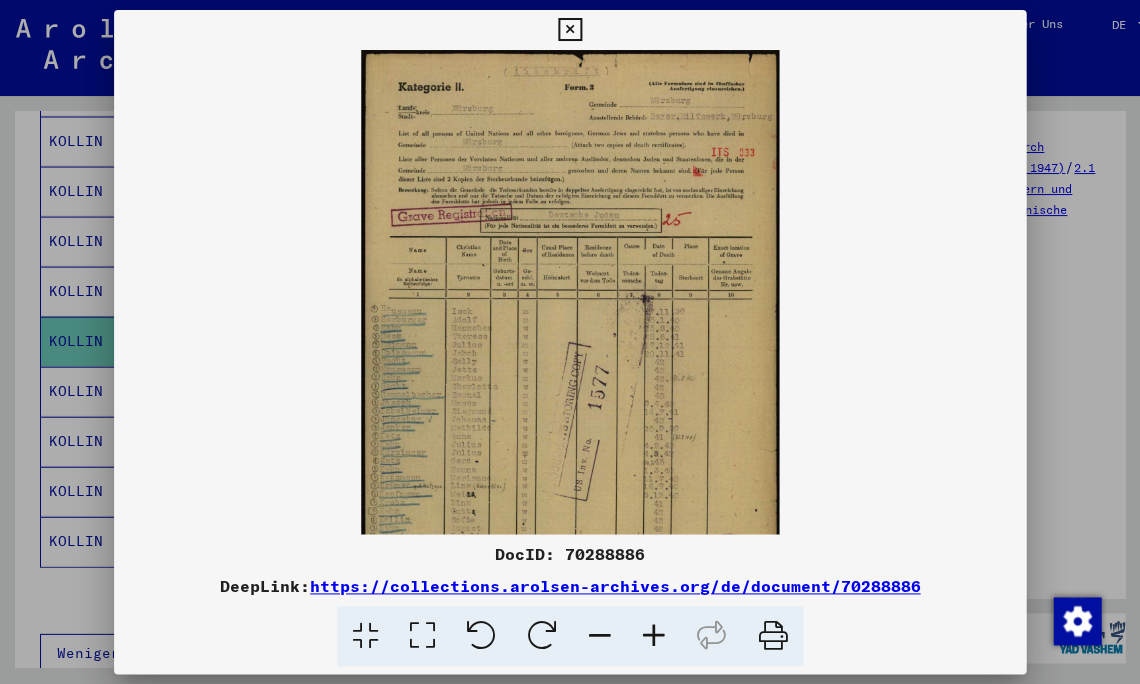 click at bounding box center (654, 636) 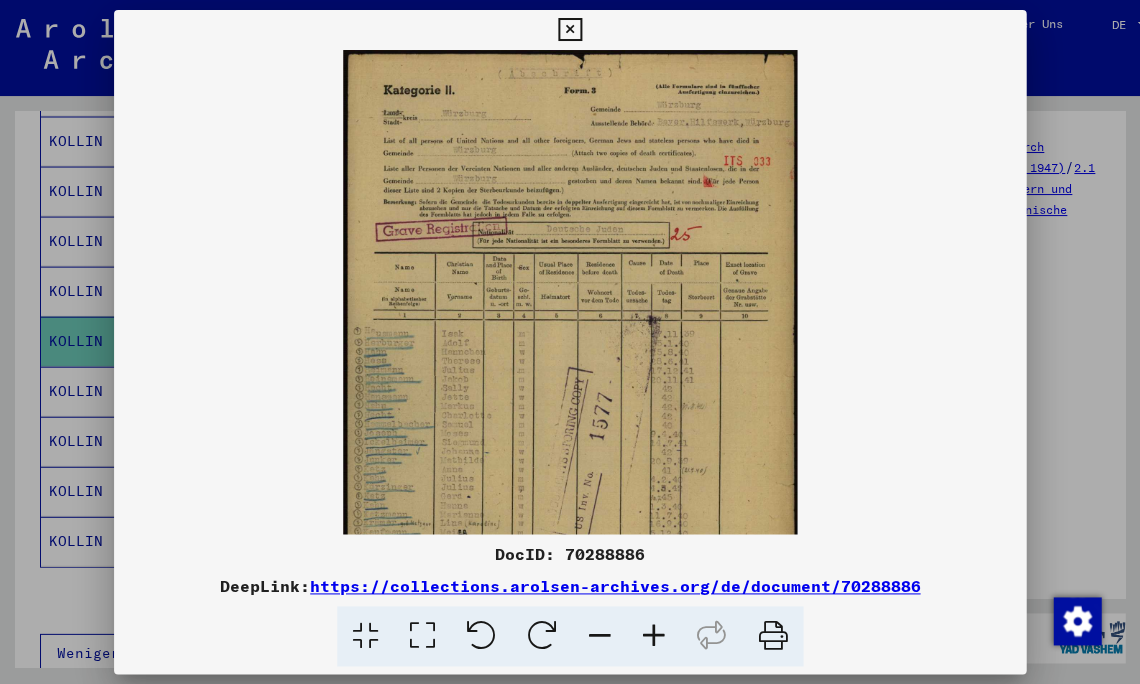 click at bounding box center (654, 636) 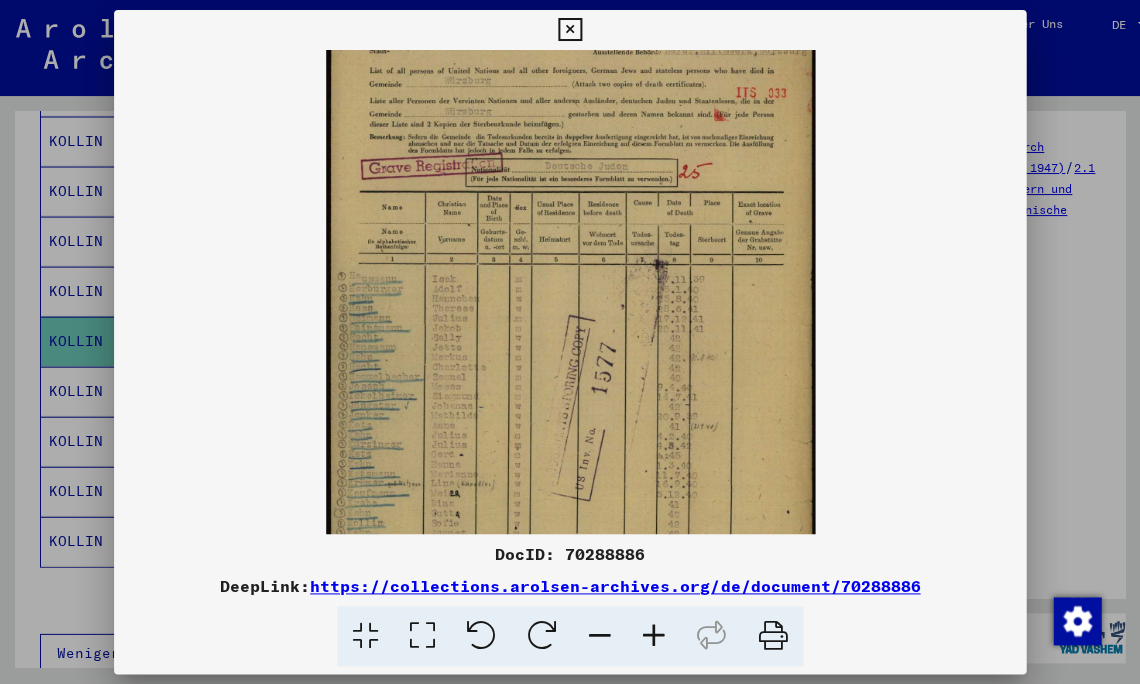 drag, startPoint x: 588, startPoint y: 372, endPoint x: 688, endPoint y: 285, distance: 132.54811 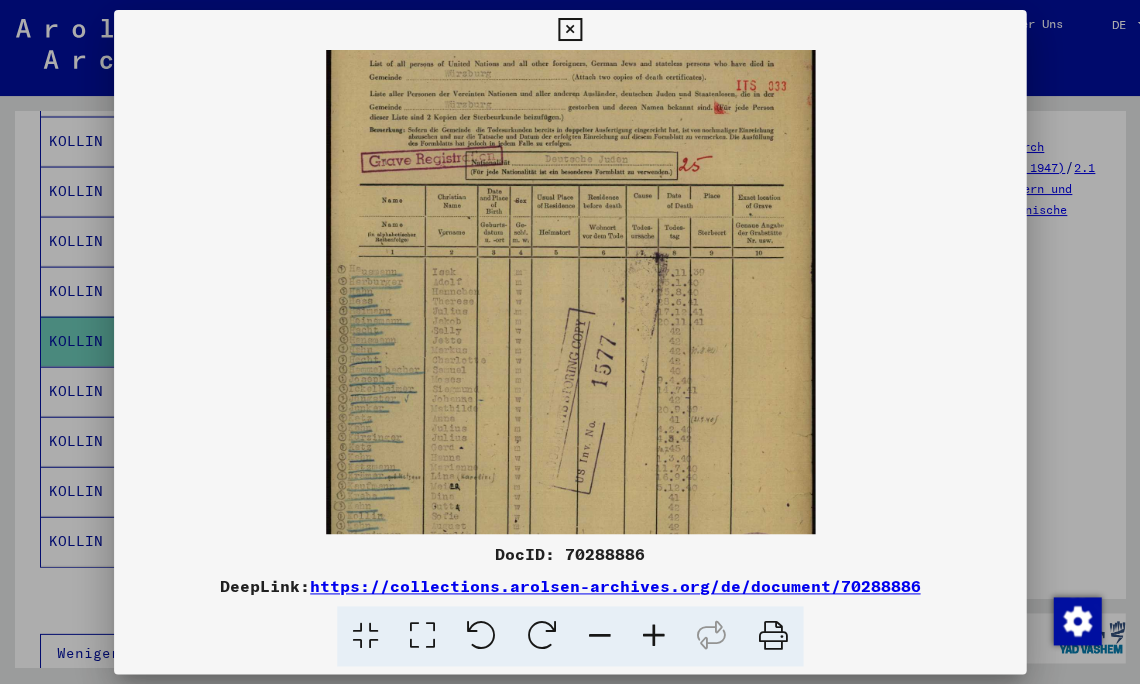 click at bounding box center (654, 636) 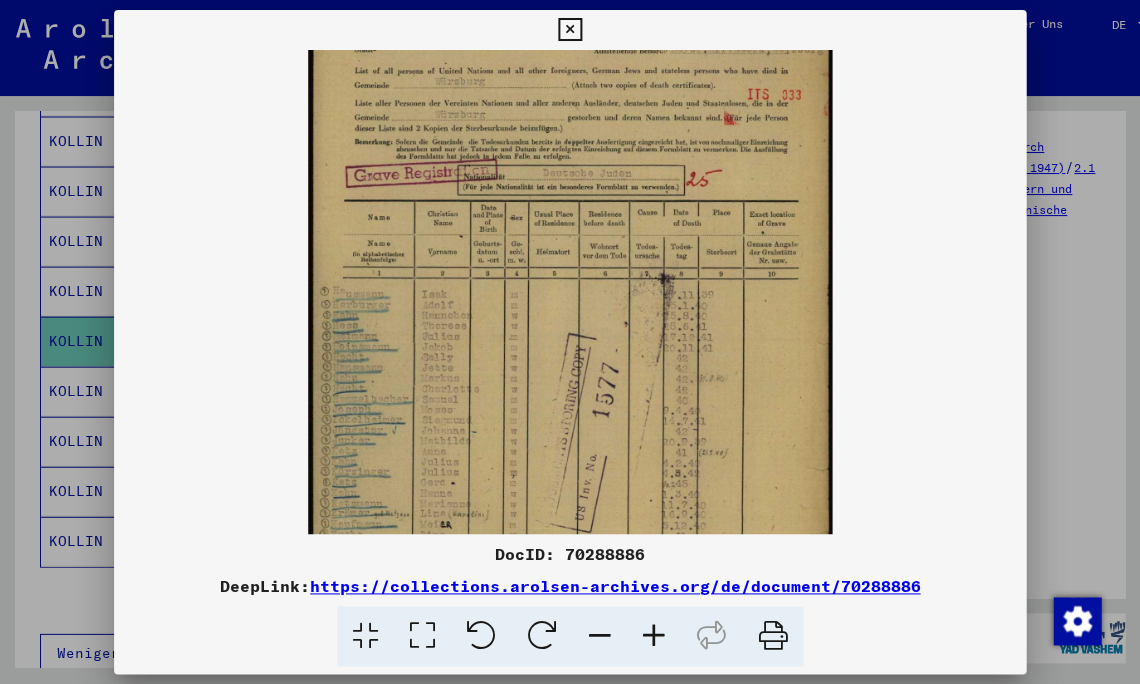 click at bounding box center (654, 636) 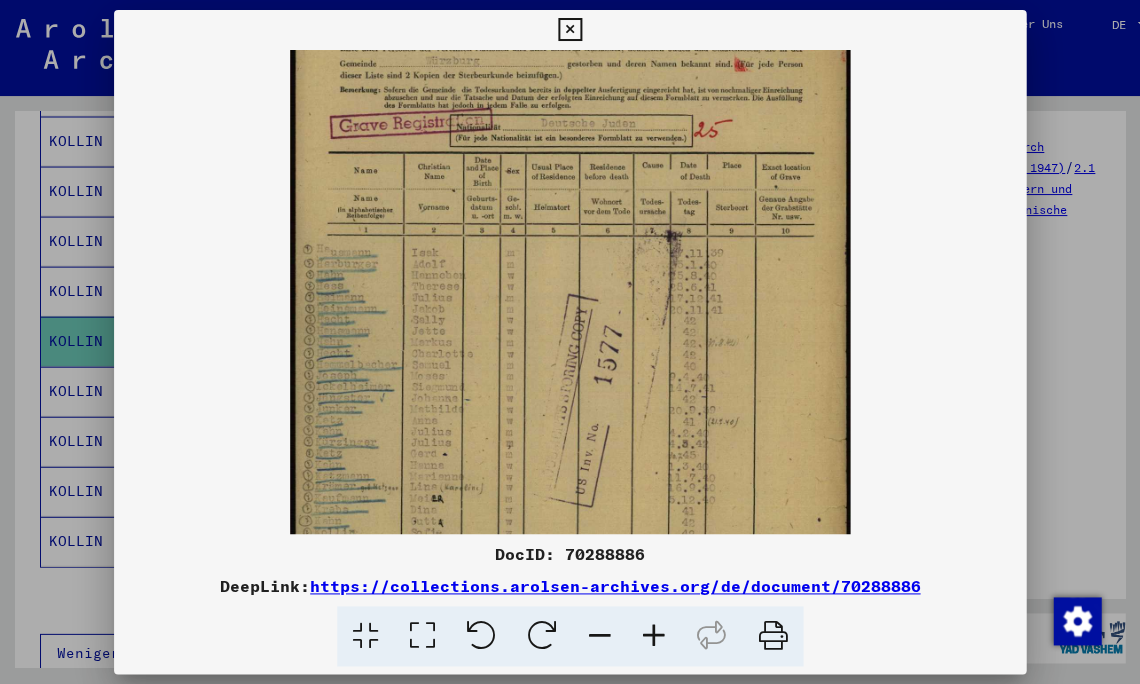 scroll, scrollTop: 150, scrollLeft: 0, axis: vertical 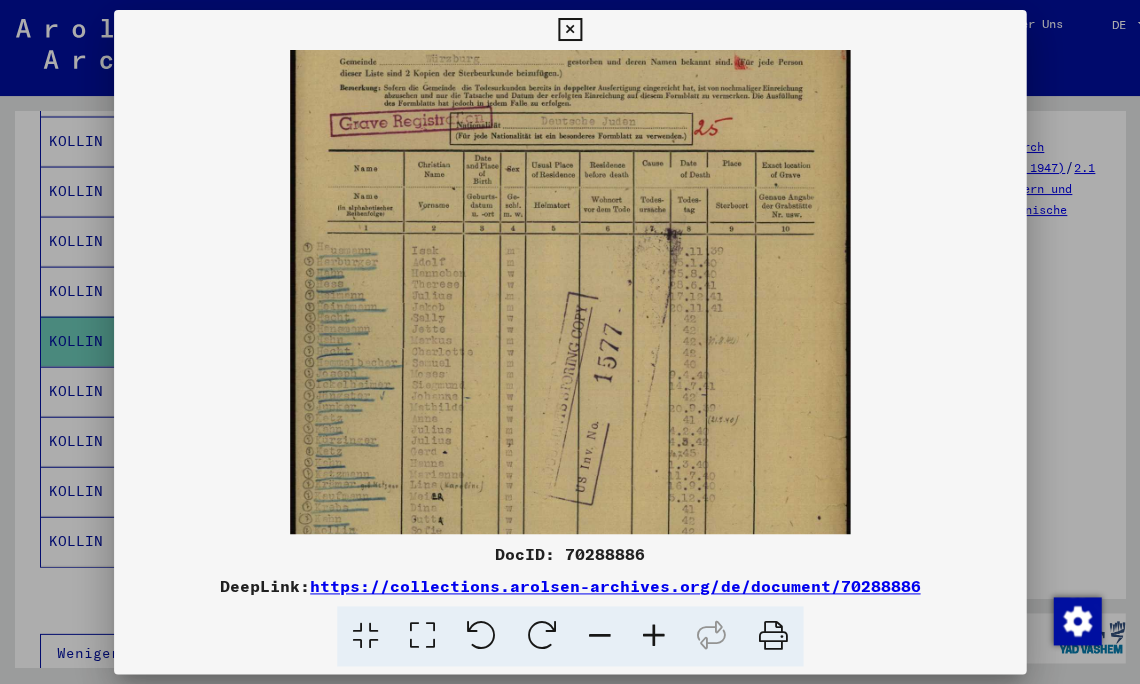 drag, startPoint x: 366, startPoint y: 416, endPoint x: 376, endPoint y: 351, distance: 65.76473 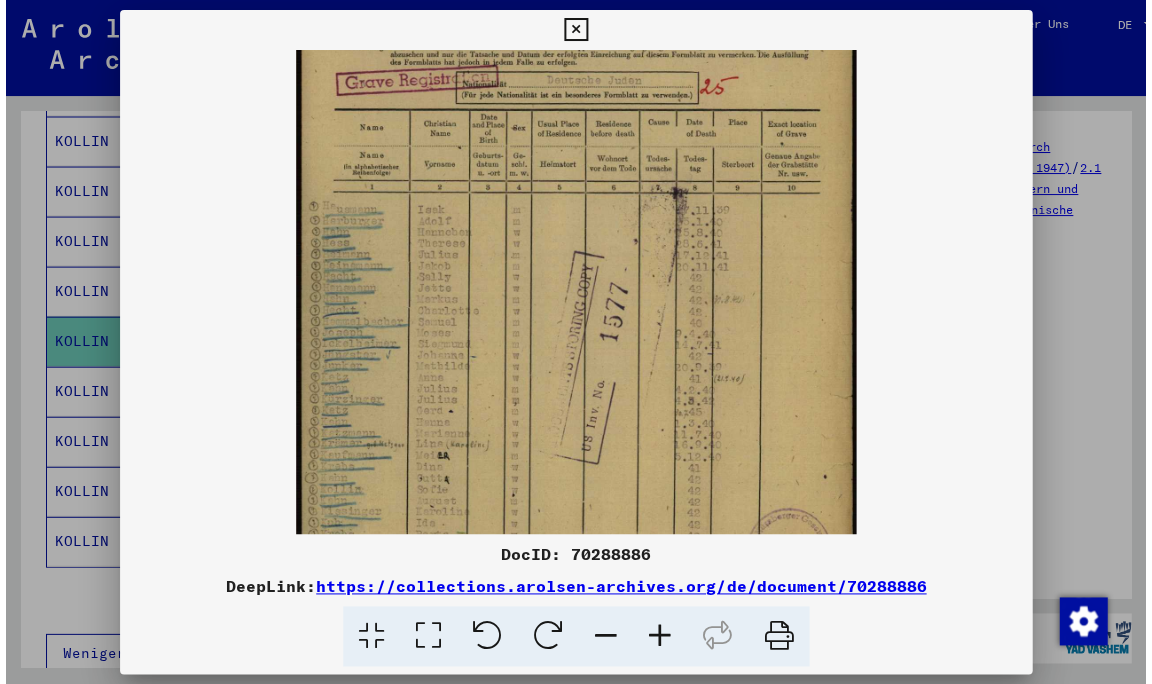 scroll, scrollTop: 193, scrollLeft: 0, axis: vertical 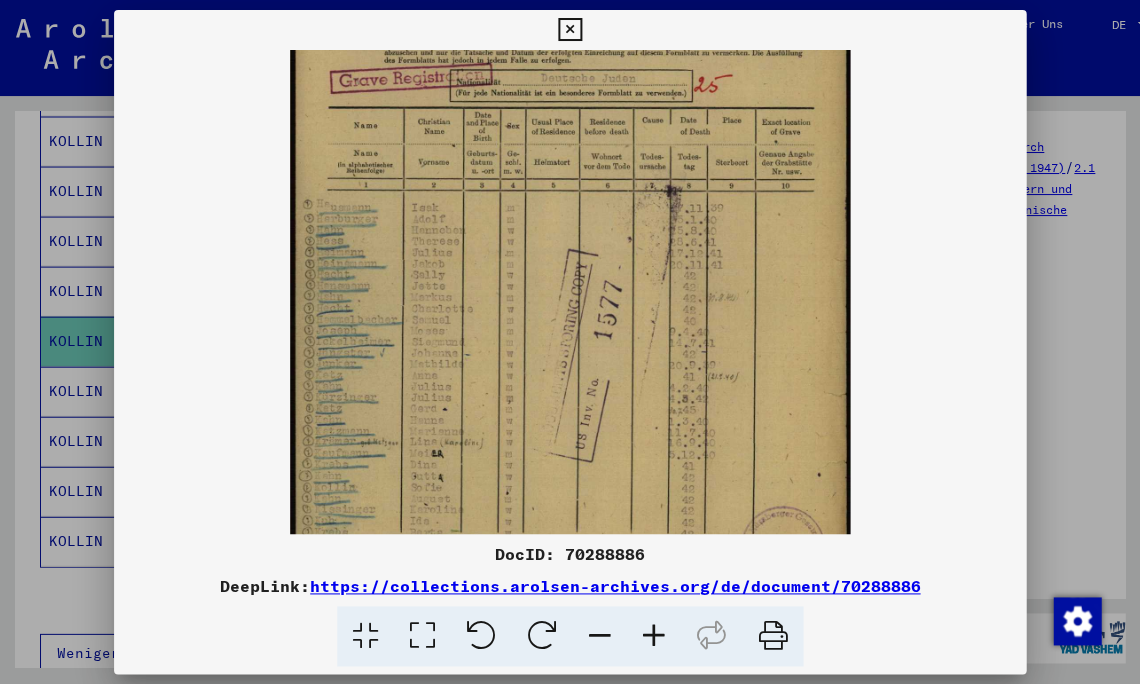 drag, startPoint x: 362, startPoint y: 447, endPoint x: 361, endPoint y: 404, distance: 43.011627 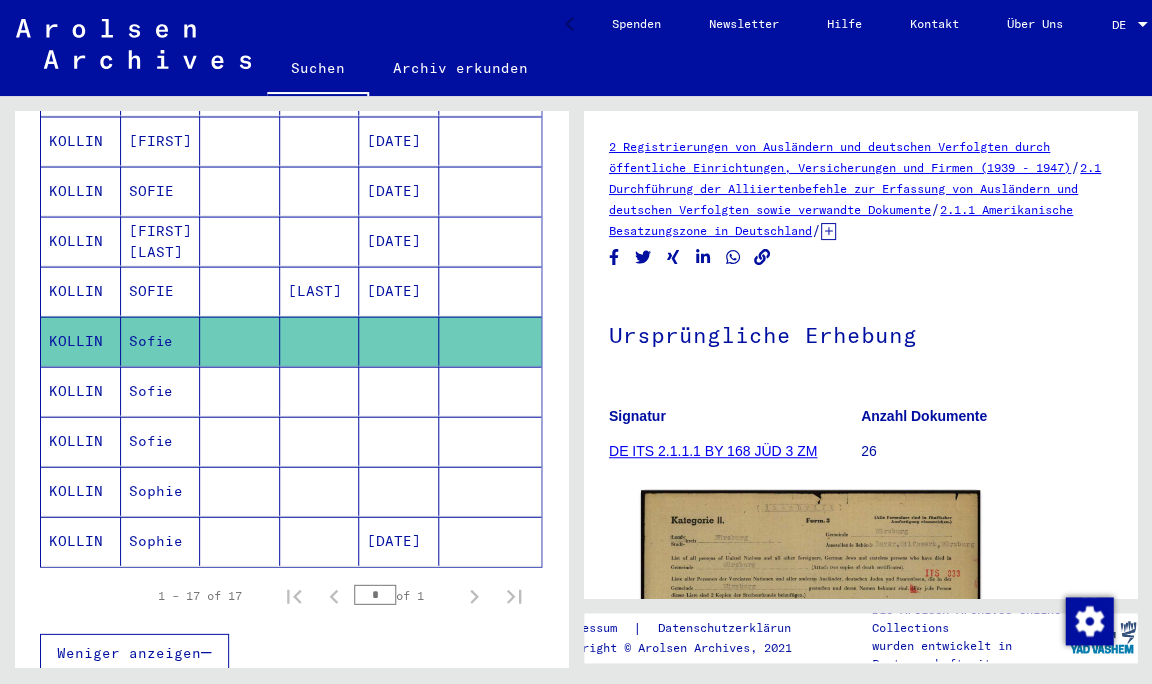 click on "KOLLIN" at bounding box center (81, 440) 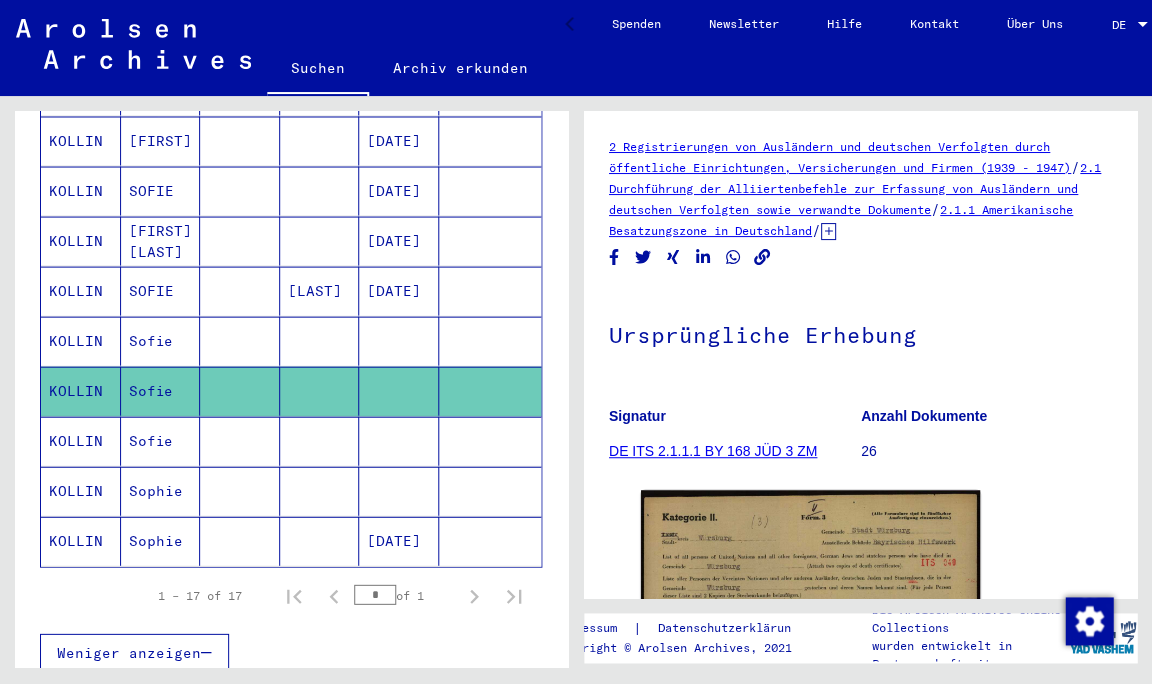 scroll, scrollTop: 0, scrollLeft: 0, axis: both 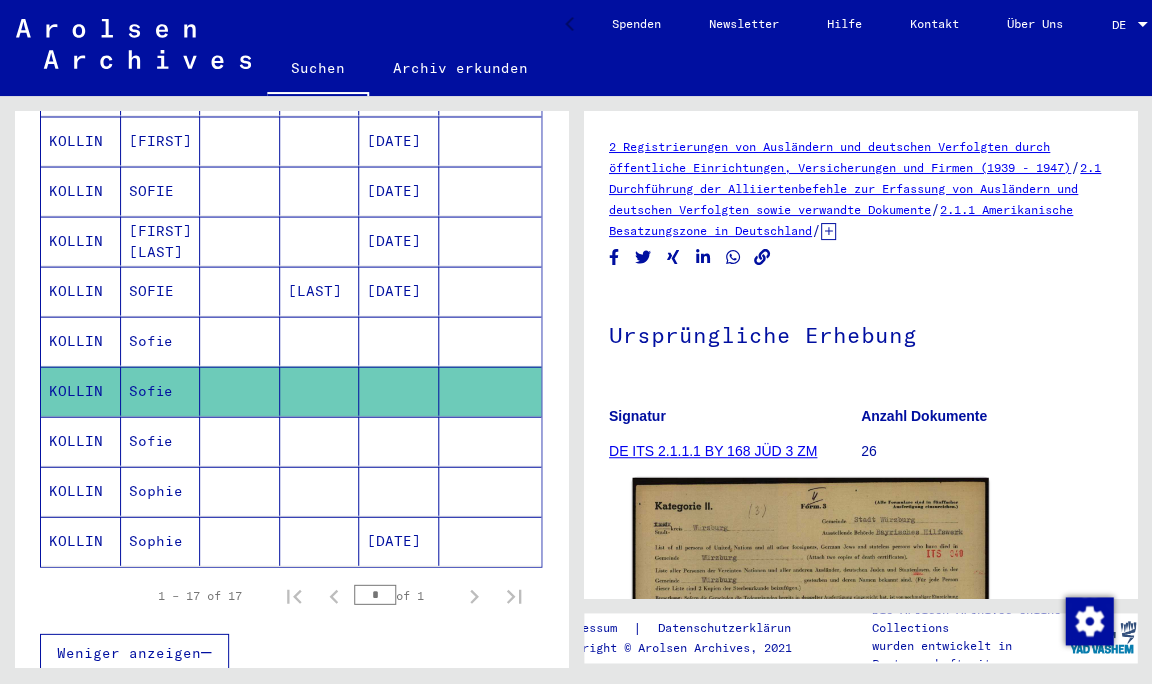 click 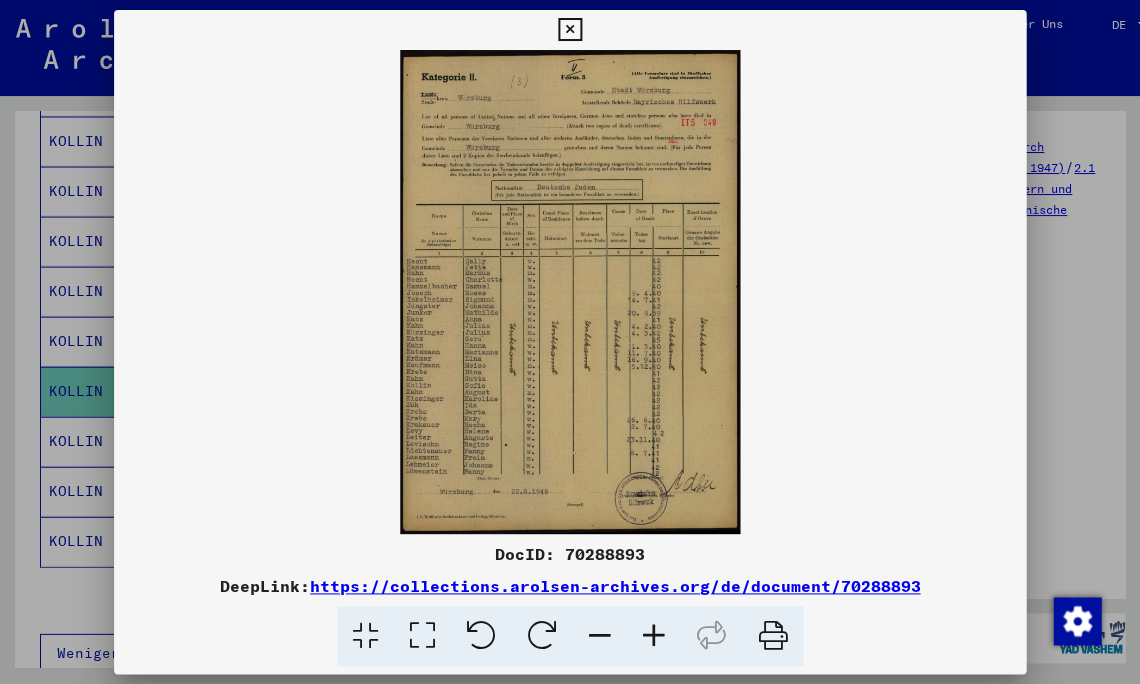 click at bounding box center (570, 342) 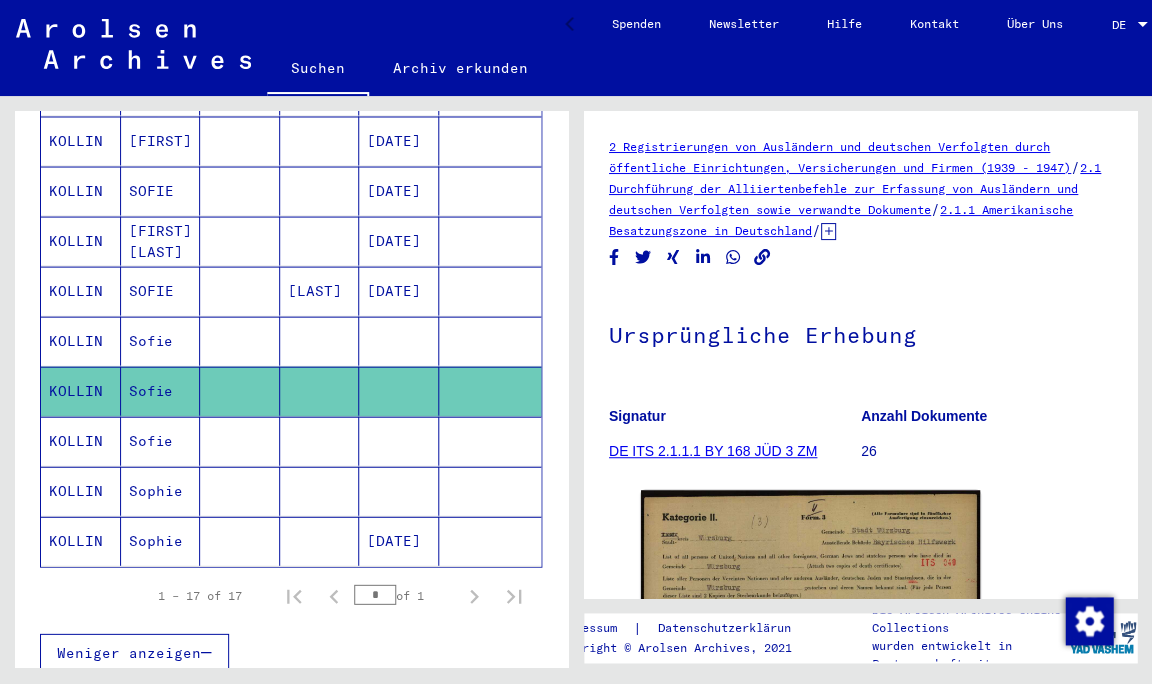 click at bounding box center (320, 490) 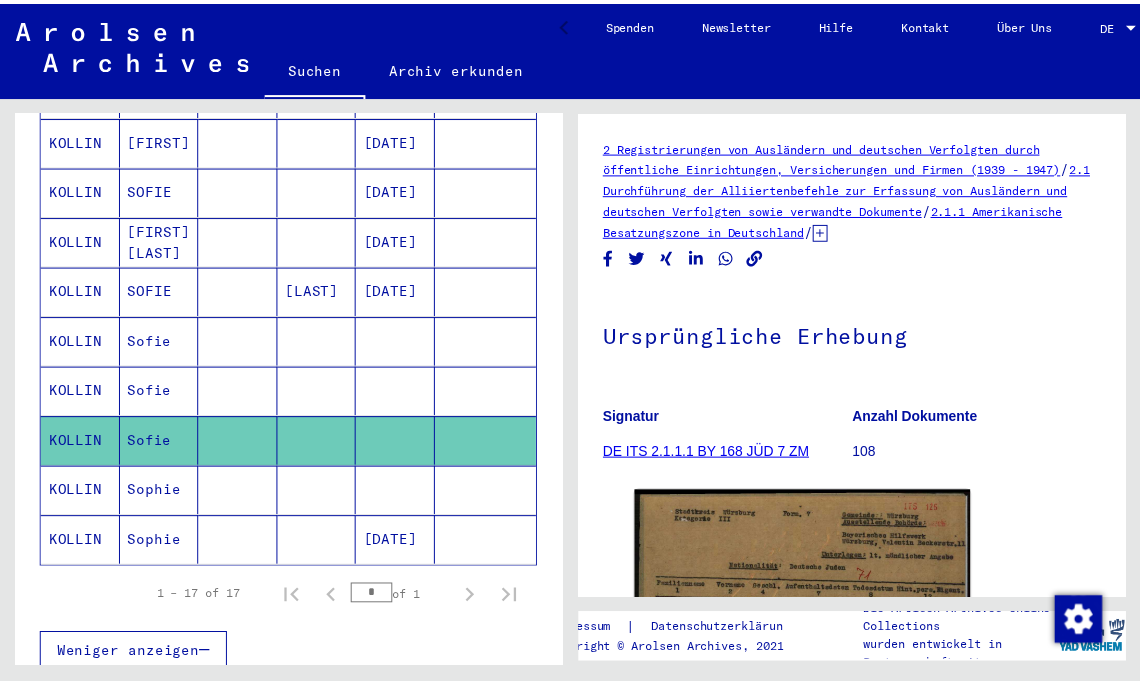 scroll, scrollTop: 0, scrollLeft: 0, axis: both 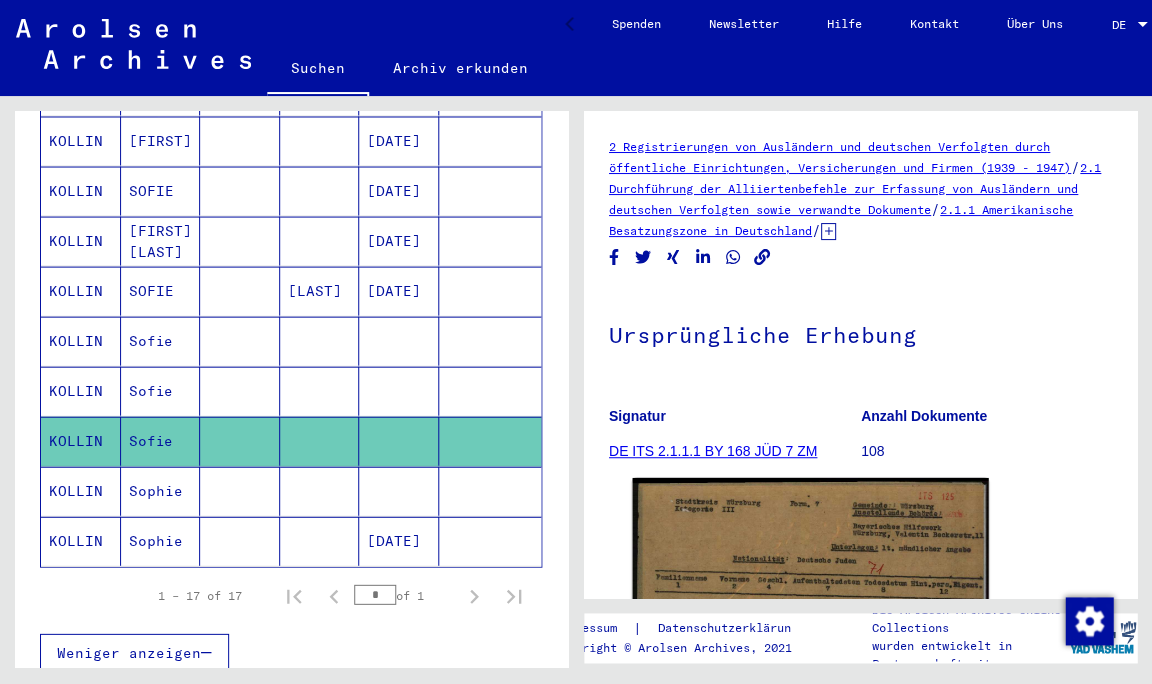click 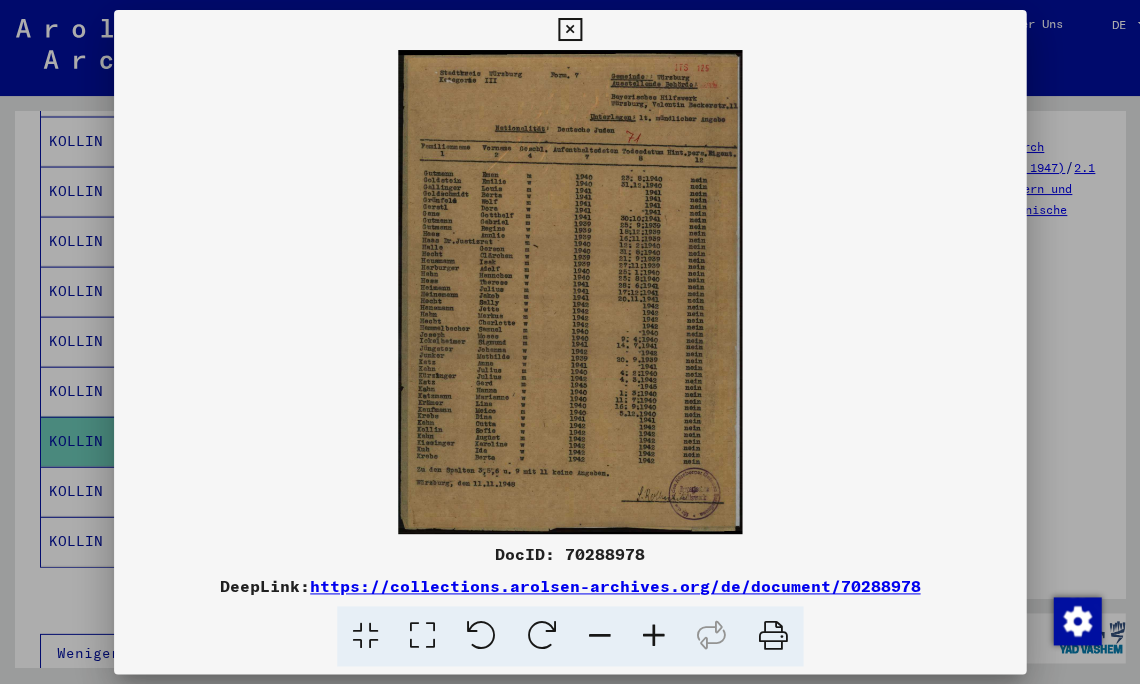 click at bounding box center [654, 636] 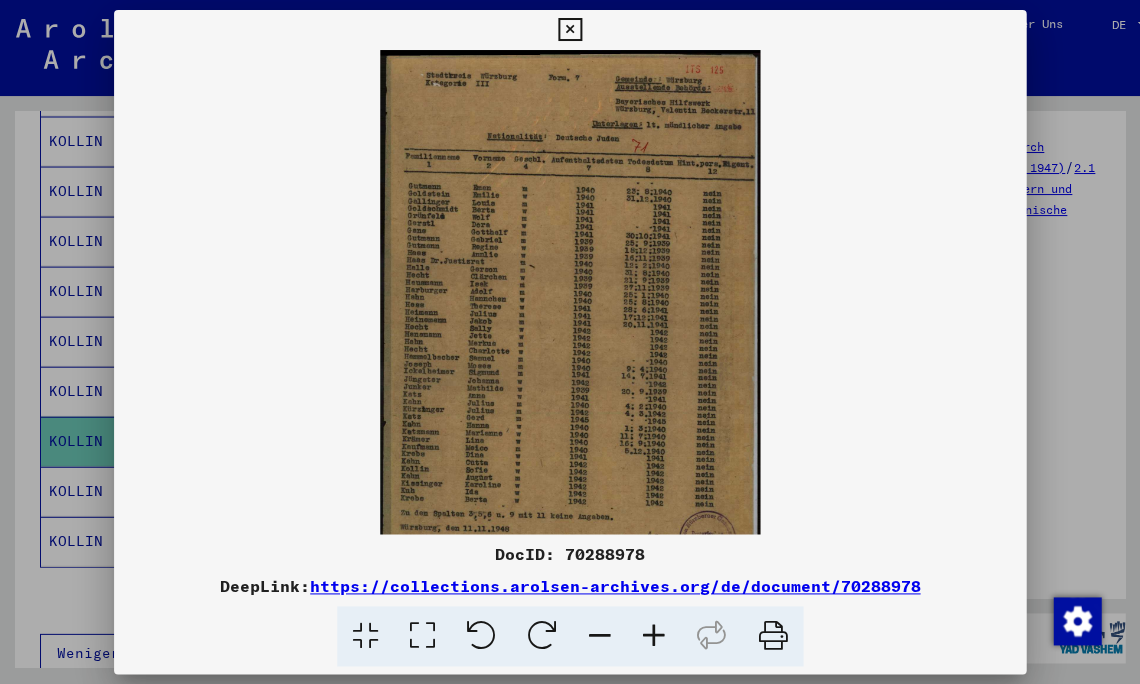 click at bounding box center (654, 636) 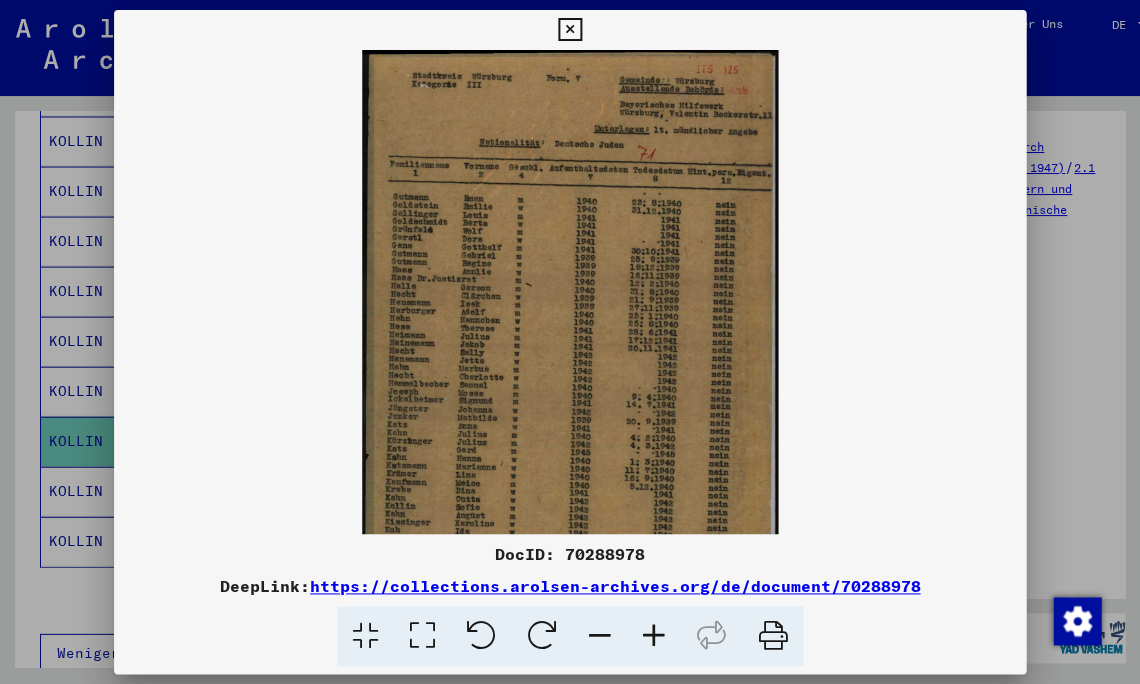 scroll, scrollTop: 3, scrollLeft: 0, axis: vertical 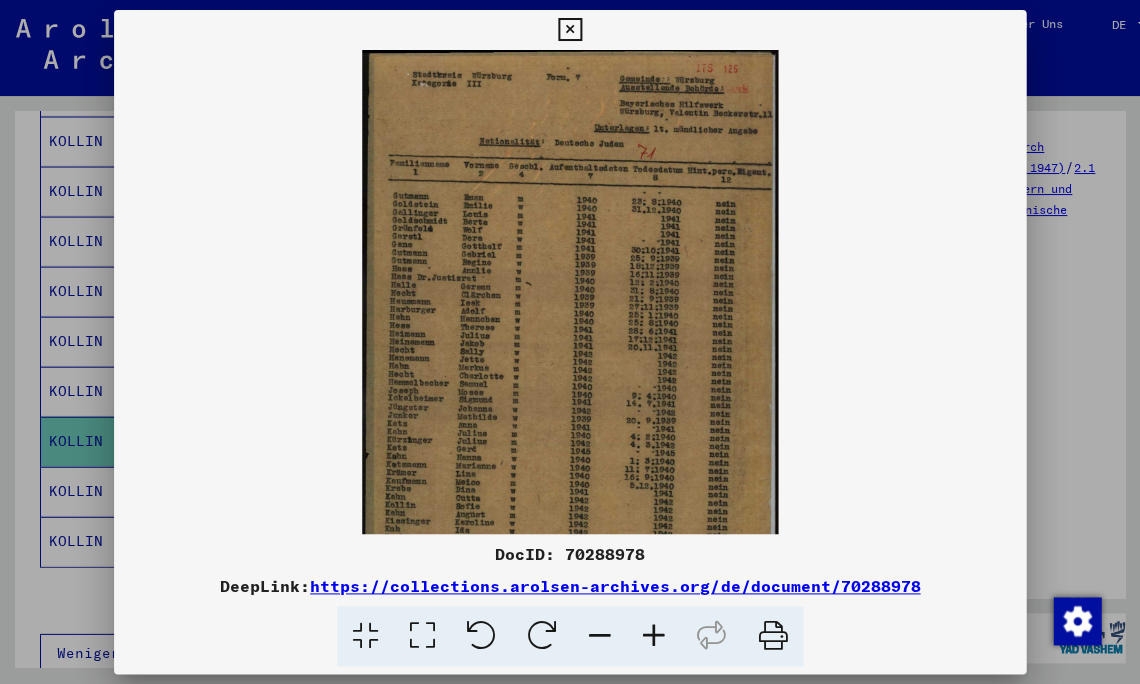 click at bounding box center (570, 339) 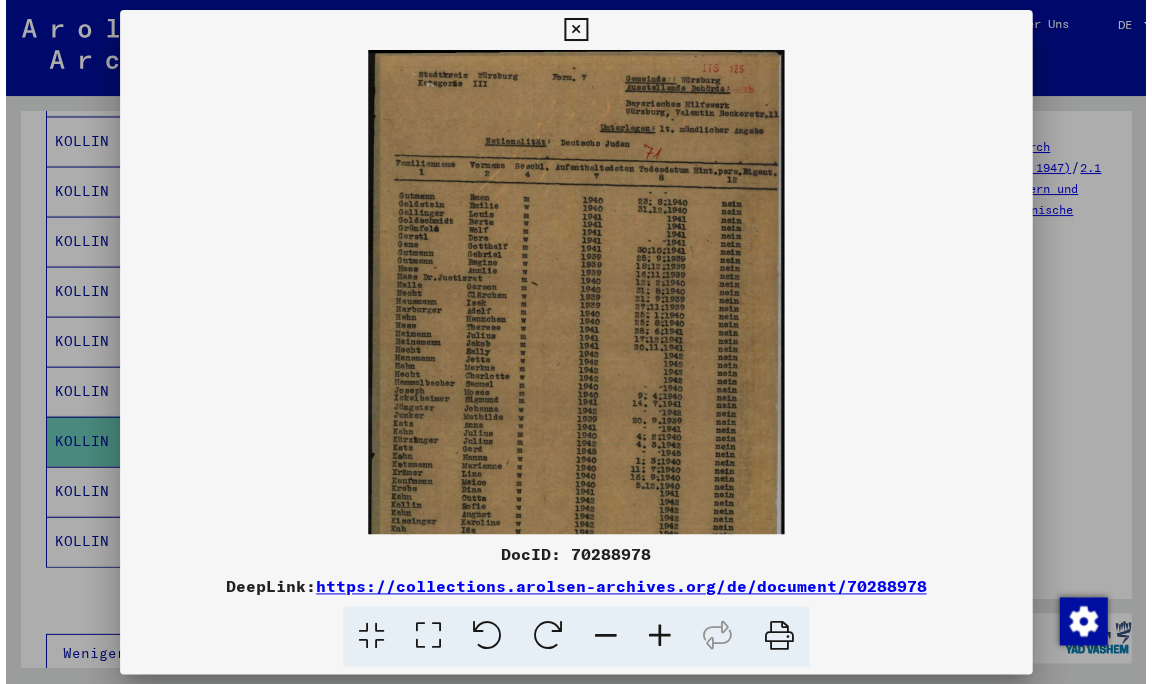 scroll, scrollTop: 2, scrollLeft: 0, axis: vertical 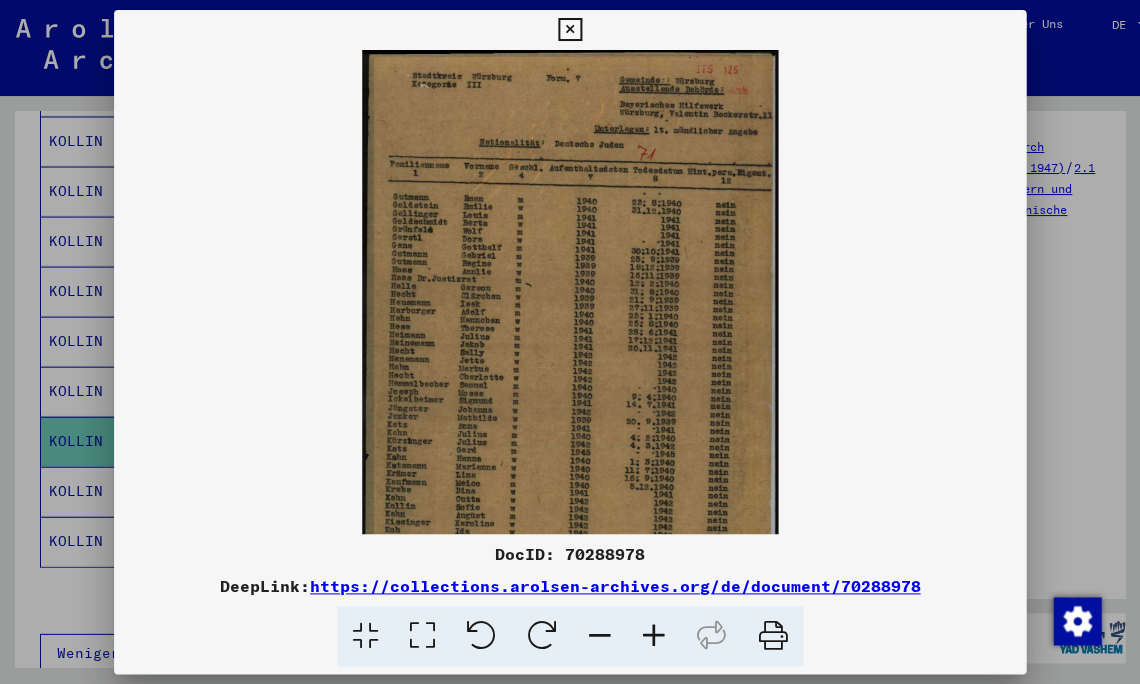 click at bounding box center (570, 342) 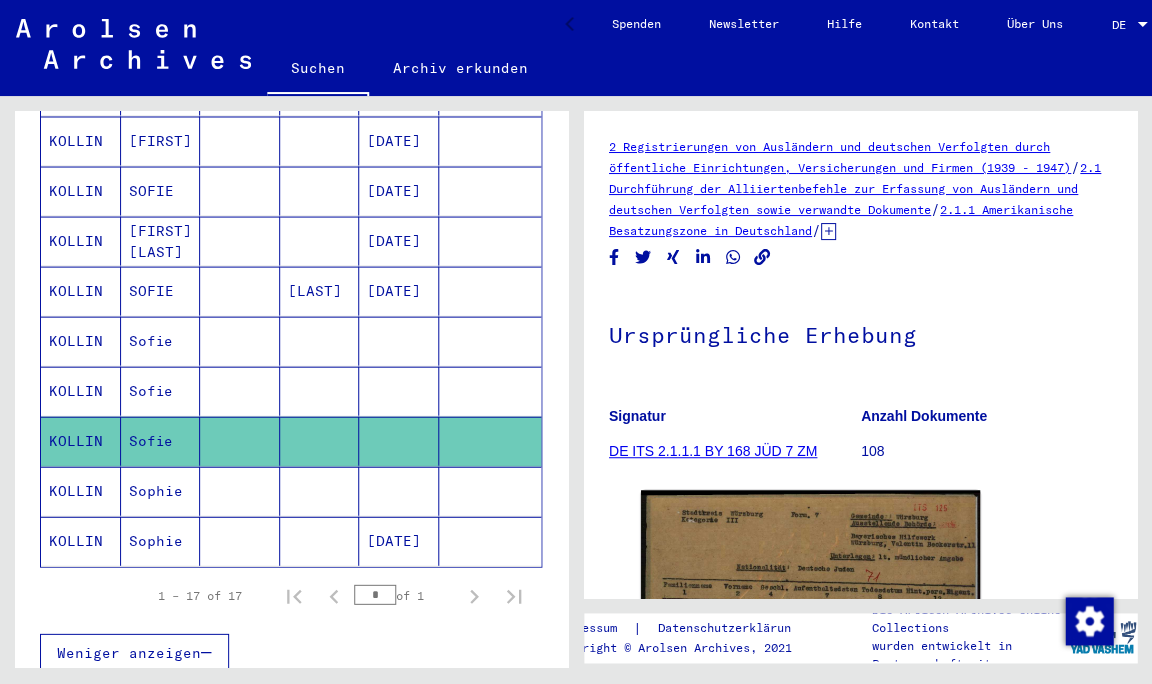 click on "KOLLIN" at bounding box center [81, 540] 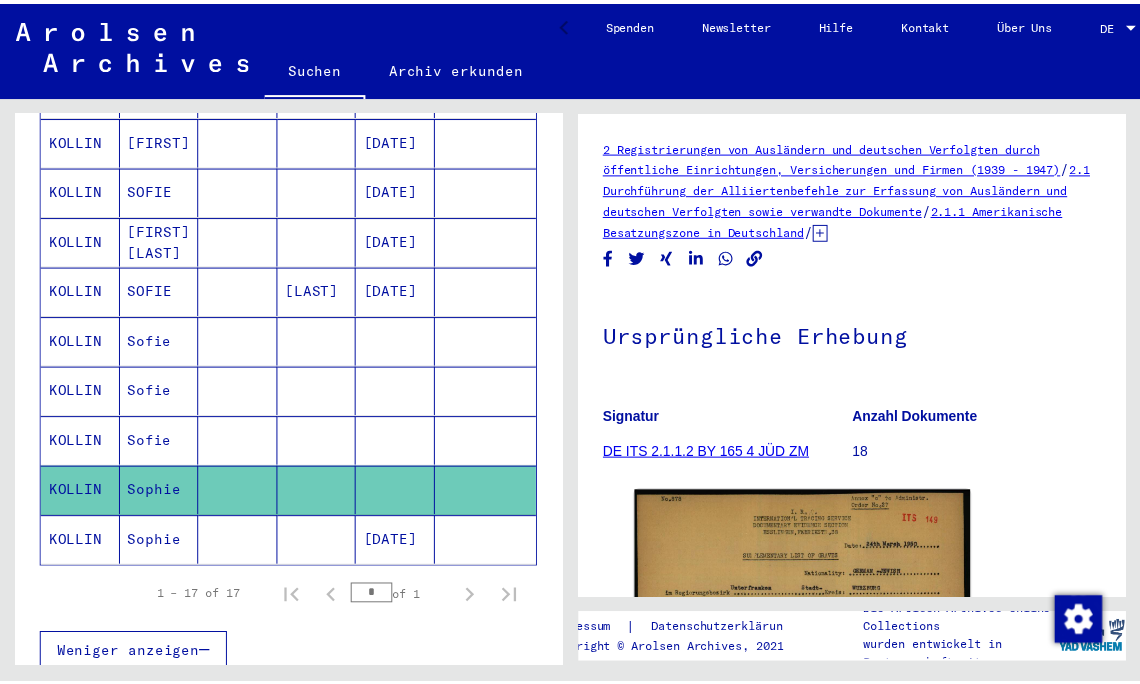 scroll, scrollTop: 0, scrollLeft: 0, axis: both 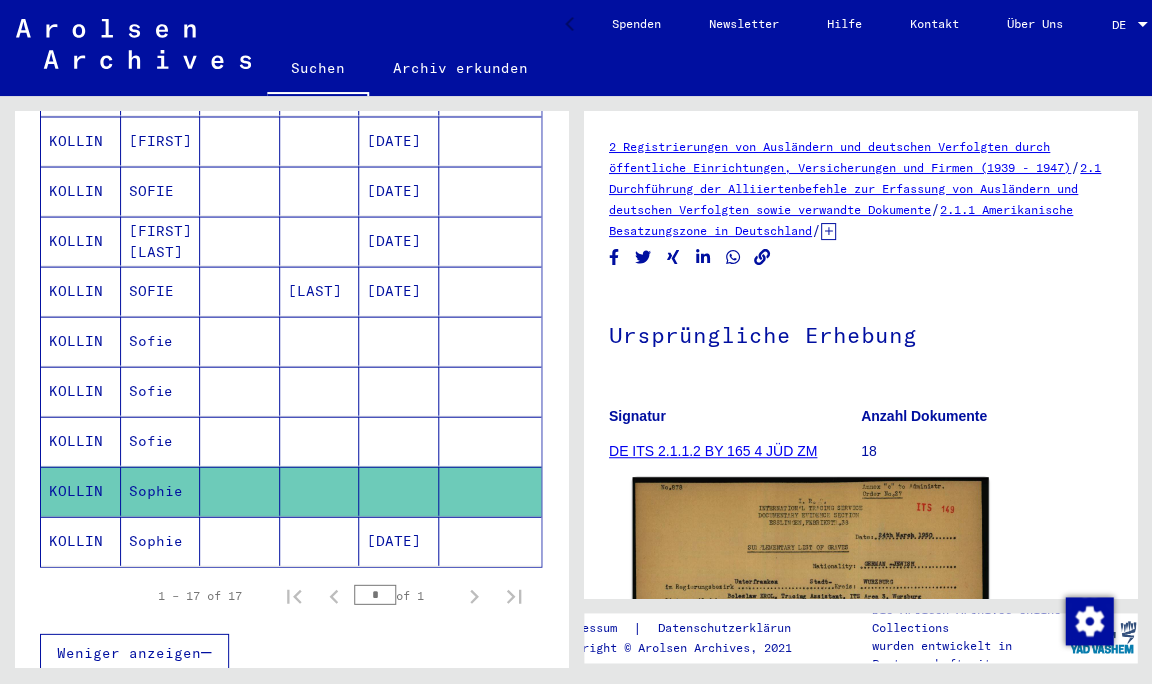 click 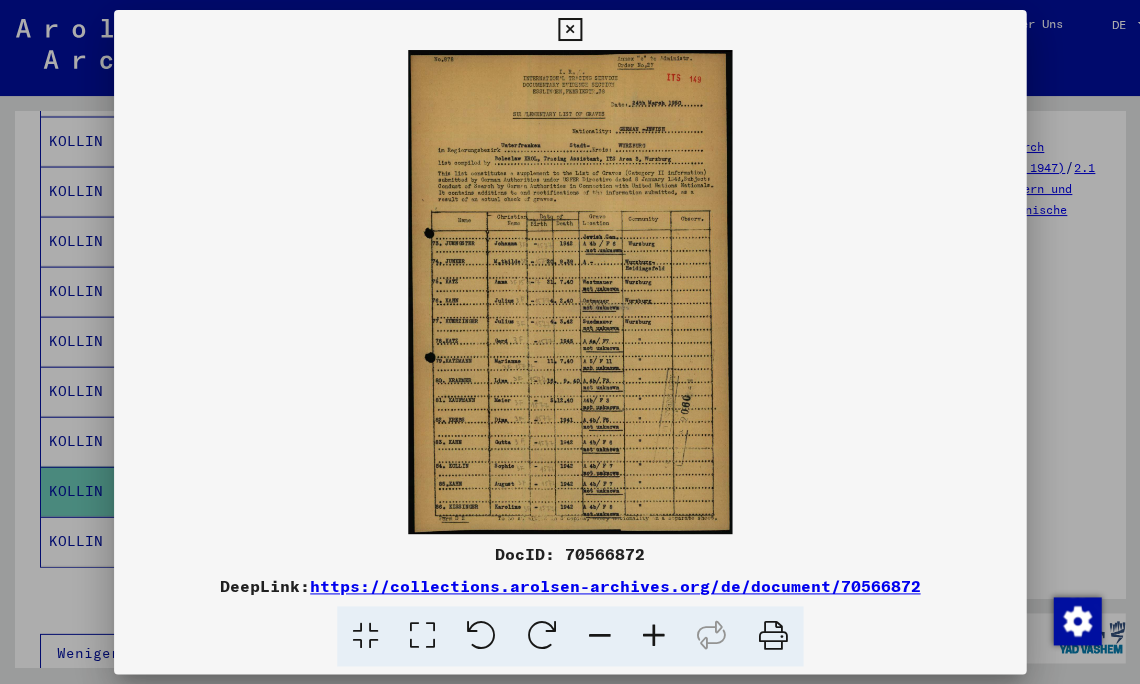 click at bounding box center (654, 636) 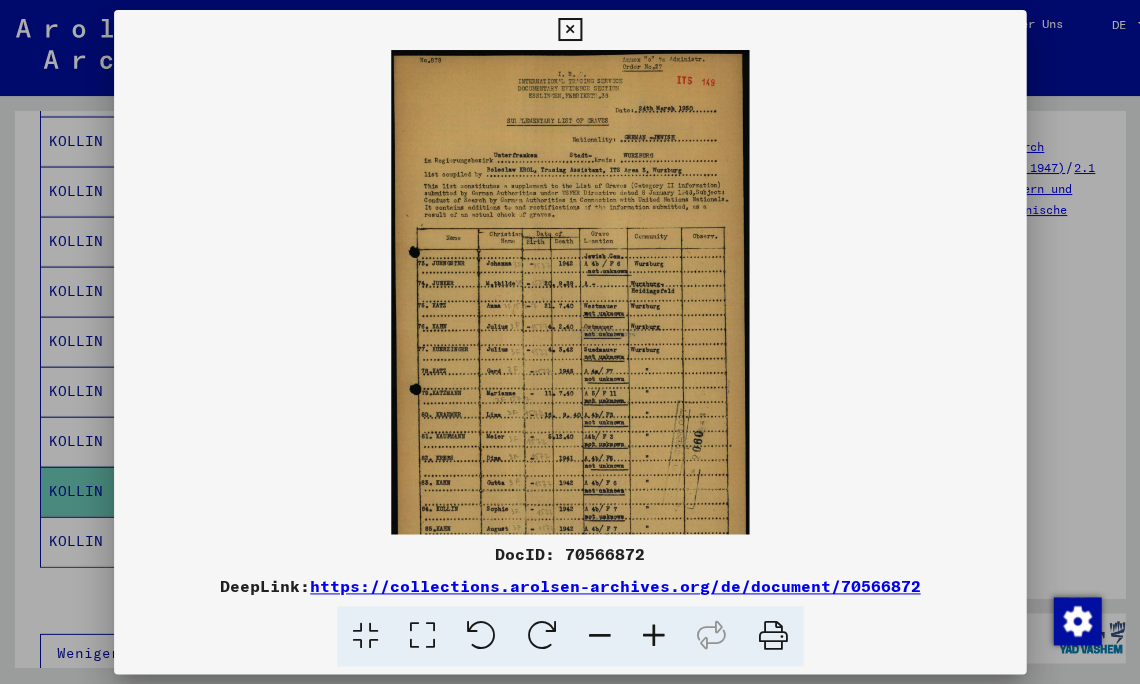 click at bounding box center [654, 636] 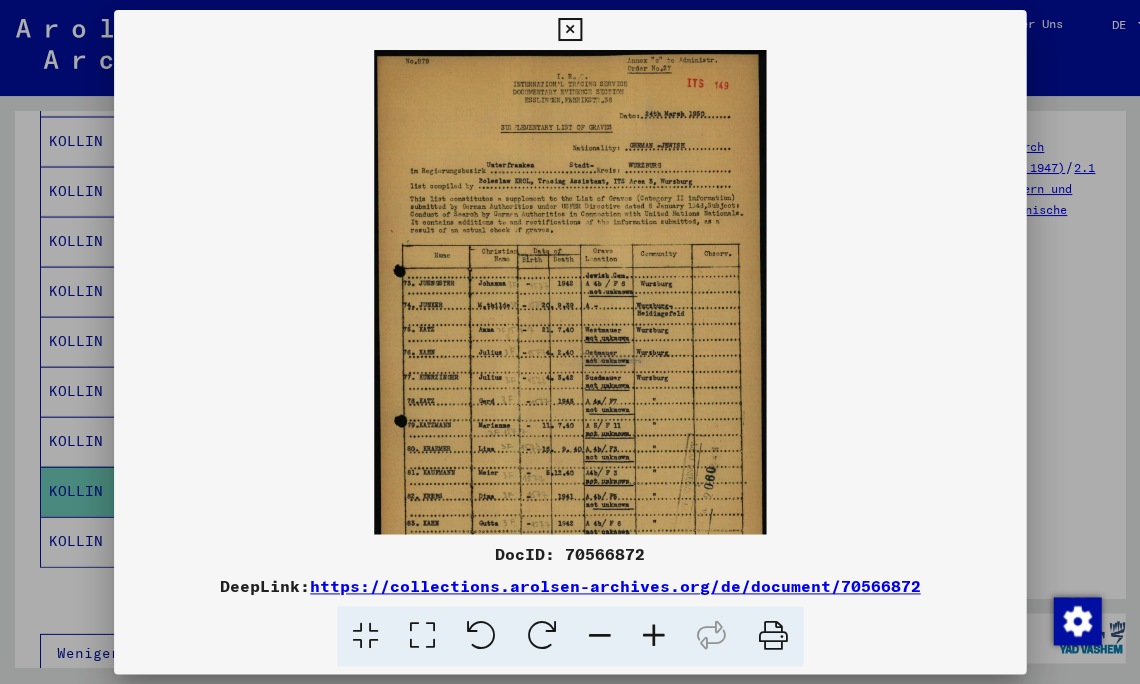 click at bounding box center [654, 636] 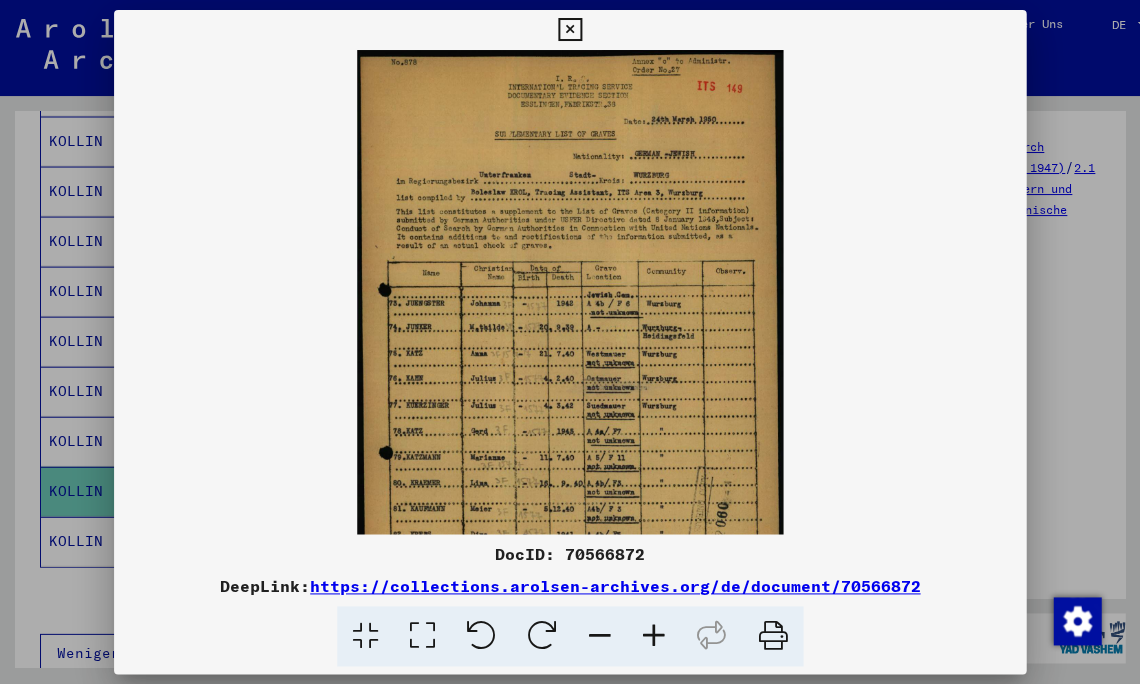 click at bounding box center (654, 636) 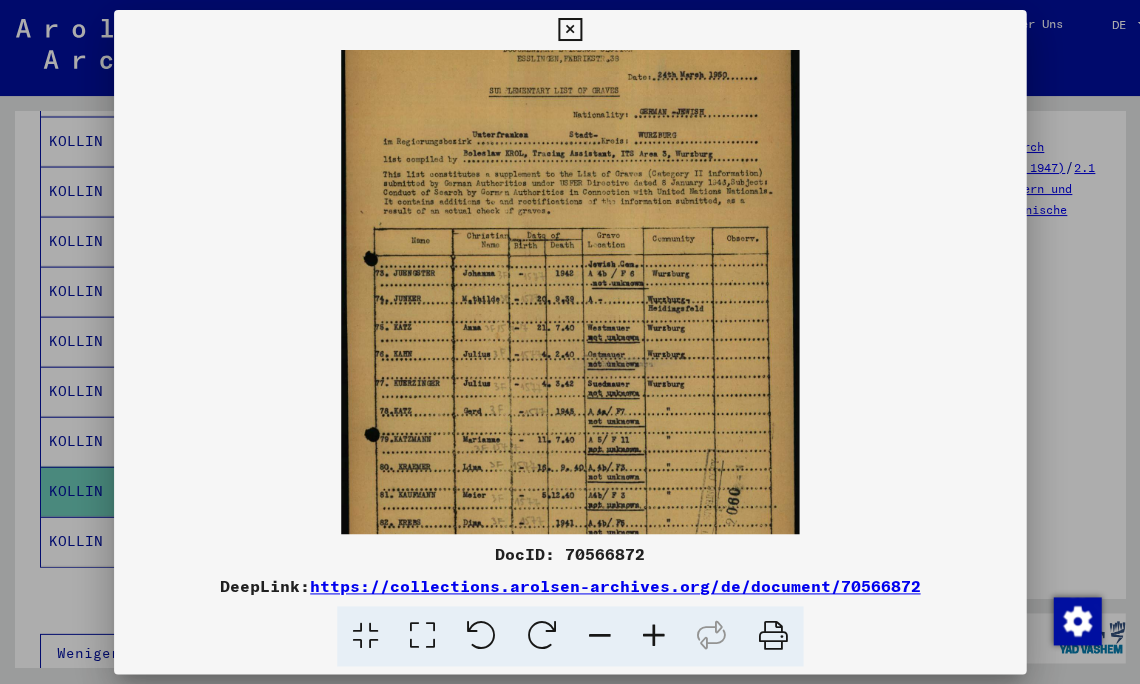 drag, startPoint x: 551, startPoint y: 470, endPoint x: 553, endPoint y: 424, distance: 46.043457 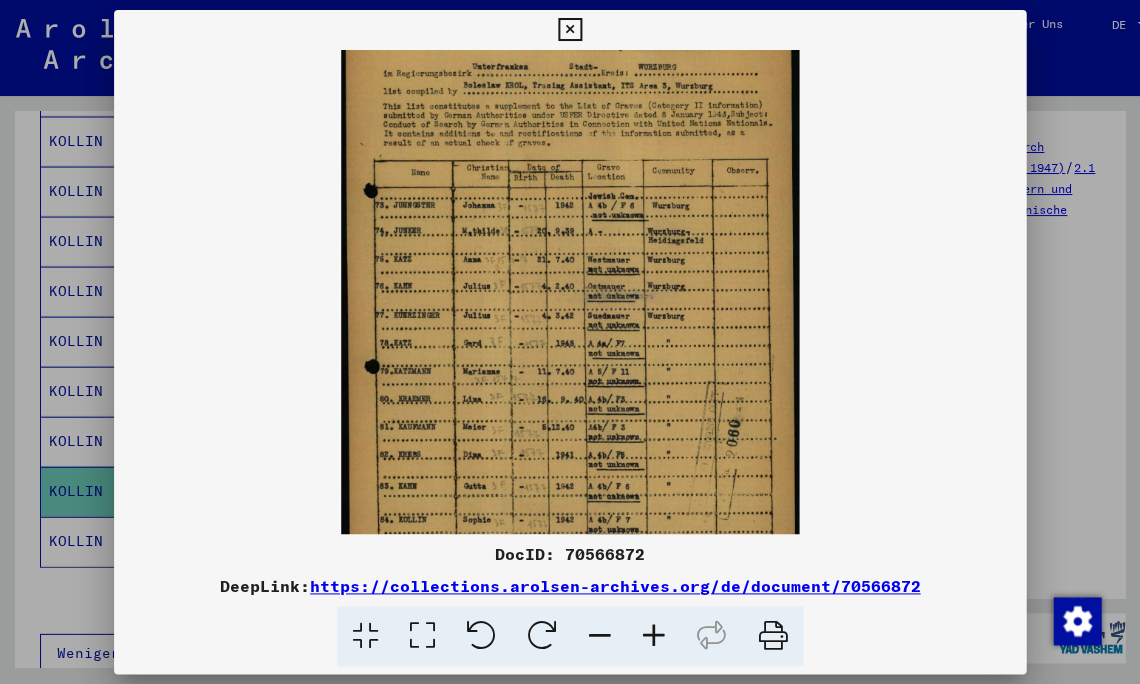 scroll, scrollTop: 148, scrollLeft: 0, axis: vertical 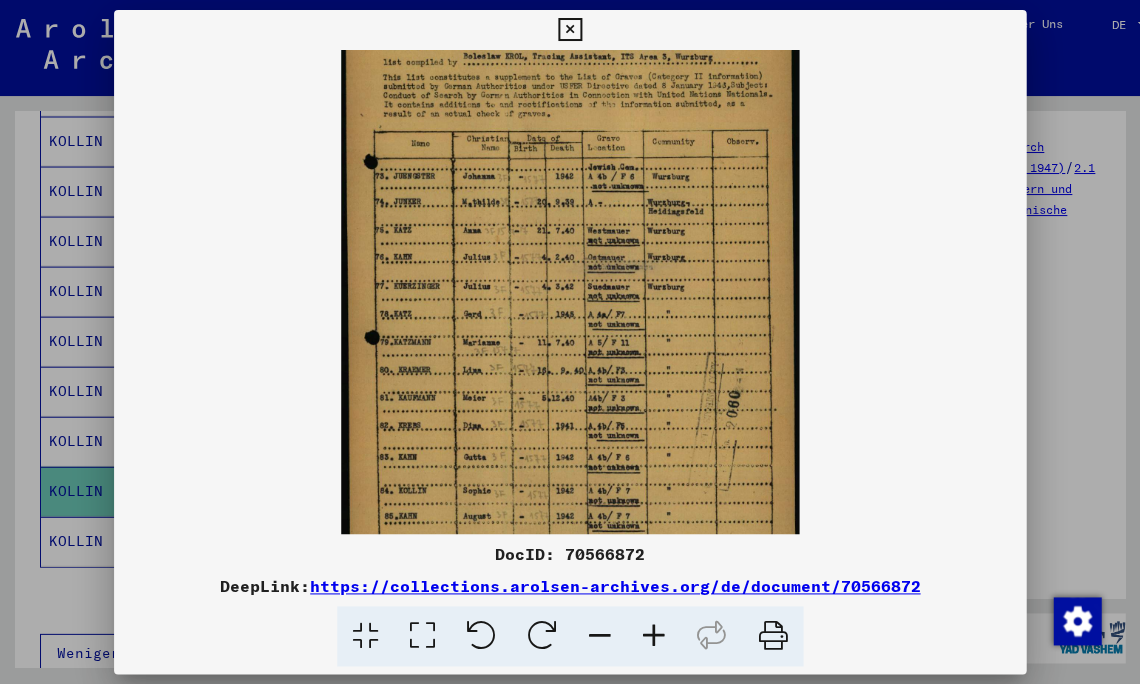 drag, startPoint x: 553, startPoint y: 424, endPoint x: 558, endPoint y: 322, distance: 102.122475 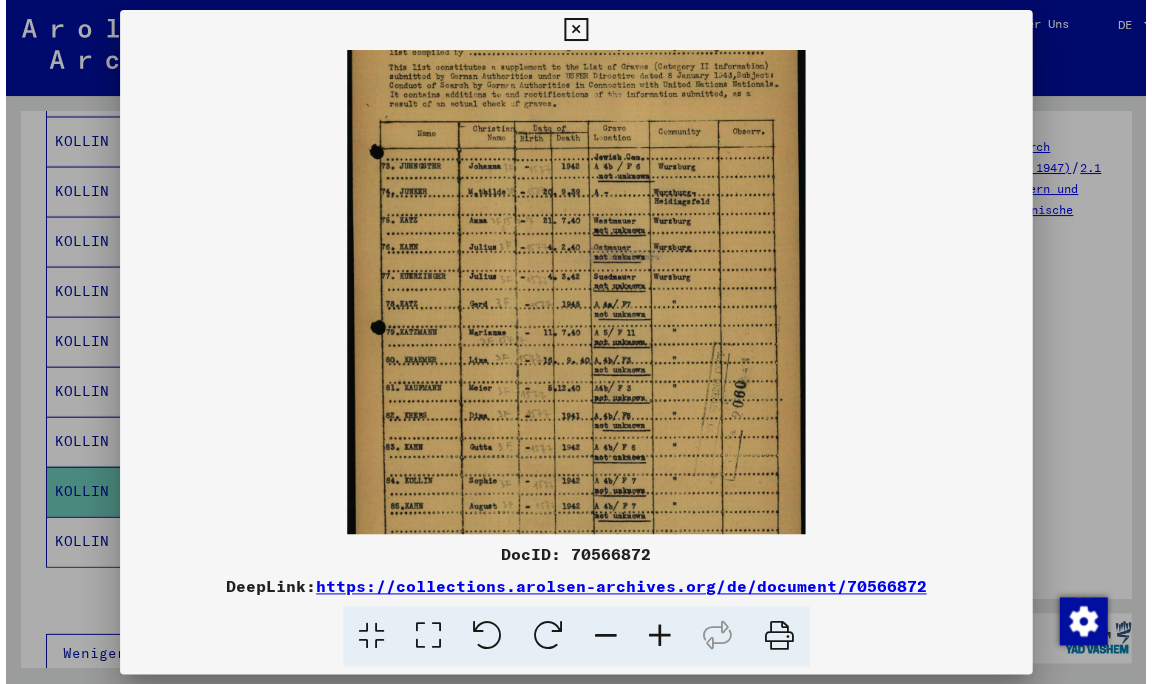 scroll, scrollTop: 162, scrollLeft: 0, axis: vertical 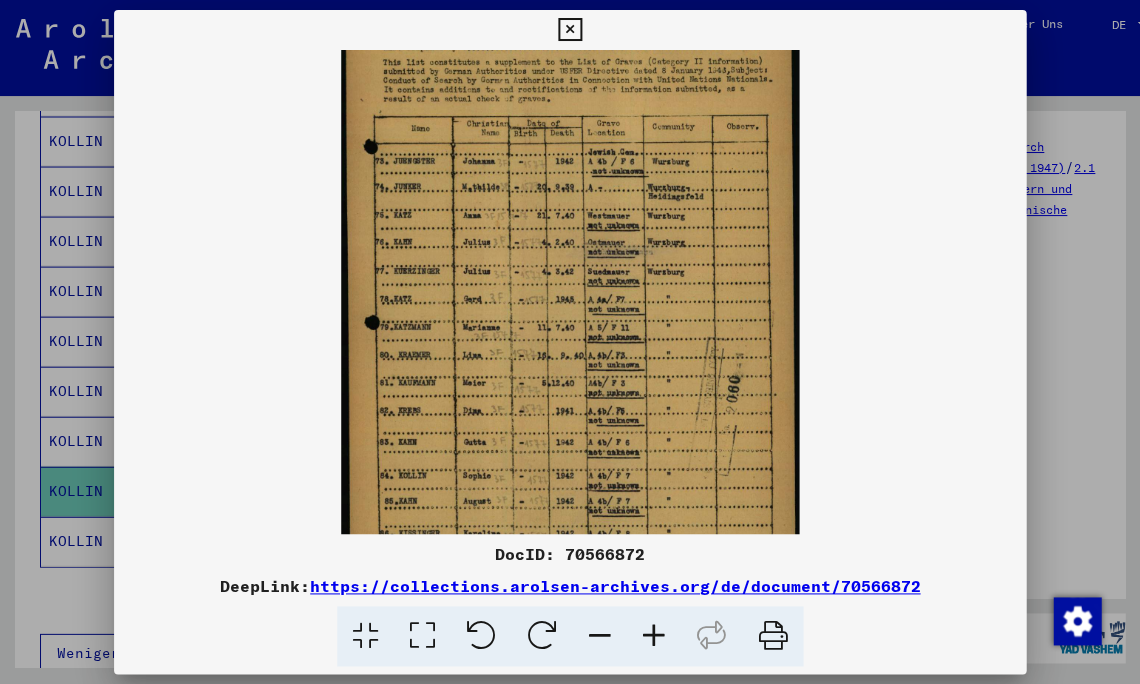 drag, startPoint x: 558, startPoint y: 322, endPoint x: 560, endPoint y: 308, distance: 14.142136 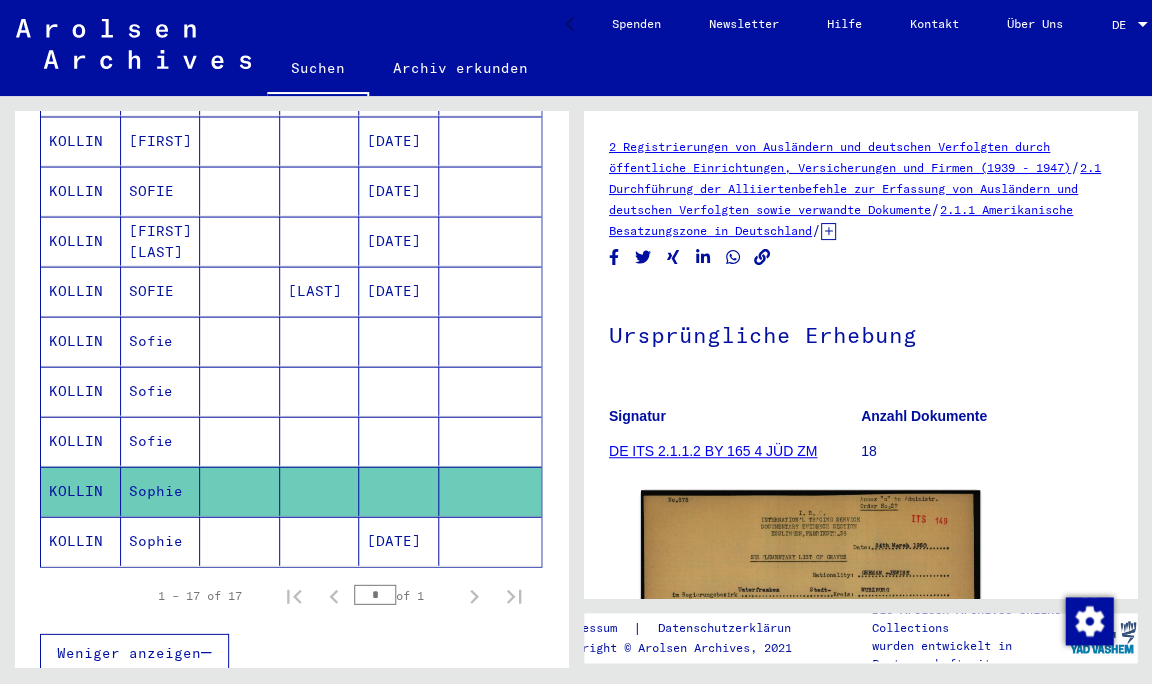 click on "KOLLIN" at bounding box center [81, 340] 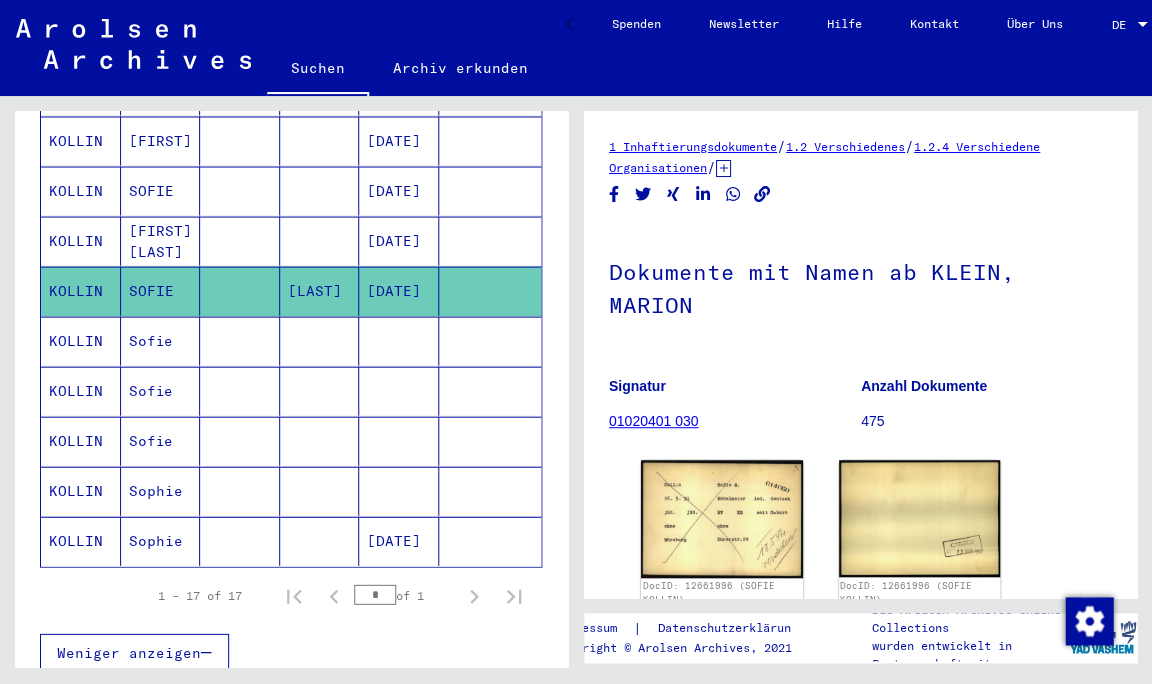 scroll, scrollTop: 0, scrollLeft: 0, axis: both 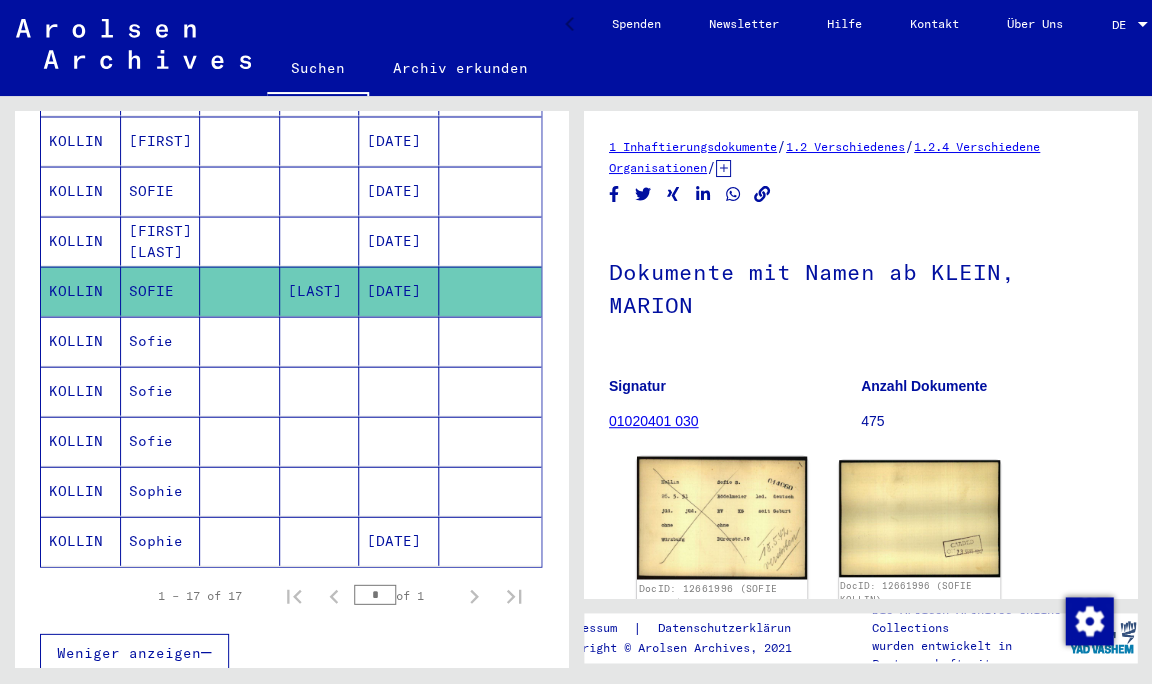 click 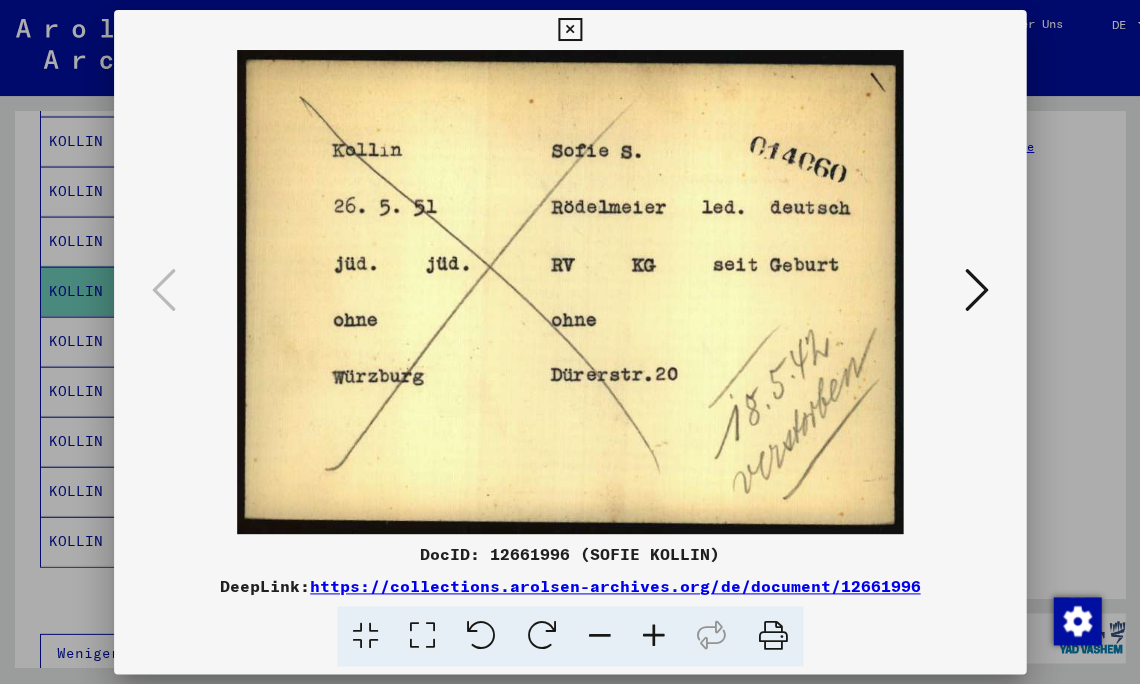 click at bounding box center (569, 30) 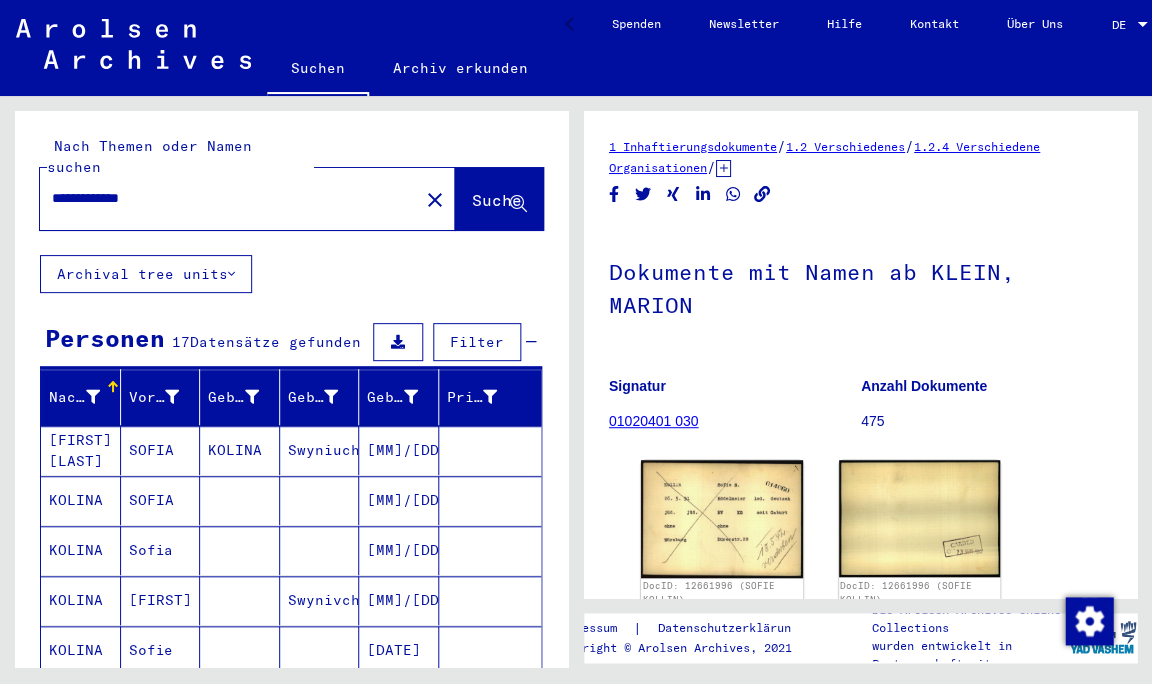 scroll, scrollTop: 0, scrollLeft: 0, axis: both 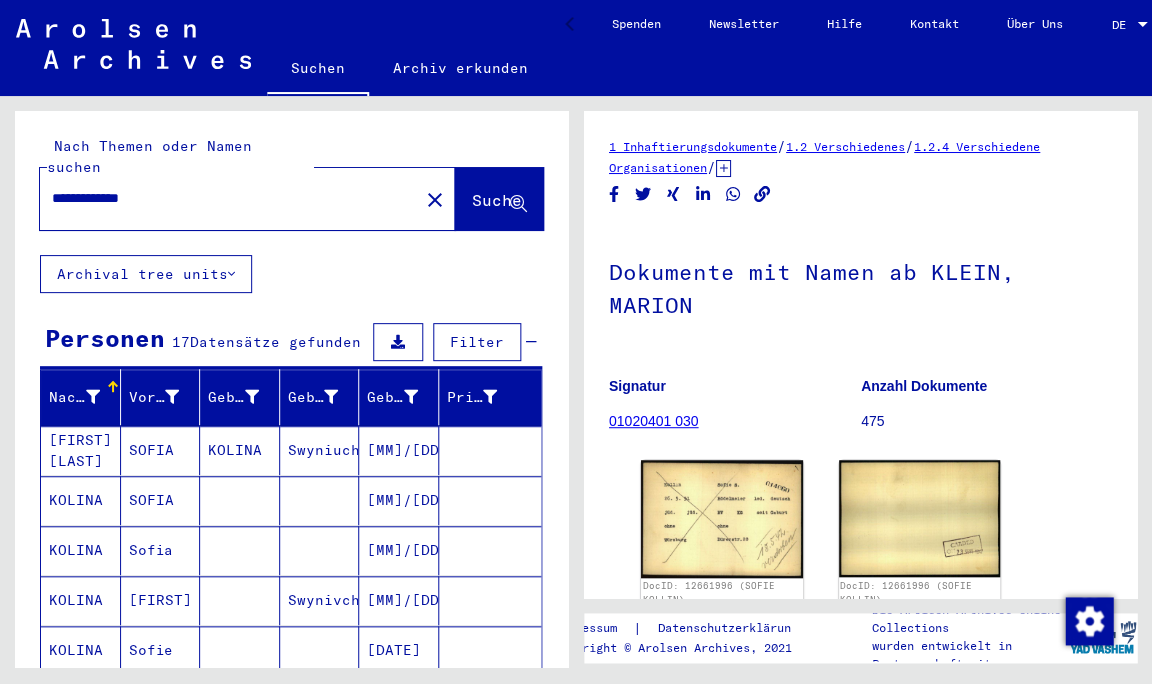 click on "**********" at bounding box center (229, 198) 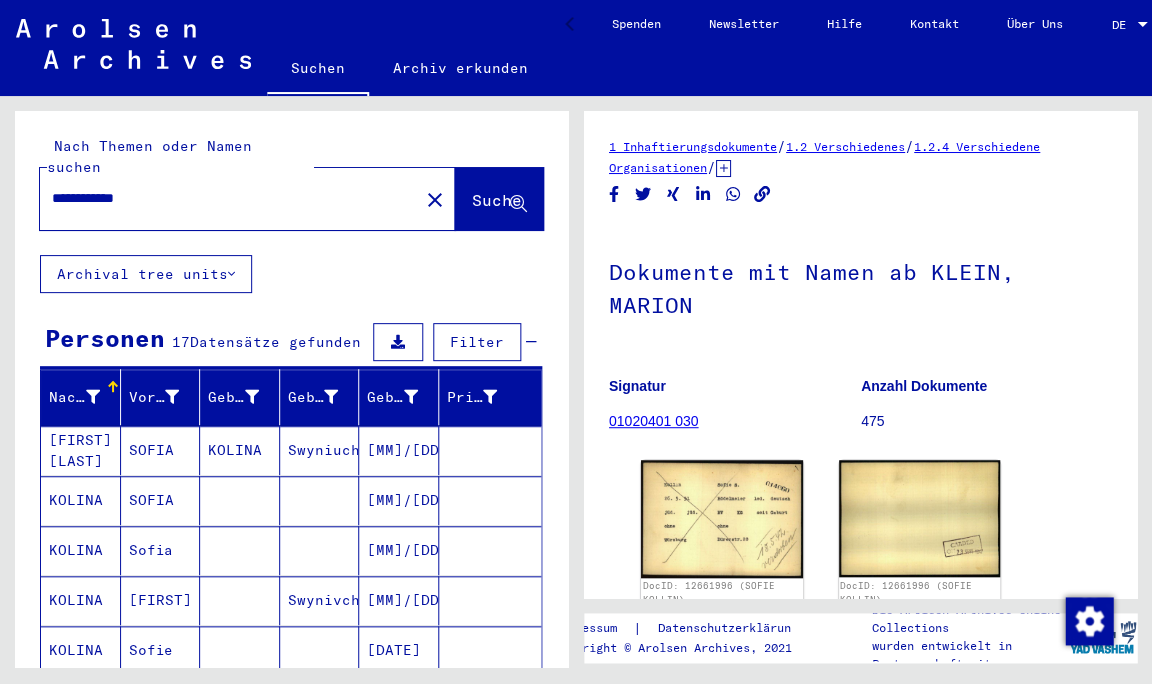 type on "**********" 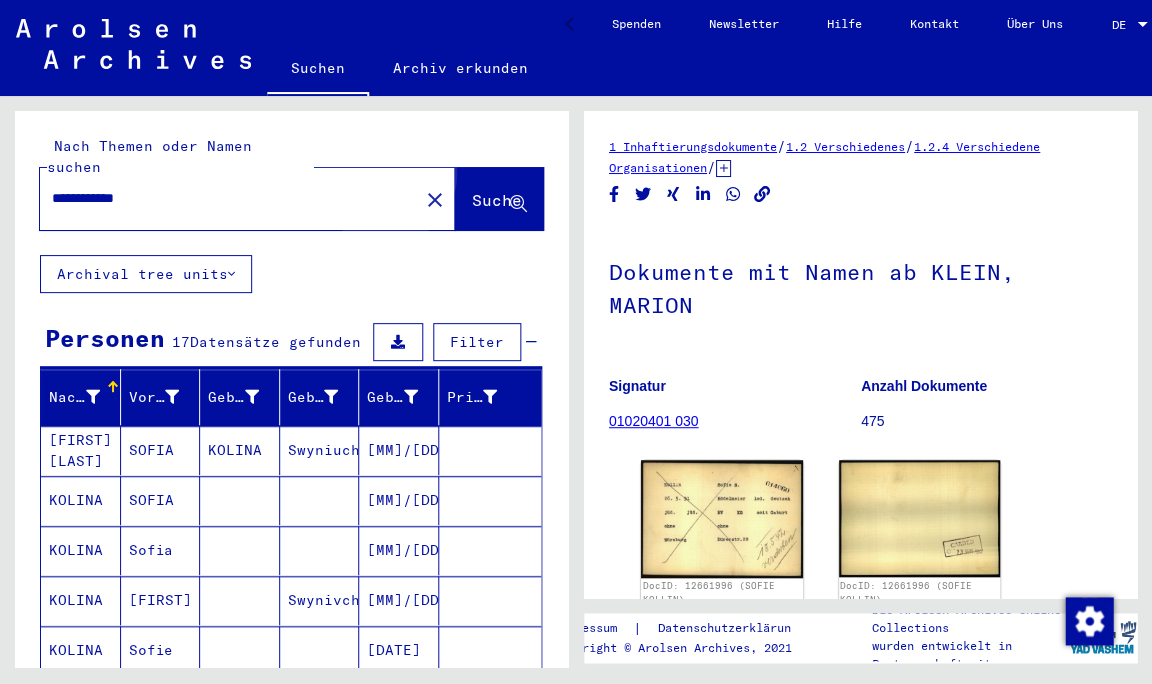 click on "Suche" 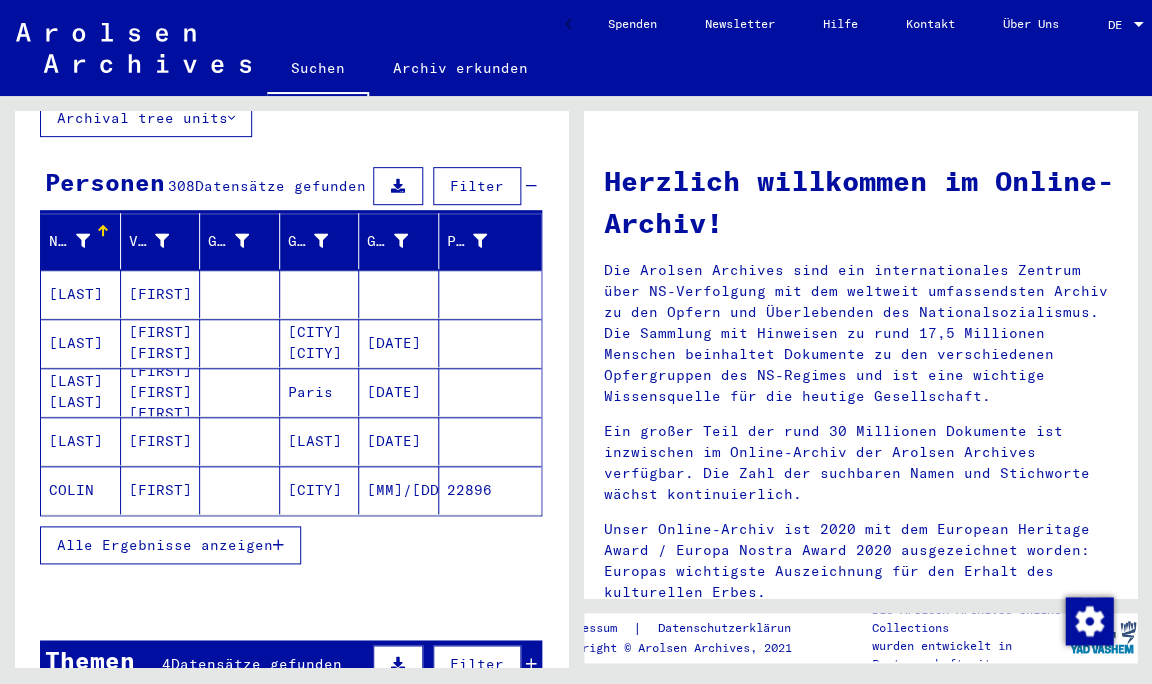 scroll, scrollTop: 157, scrollLeft: 0, axis: vertical 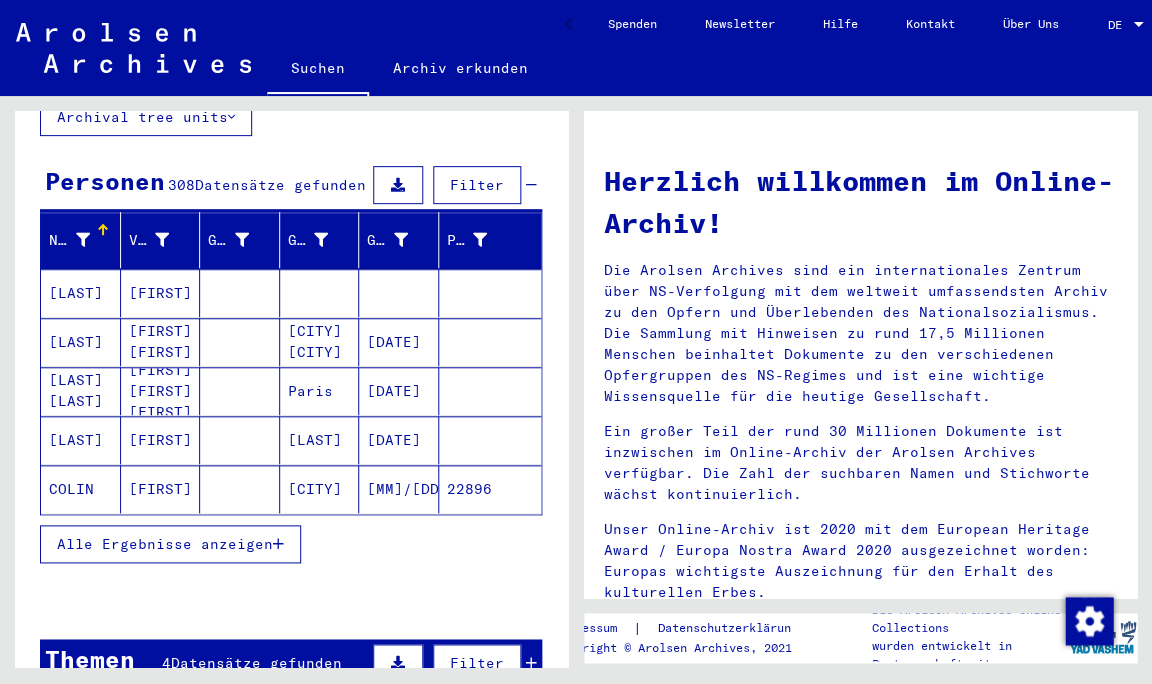 click on "Alle Ergebnisse anzeigen" at bounding box center (165, 544) 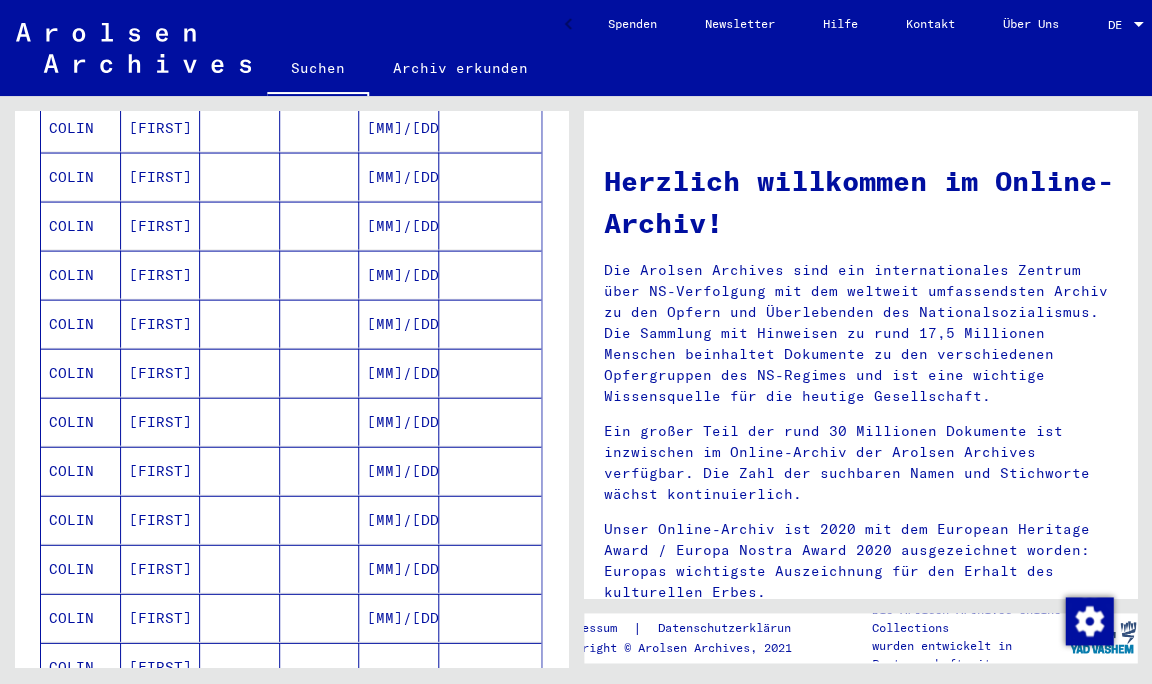 scroll, scrollTop: 721, scrollLeft: 0, axis: vertical 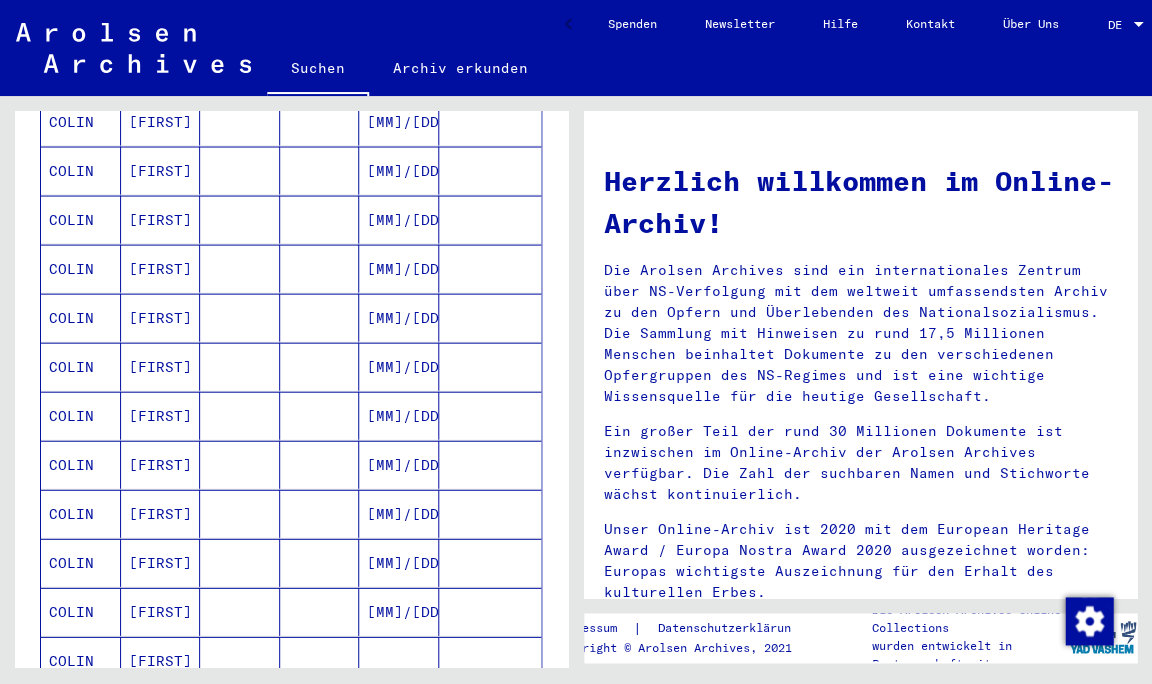 click on "COLIN" at bounding box center [81, 562] 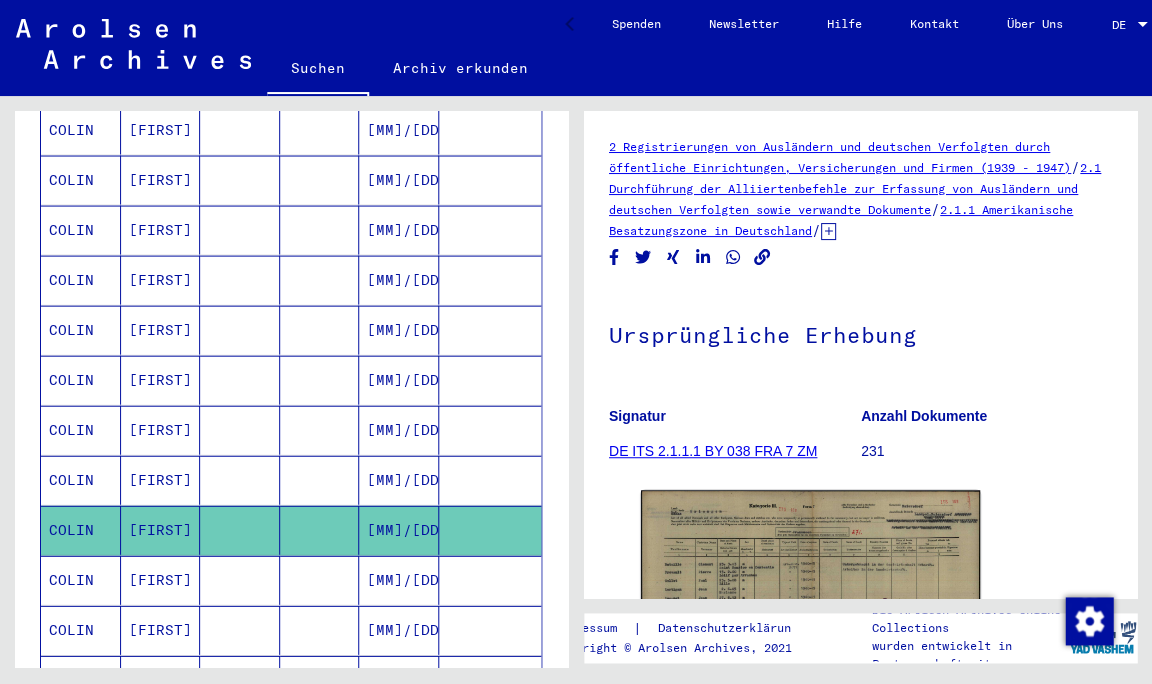 scroll, scrollTop: 0, scrollLeft: 0, axis: both 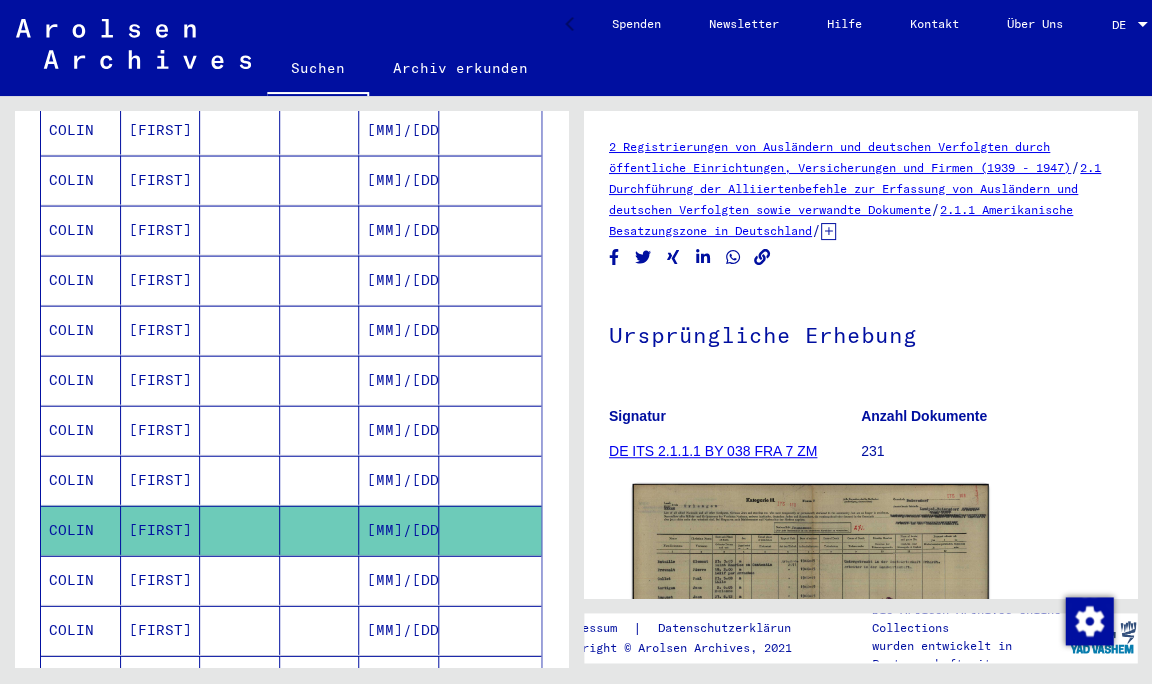 click 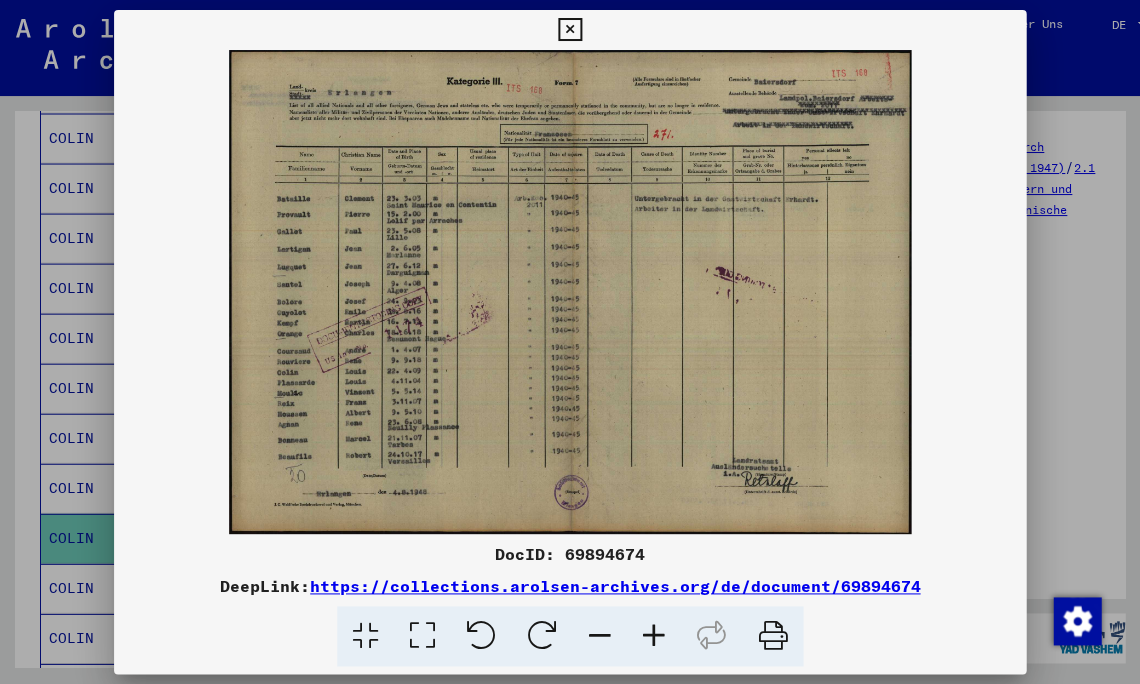 click at bounding box center (654, 636) 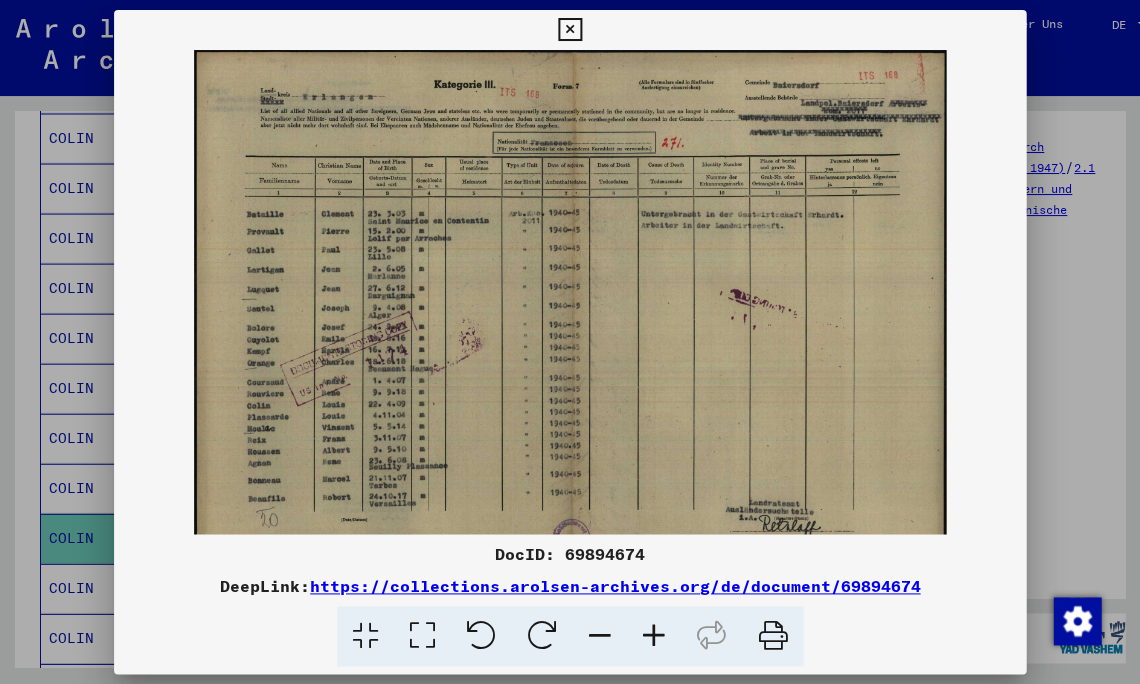 click at bounding box center (654, 636) 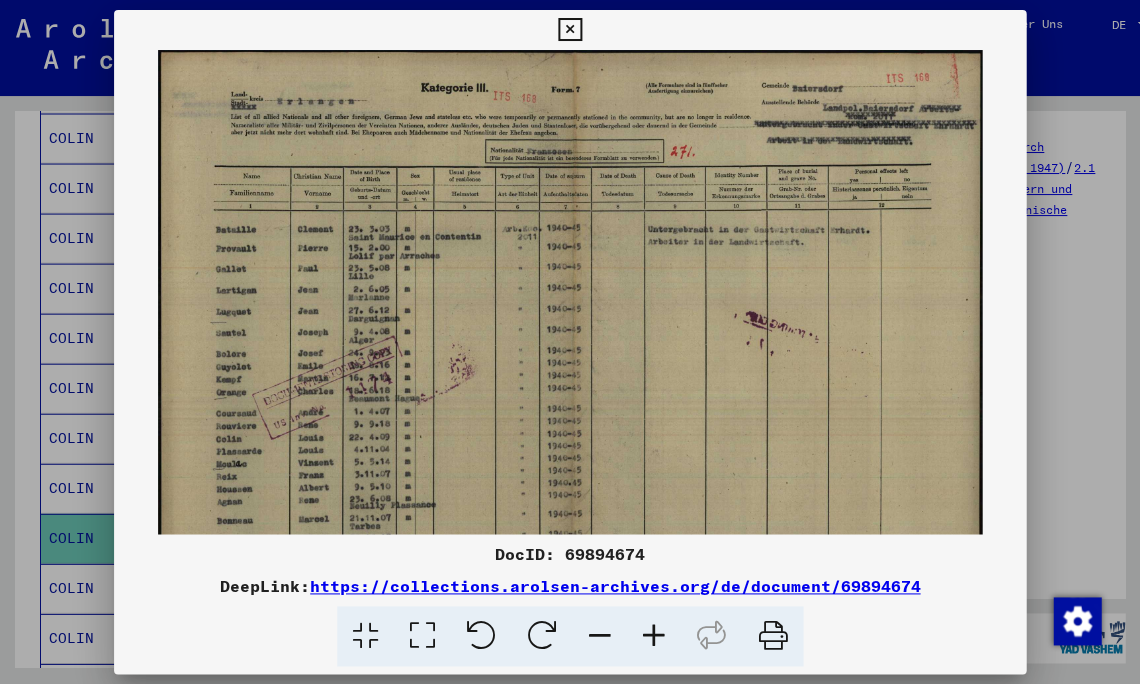 click at bounding box center [570, 342] 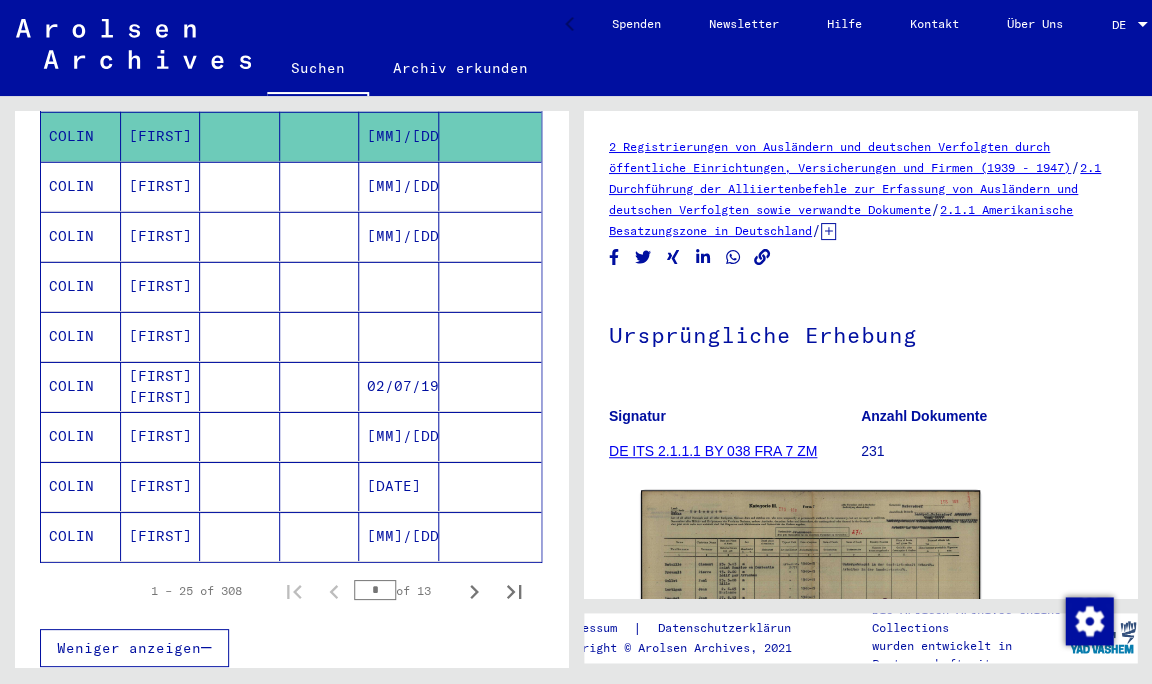 scroll, scrollTop: 1115, scrollLeft: 0, axis: vertical 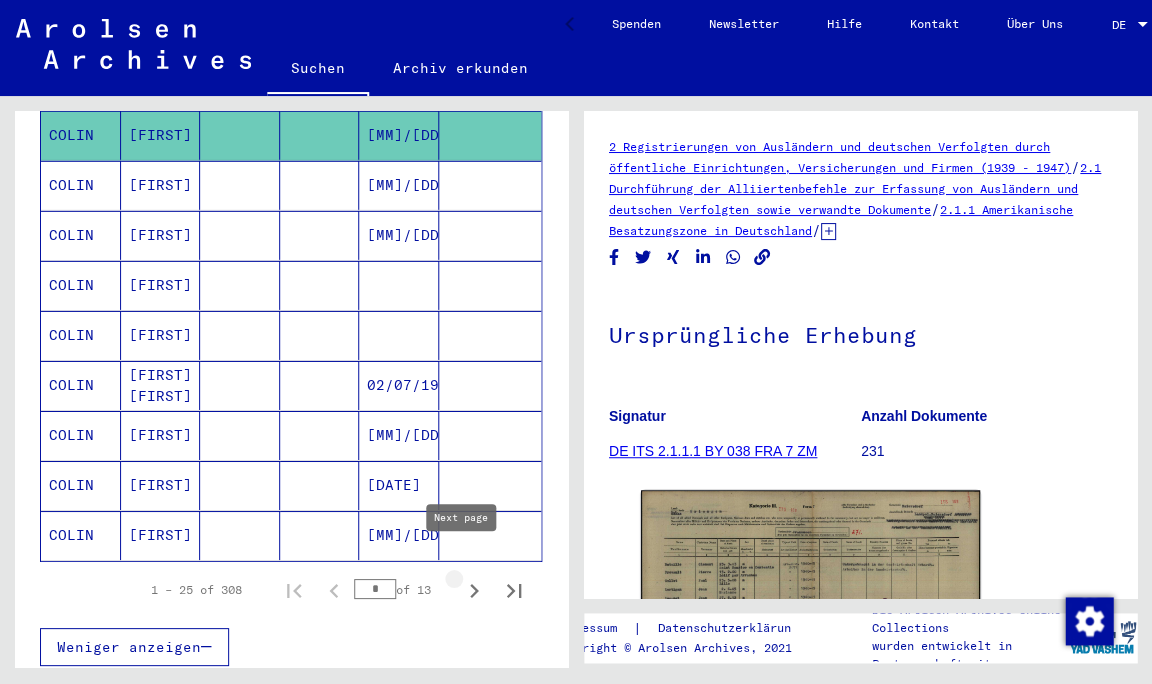 click 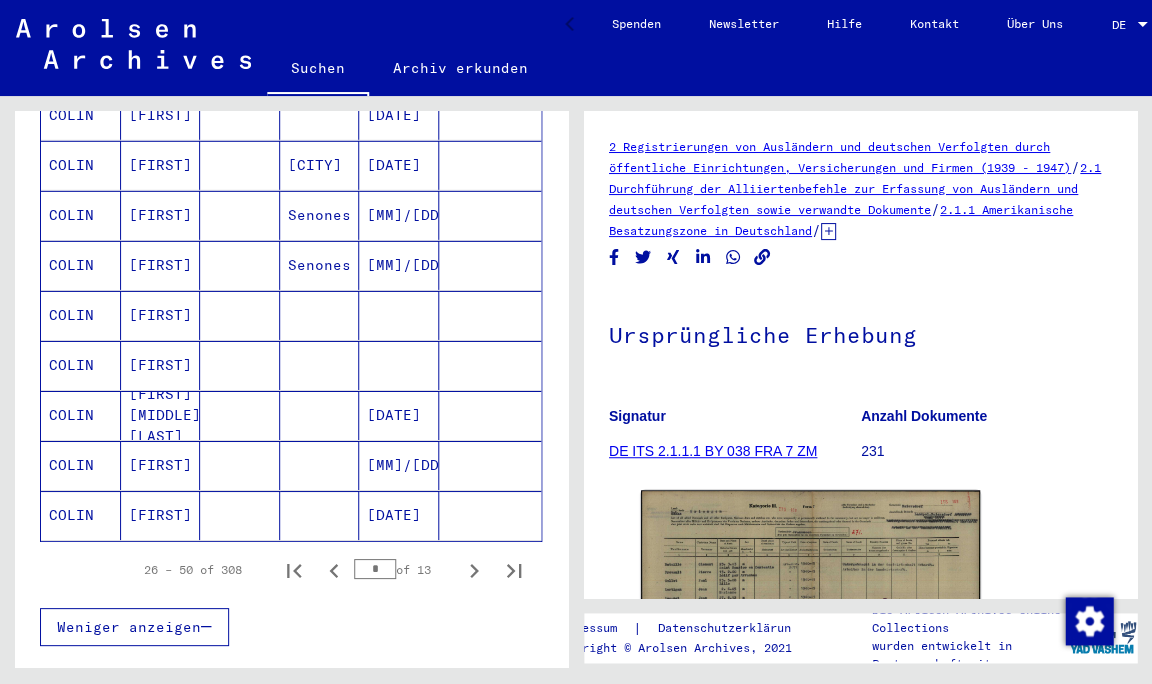 scroll, scrollTop: 1136, scrollLeft: 0, axis: vertical 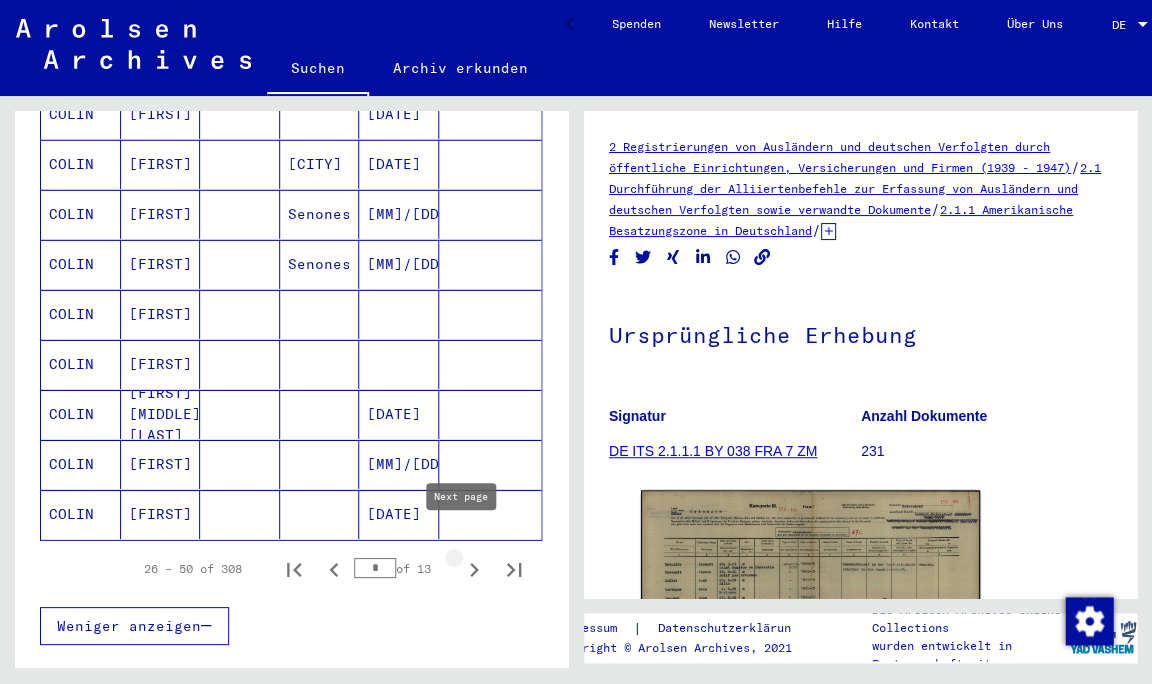 click 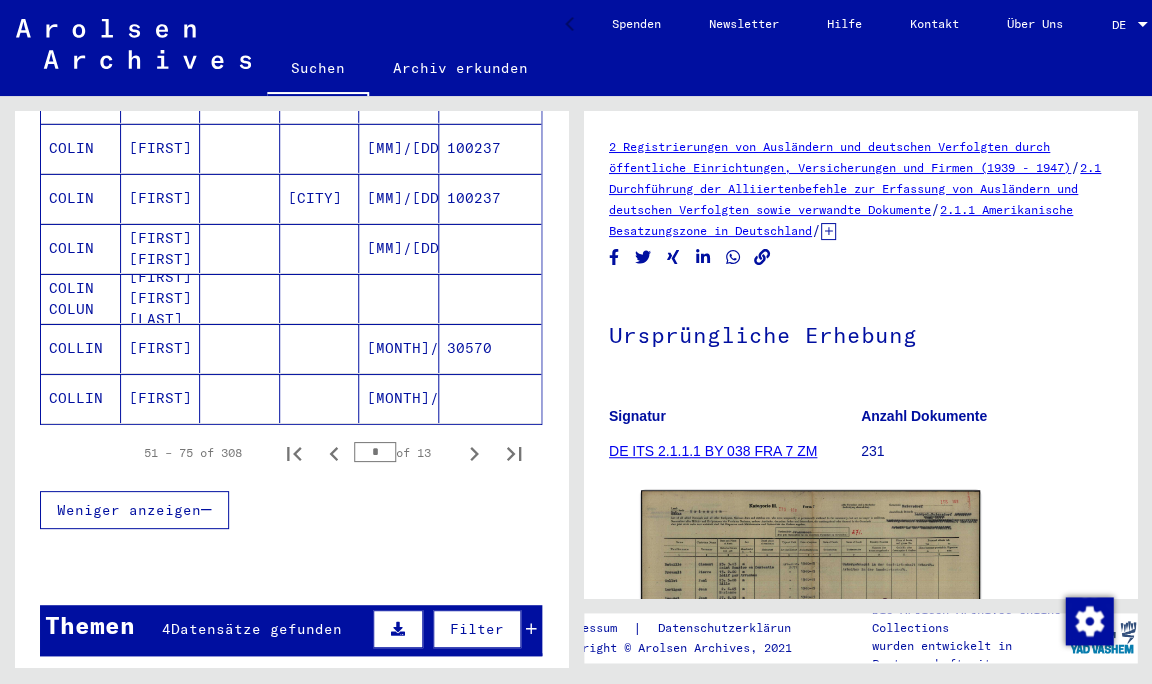 scroll, scrollTop: 1302, scrollLeft: 0, axis: vertical 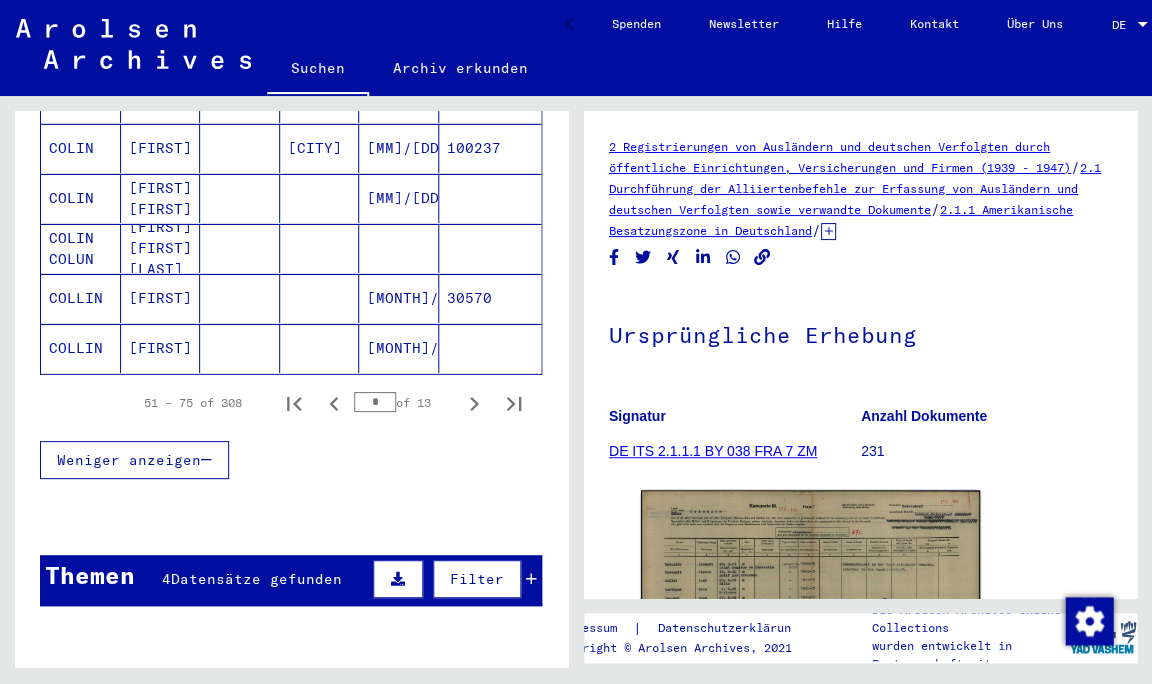 click on "COLLIN" at bounding box center (81, 348) 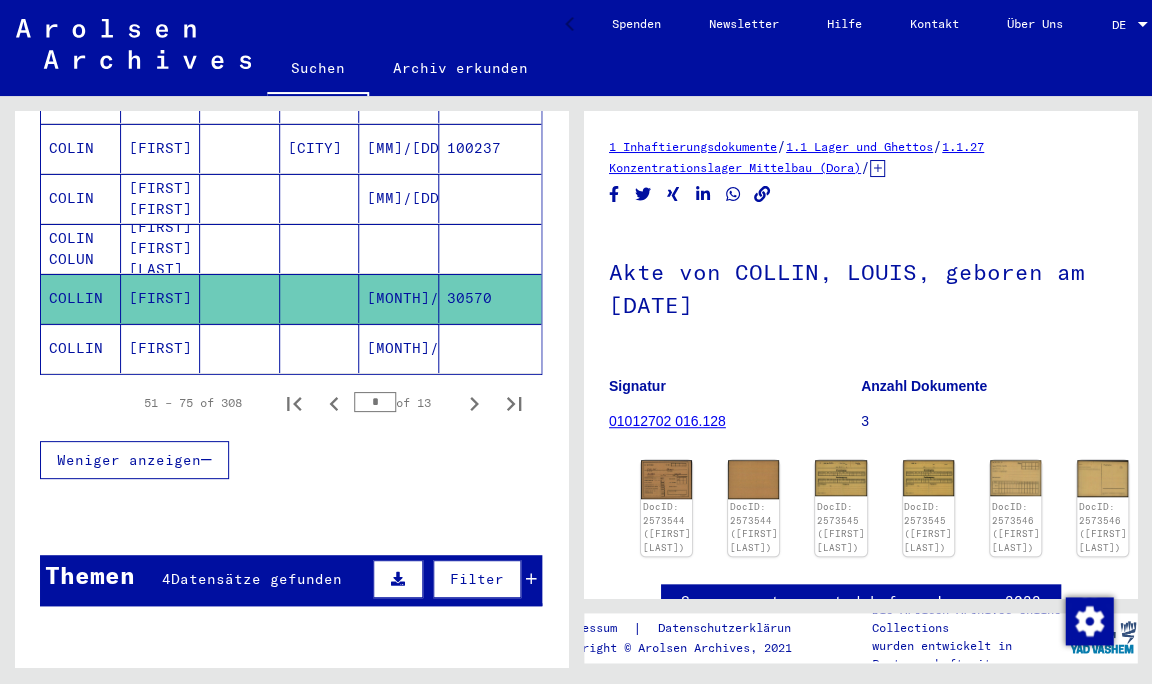 scroll, scrollTop: 0, scrollLeft: 0, axis: both 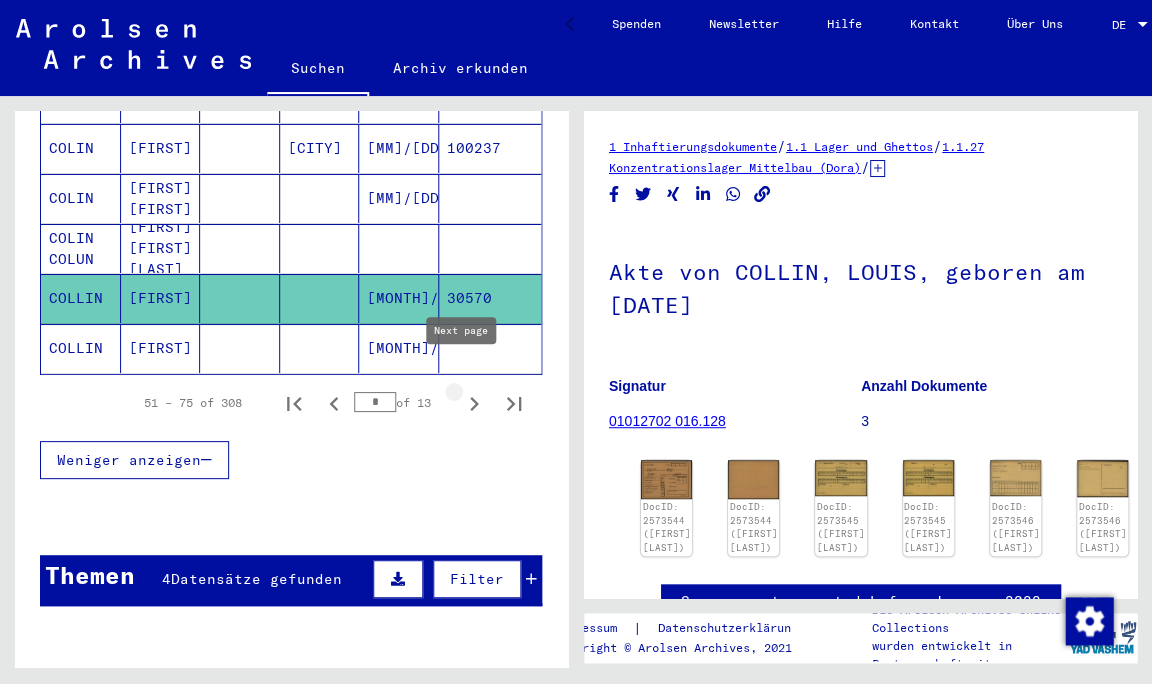 click 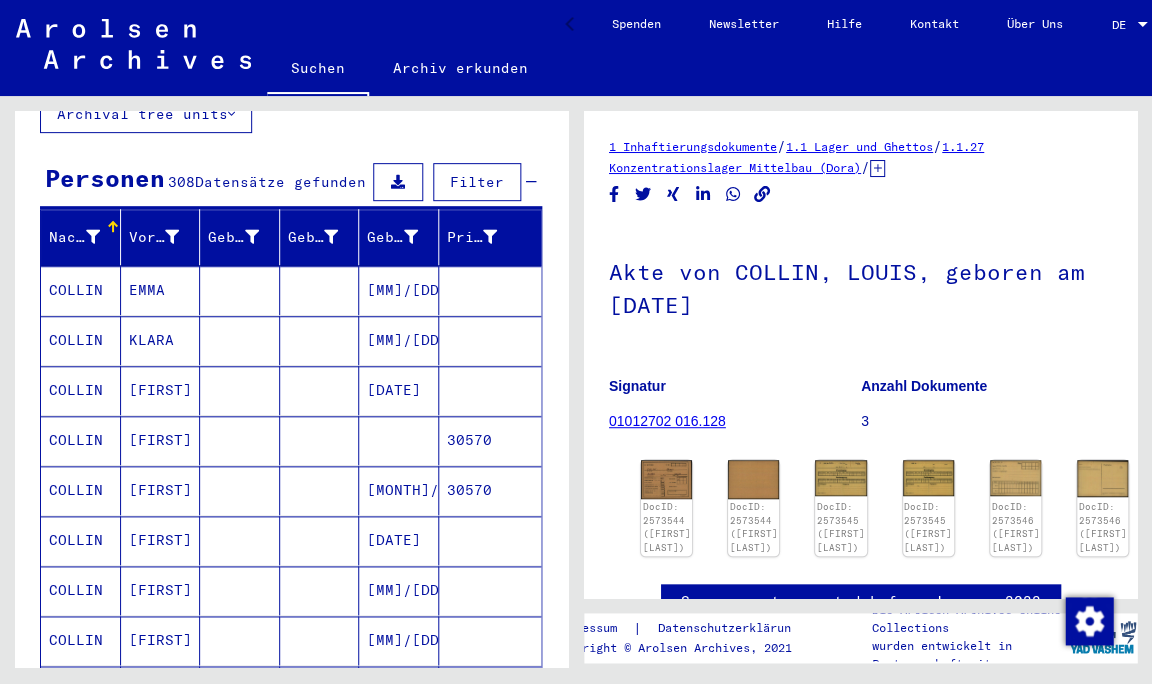 scroll, scrollTop: 164, scrollLeft: 0, axis: vertical 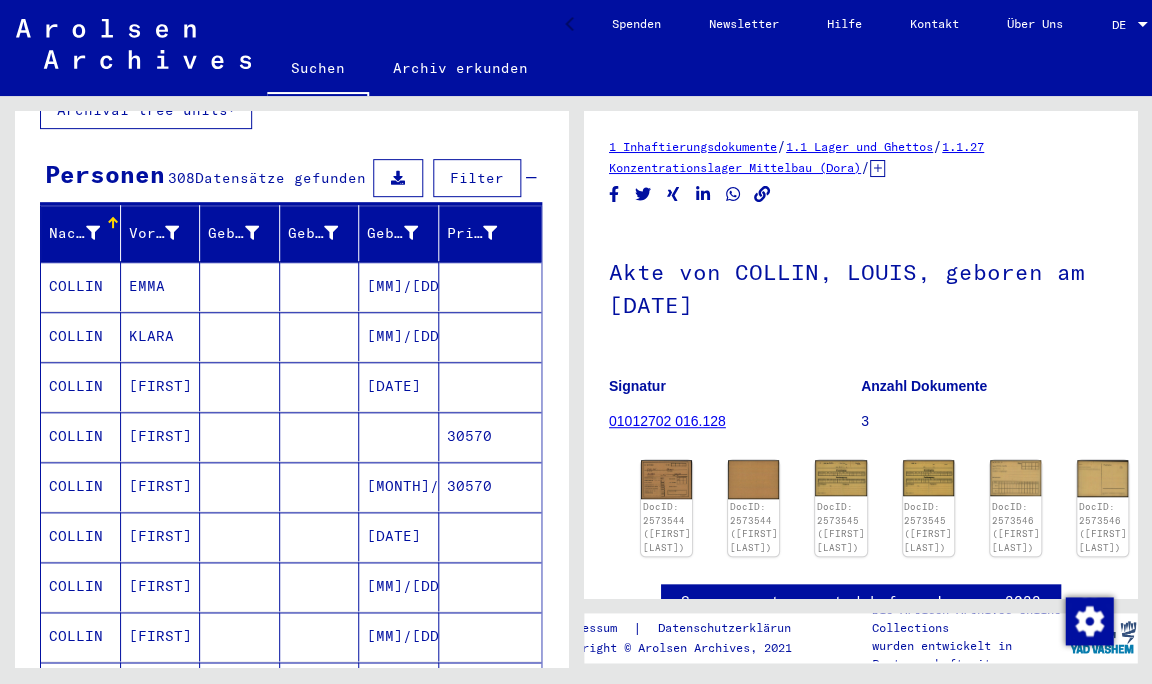 click on "COLLIN" at bounding box center (81, 486) 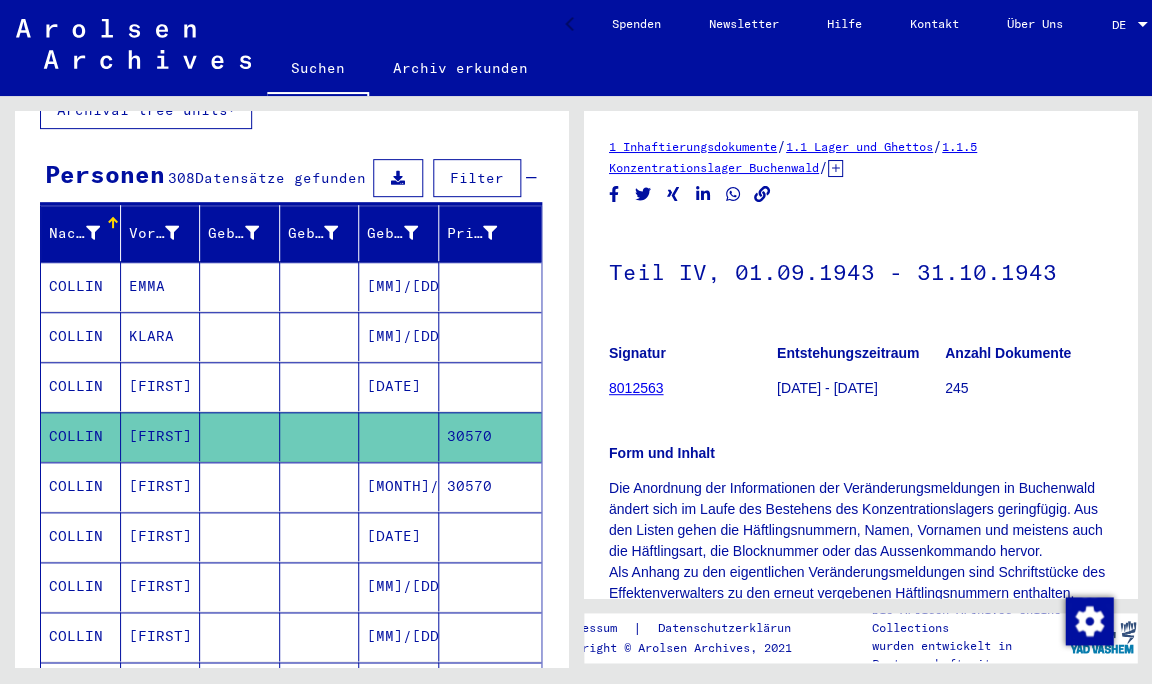 scroll, scrollTop: 0, scrollLeft: 0, axis: both 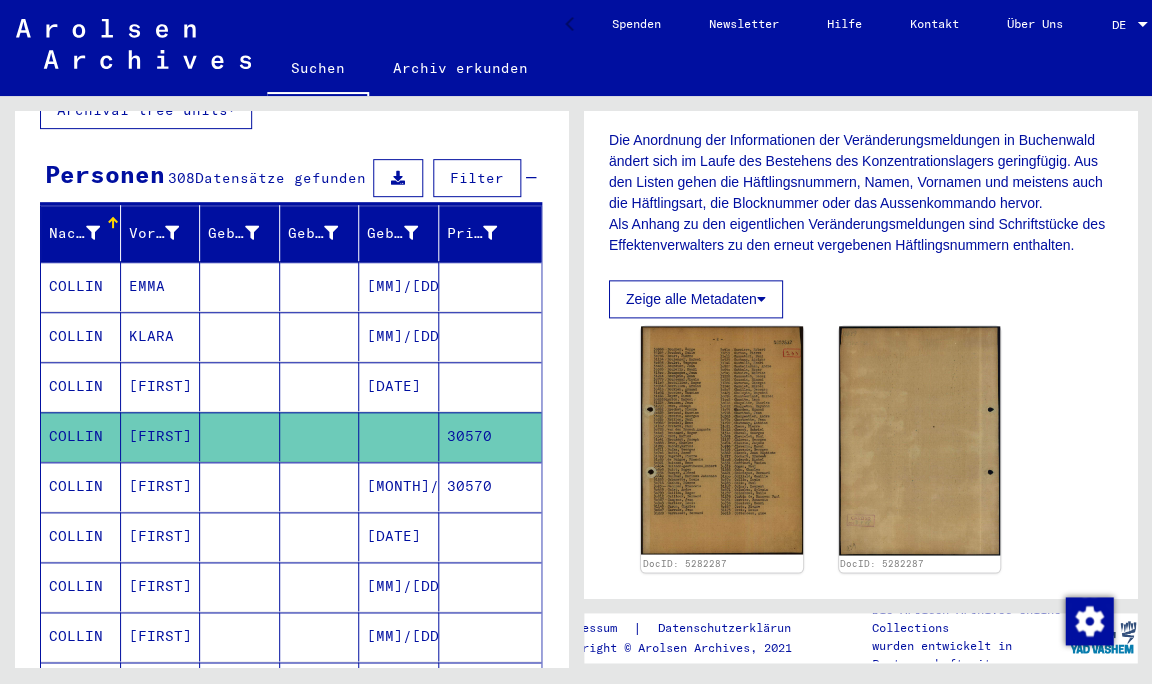 click on "[FIRST]" at bounding box center (161, 536) 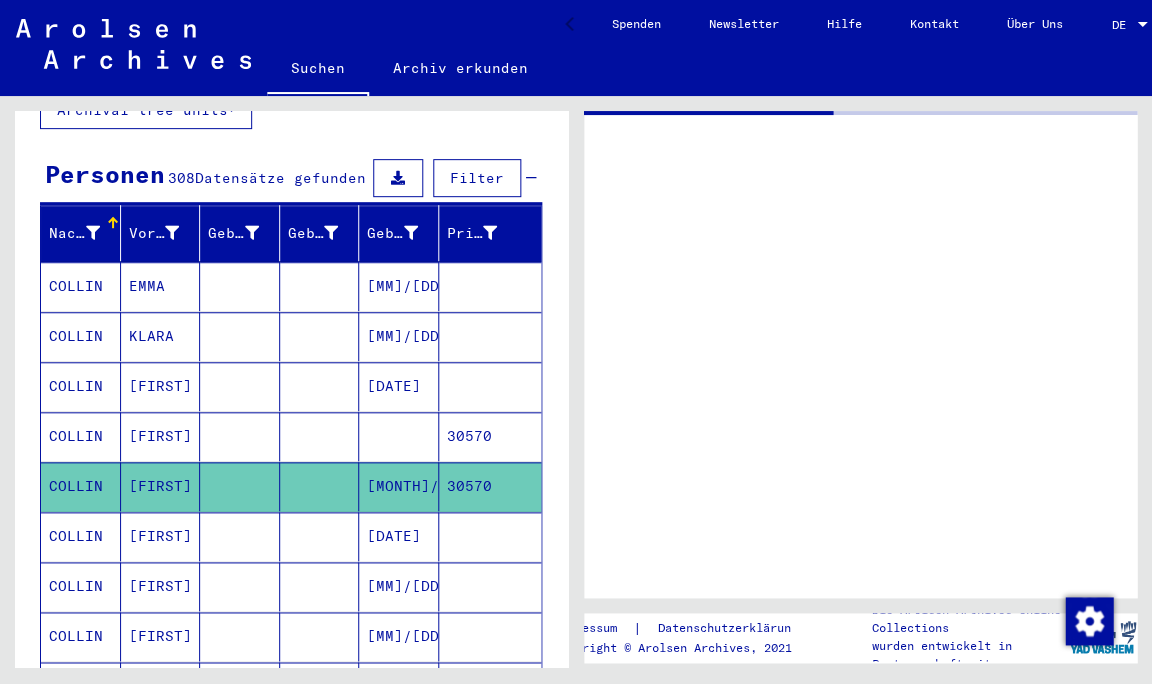 scroll, scrollTop: 0, scrollLeft: 0, axis: both 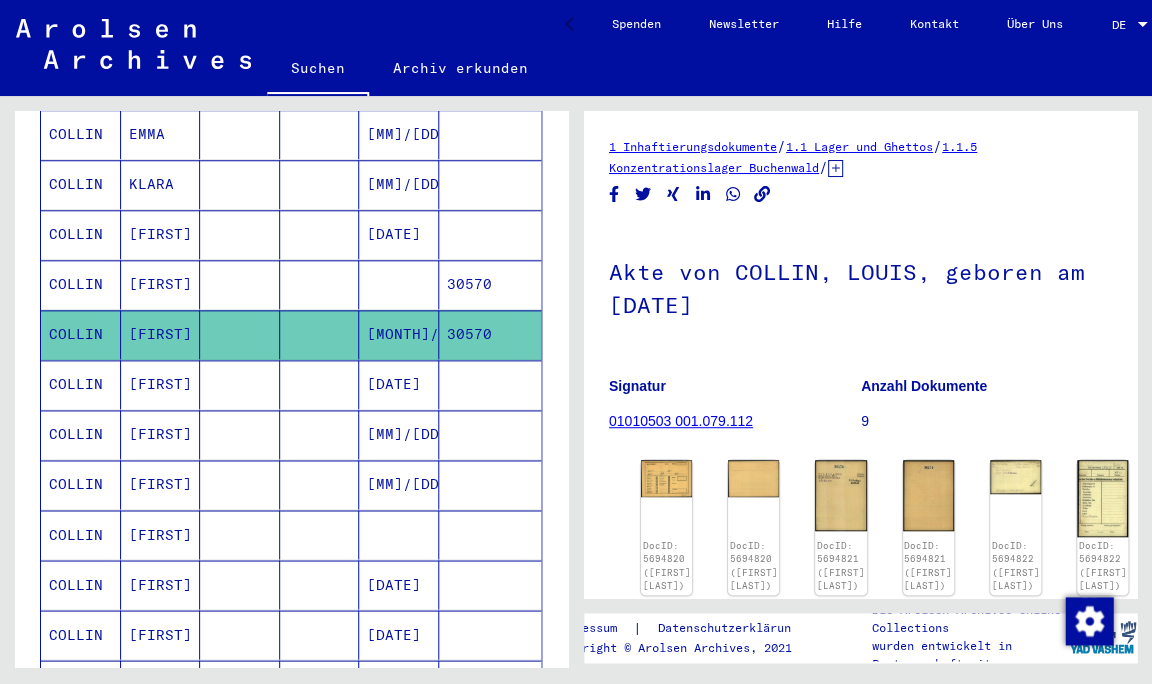 click on "COLLIN" at bounding box center (81, 584) 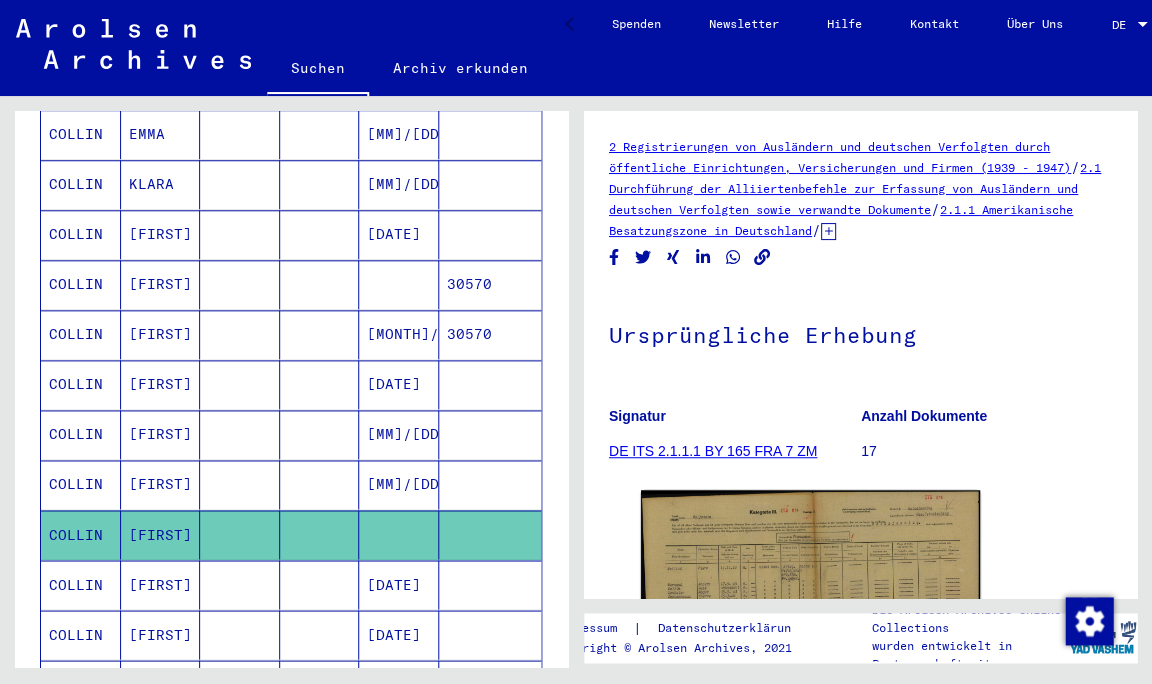 scroll, scrollTop: 0, scrollLeft: 0, axis: both 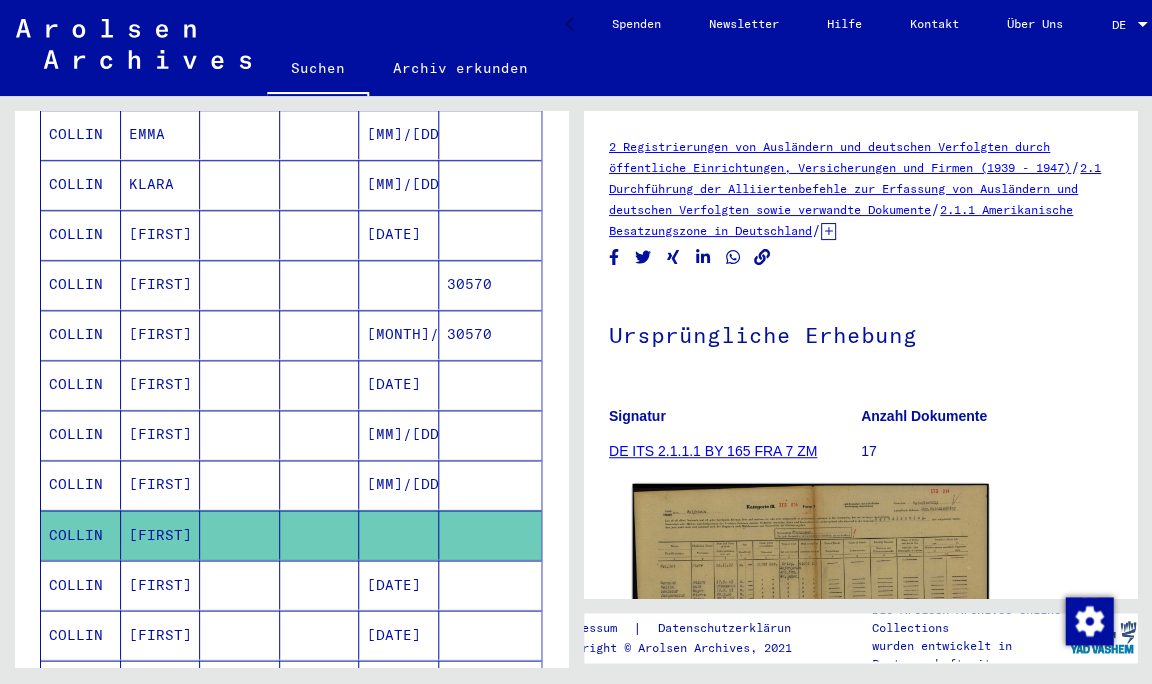 click 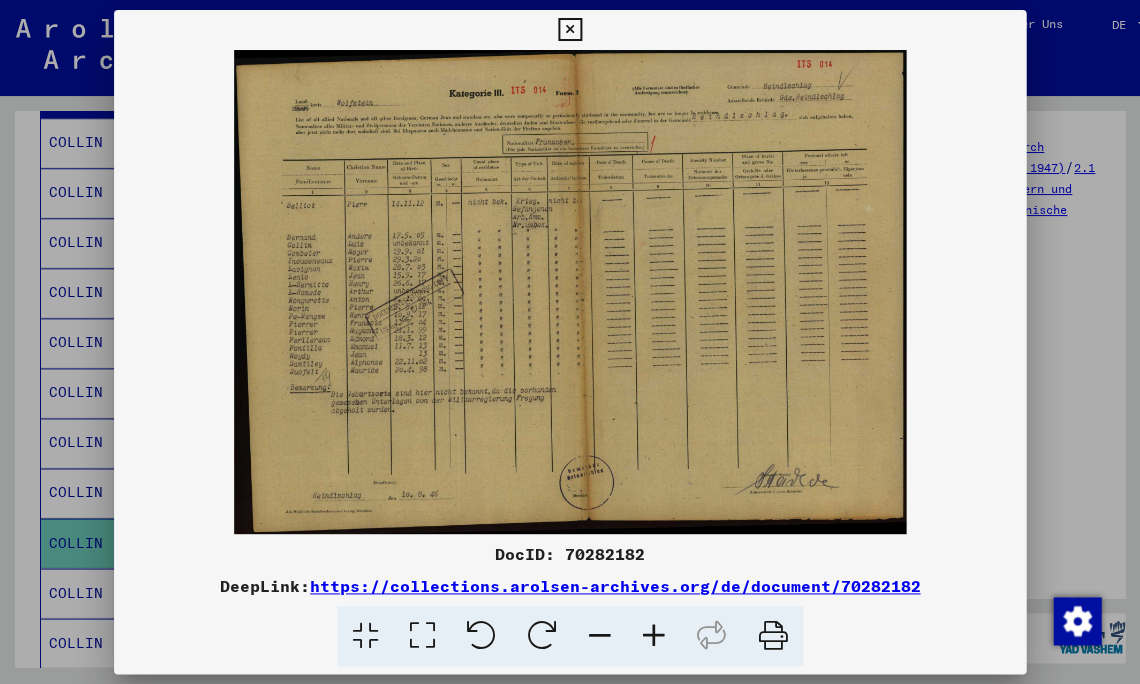 click at bounding box center [654, 636] 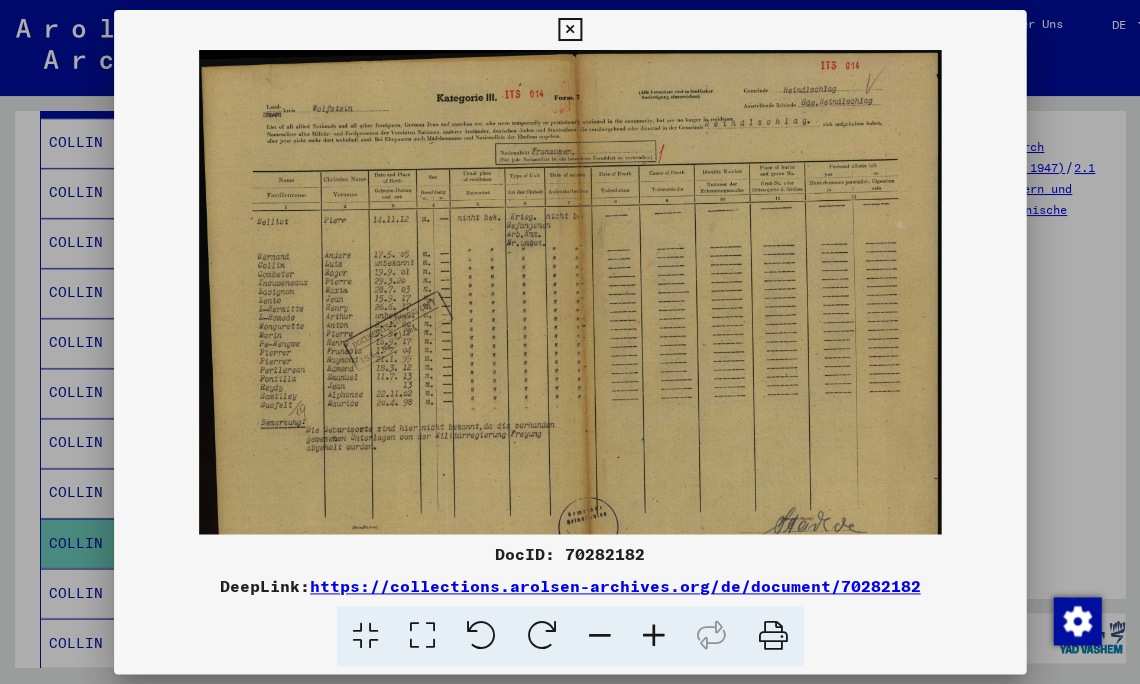 click at bounding box center [654, 636] 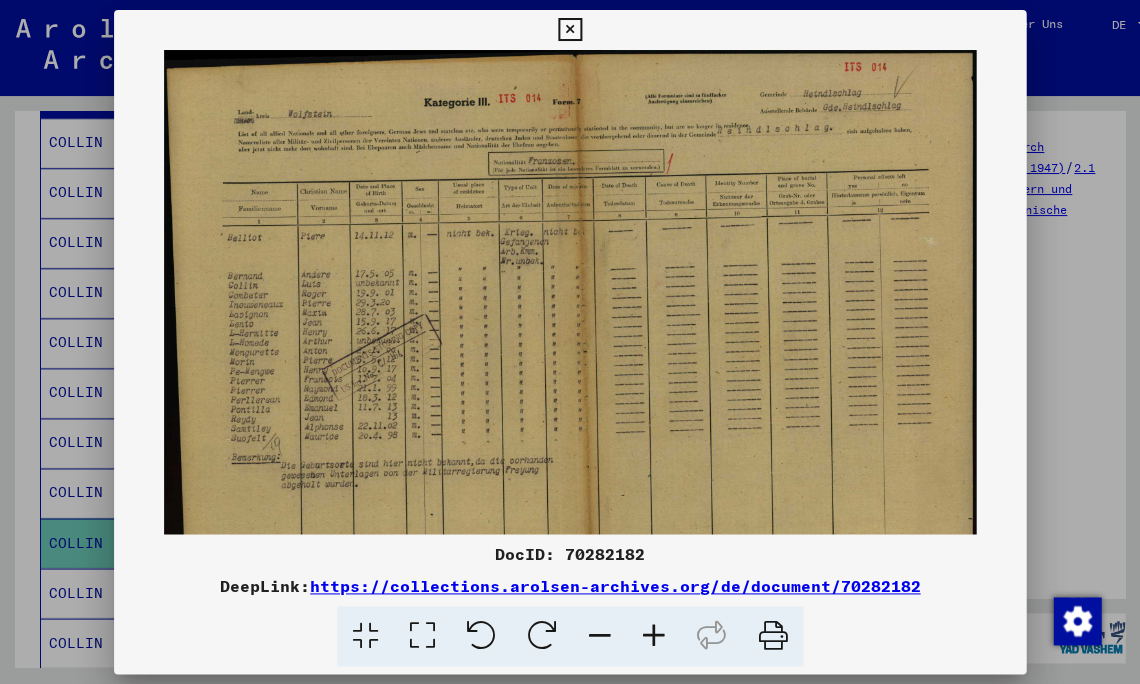 click at bounding box center [570, 342] 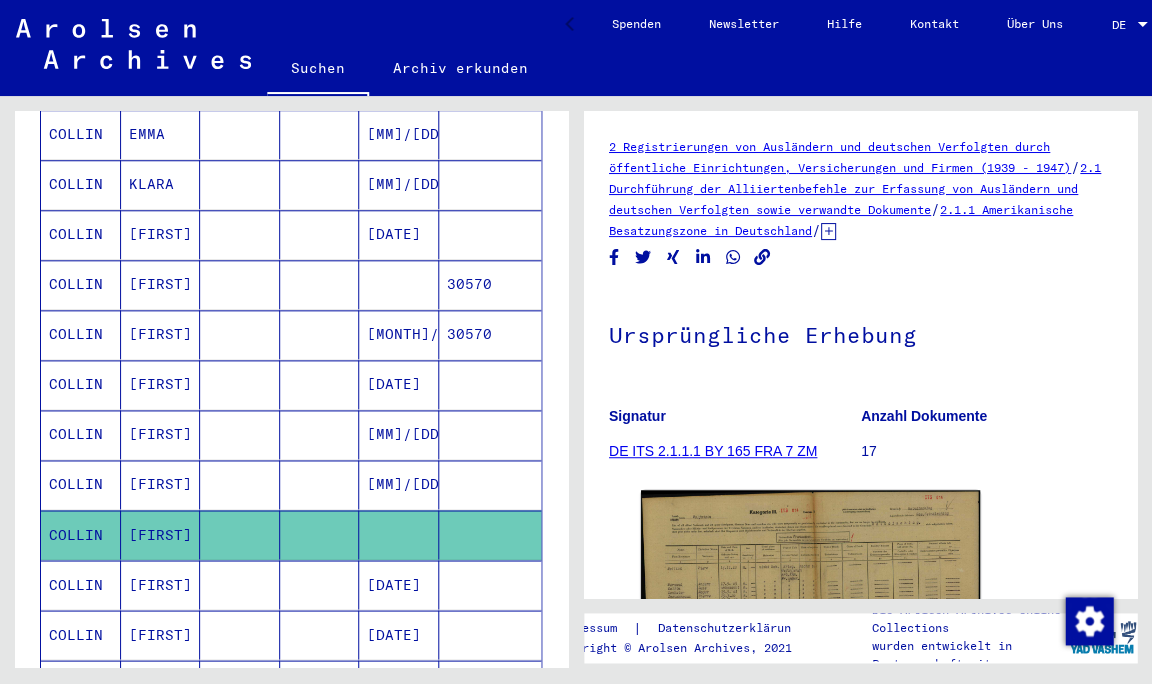 click 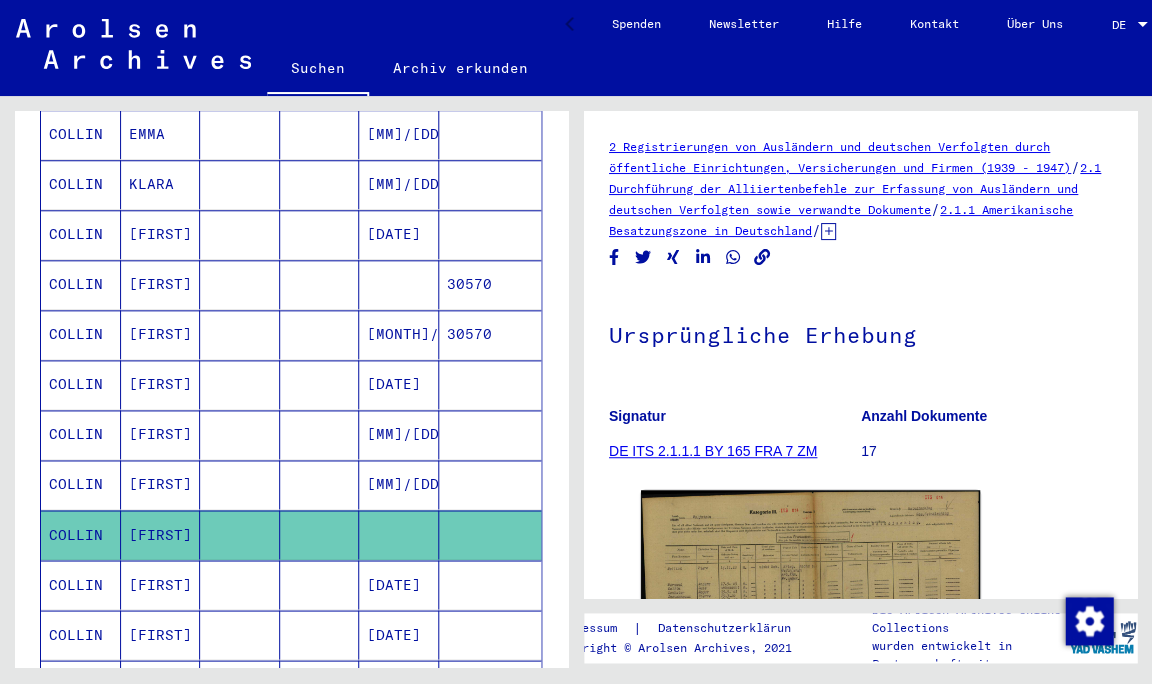 click 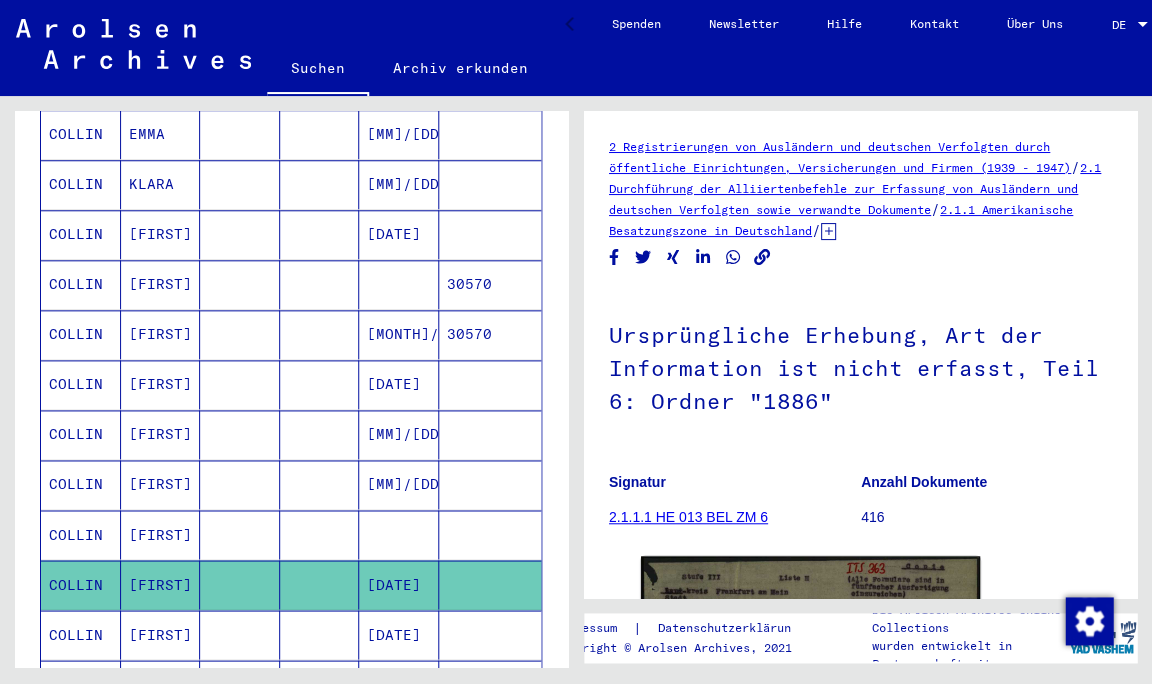 scroll, scrollTop: 0, scrollLeft: 0, axis: both 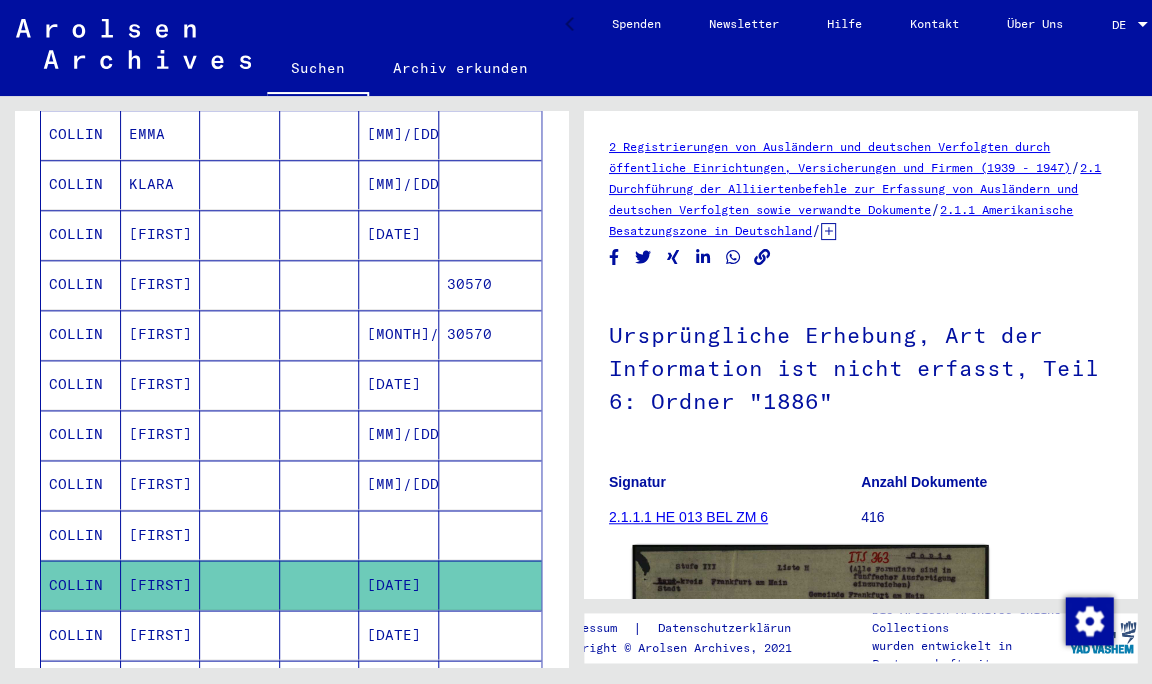 click 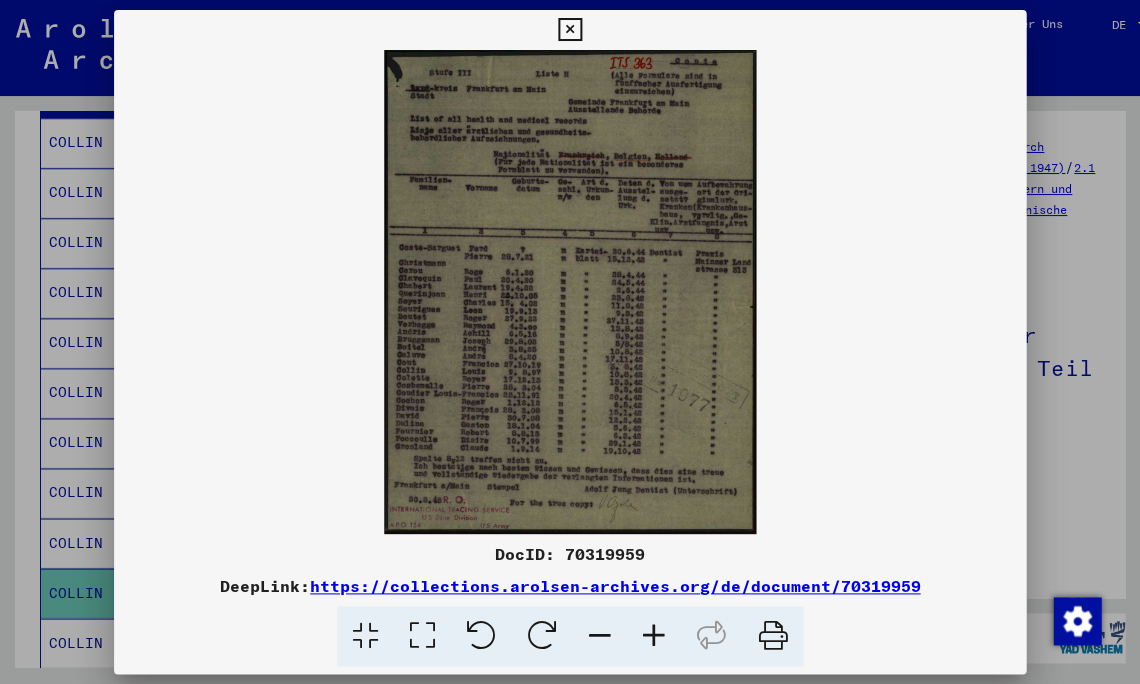 click at bounding box center [654, 636] 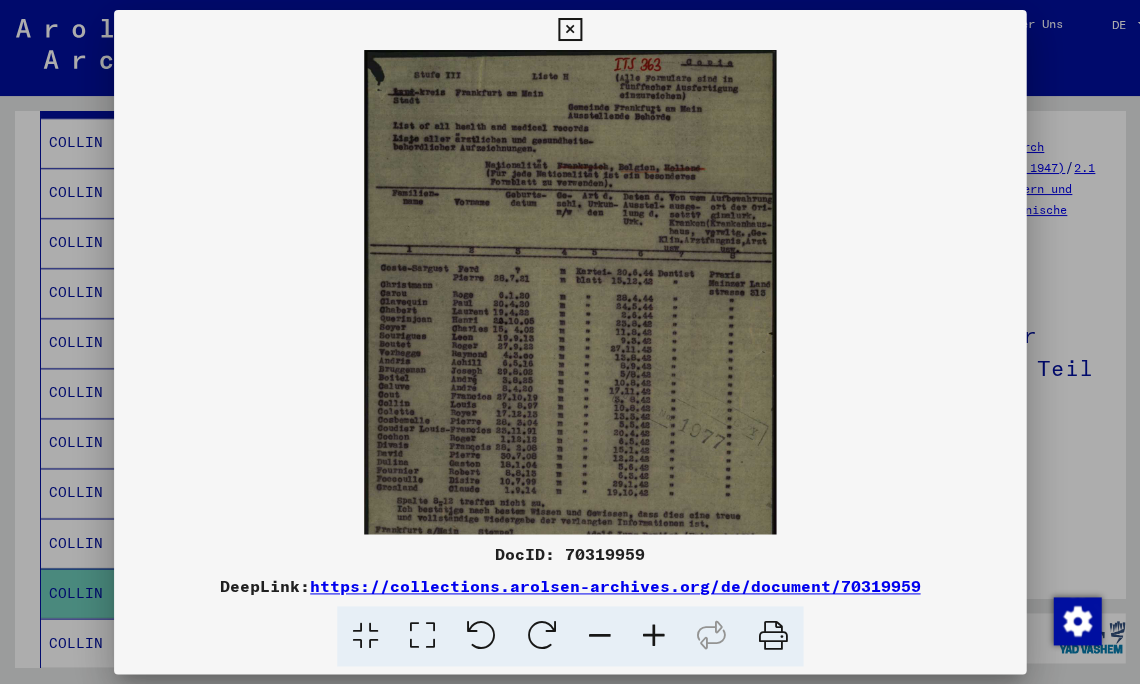 click at bounding box center (654, 636) 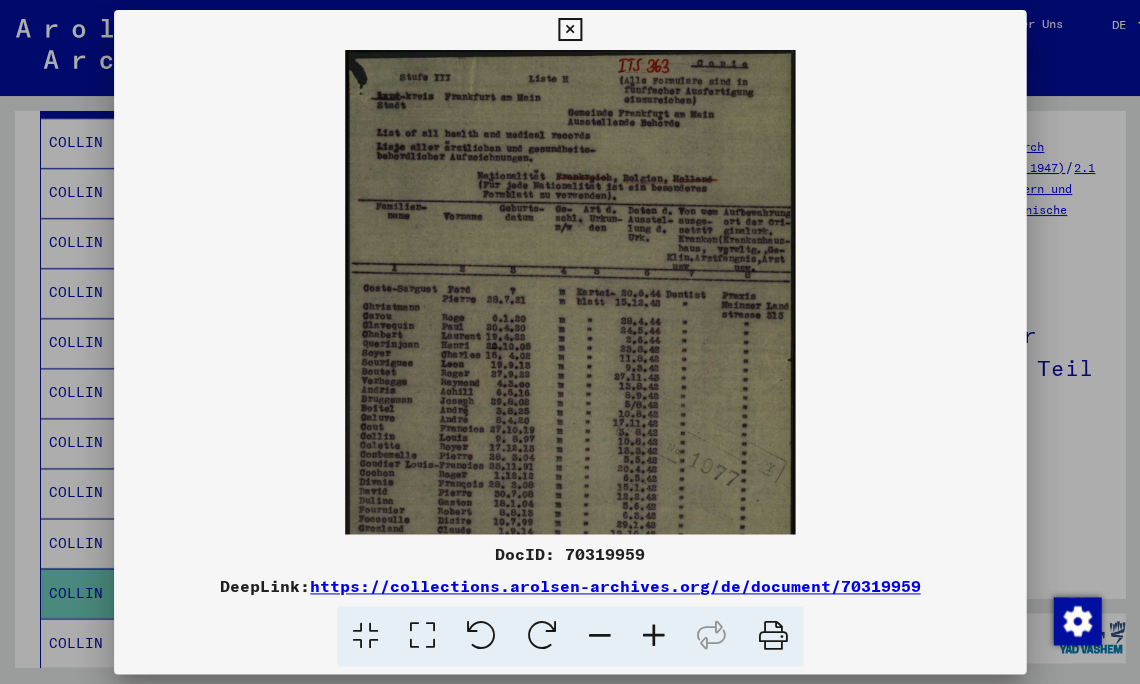 click at bounding box center [654, 636] 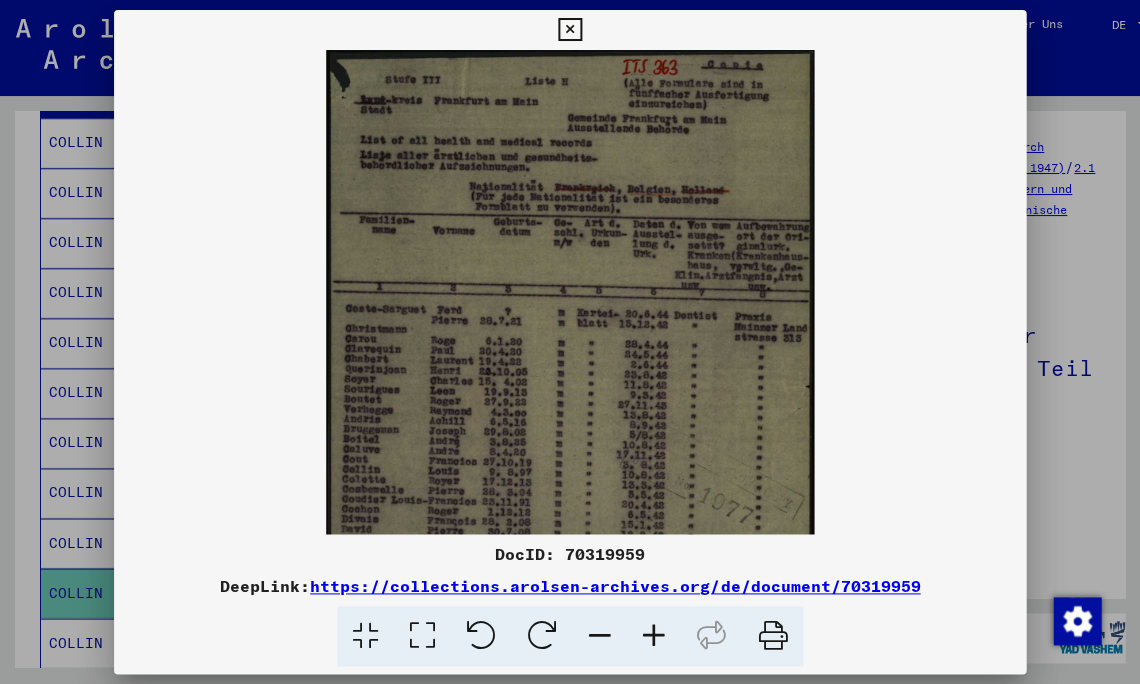 click at bounding box center (570, 342) 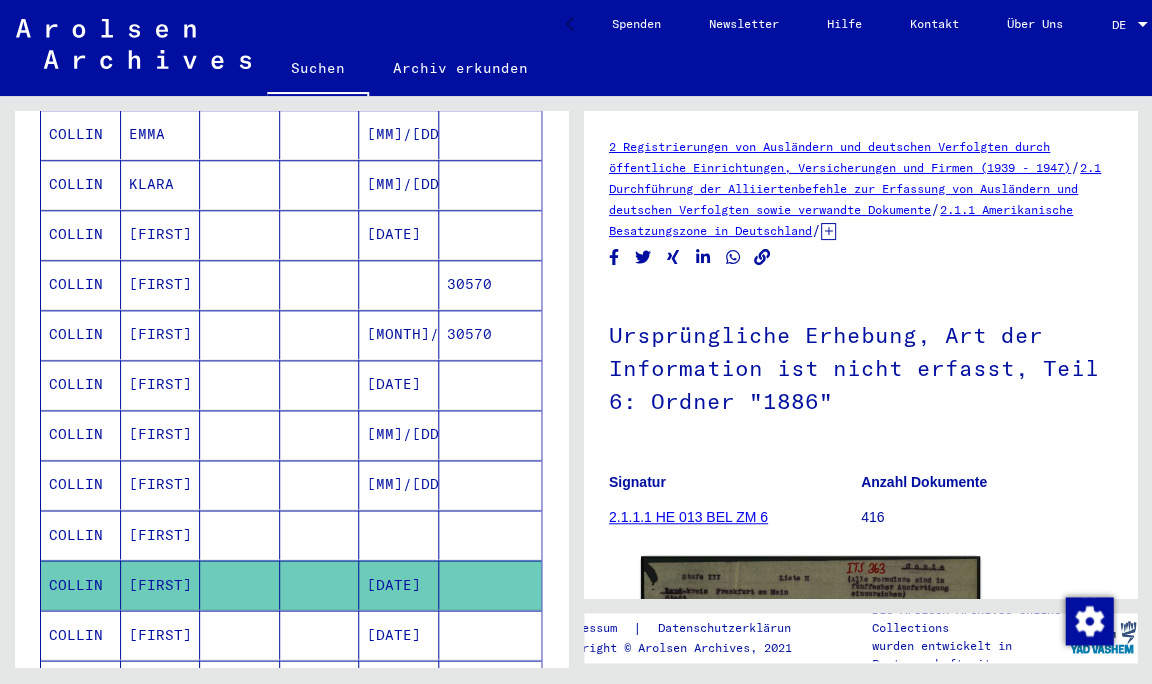 click 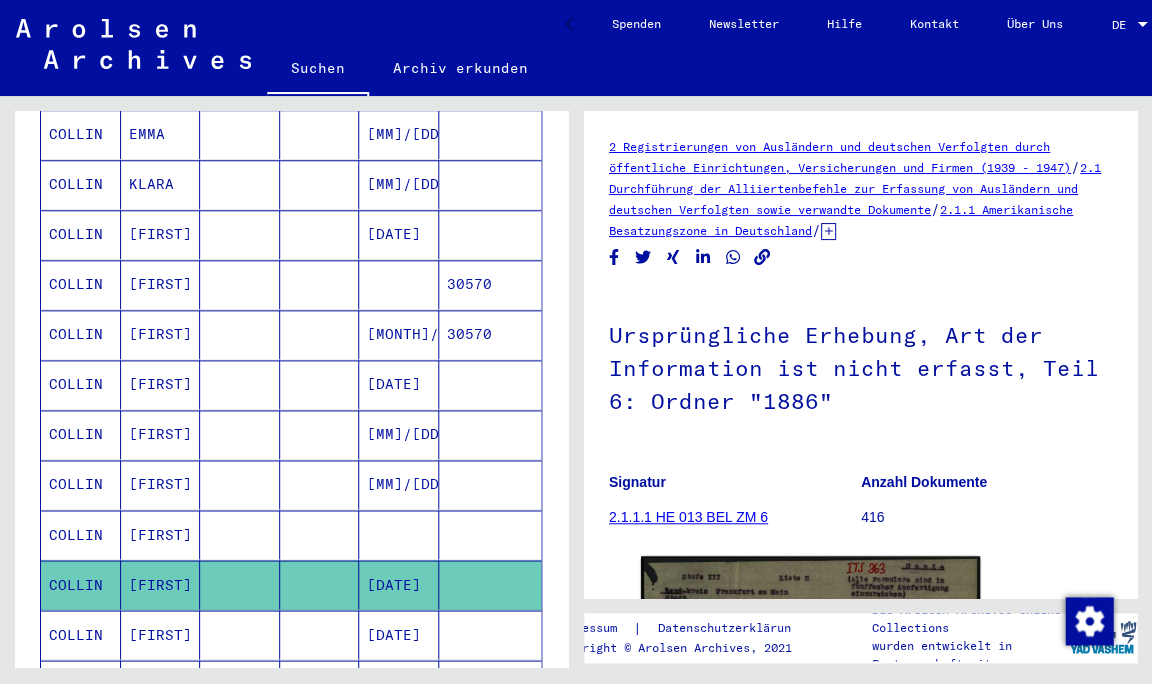 click on "[FIRST]" at bounding box center (161, 684) 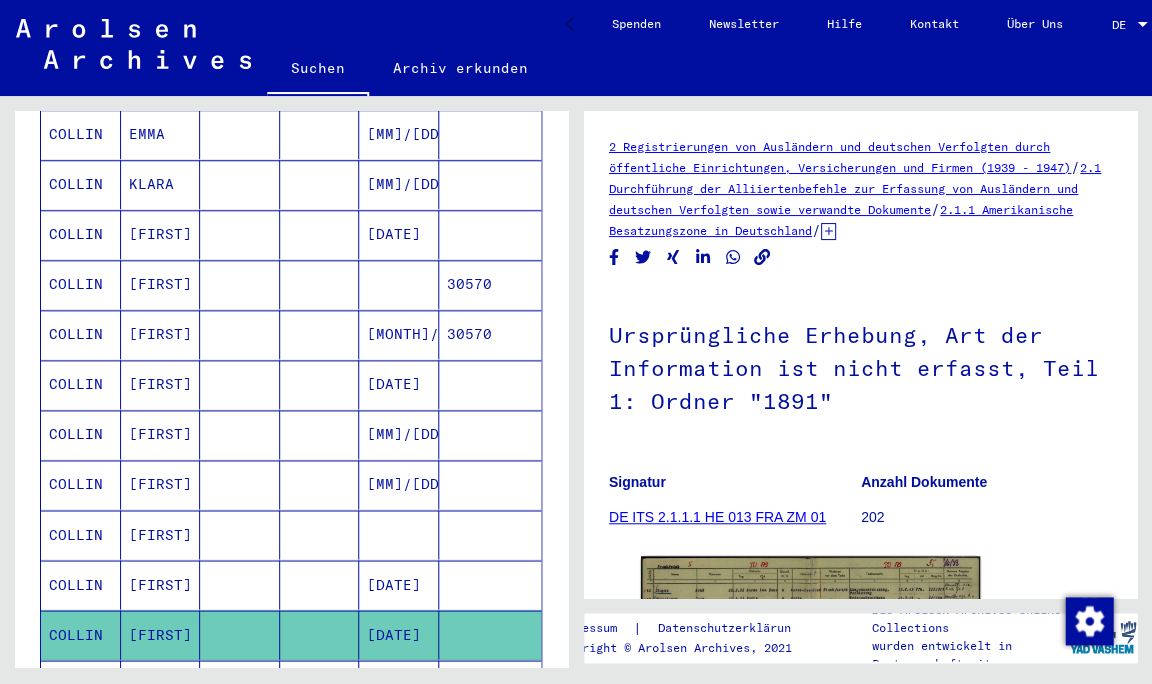 scroll, scrollTop: 0, scrollLeft: 0, axis: both 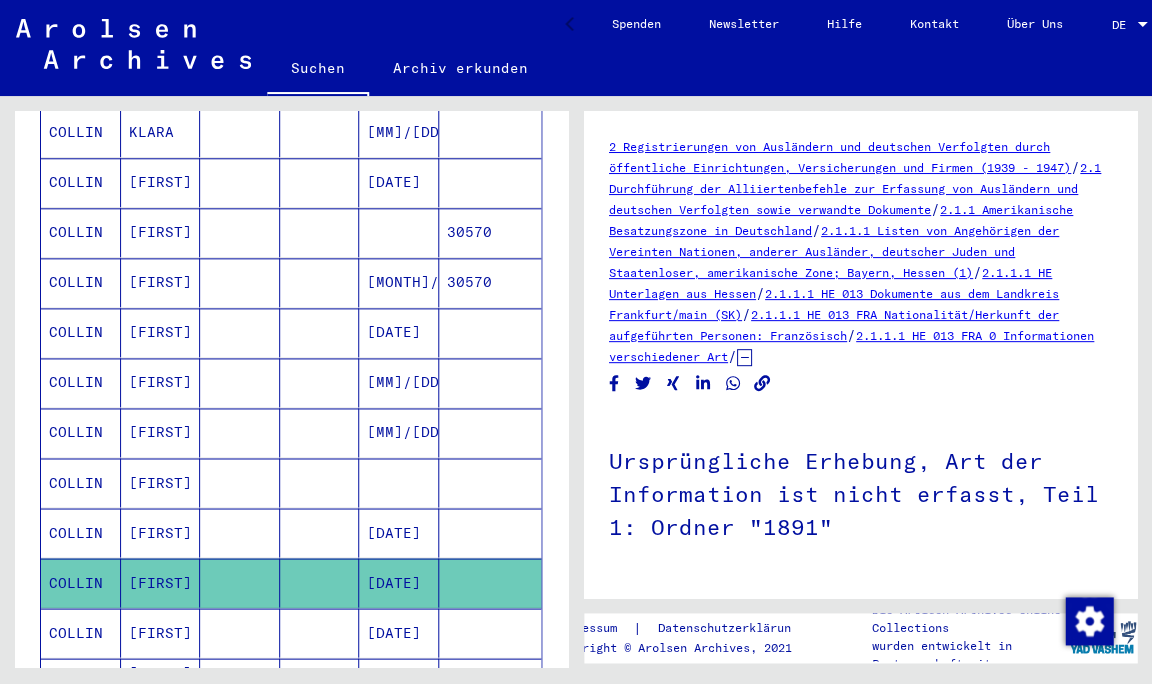 click on "[FIRST]" at bounding box center [161, 682] 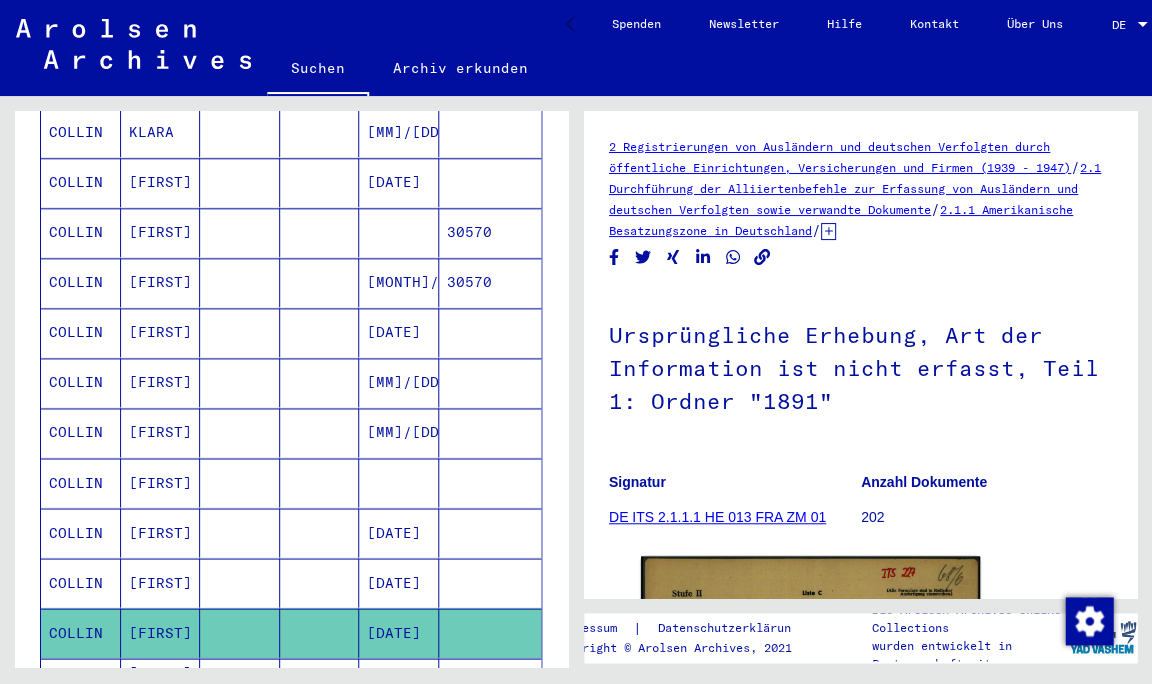 scroll, scrollTop: 0, scrollLeft: 0, axis: both 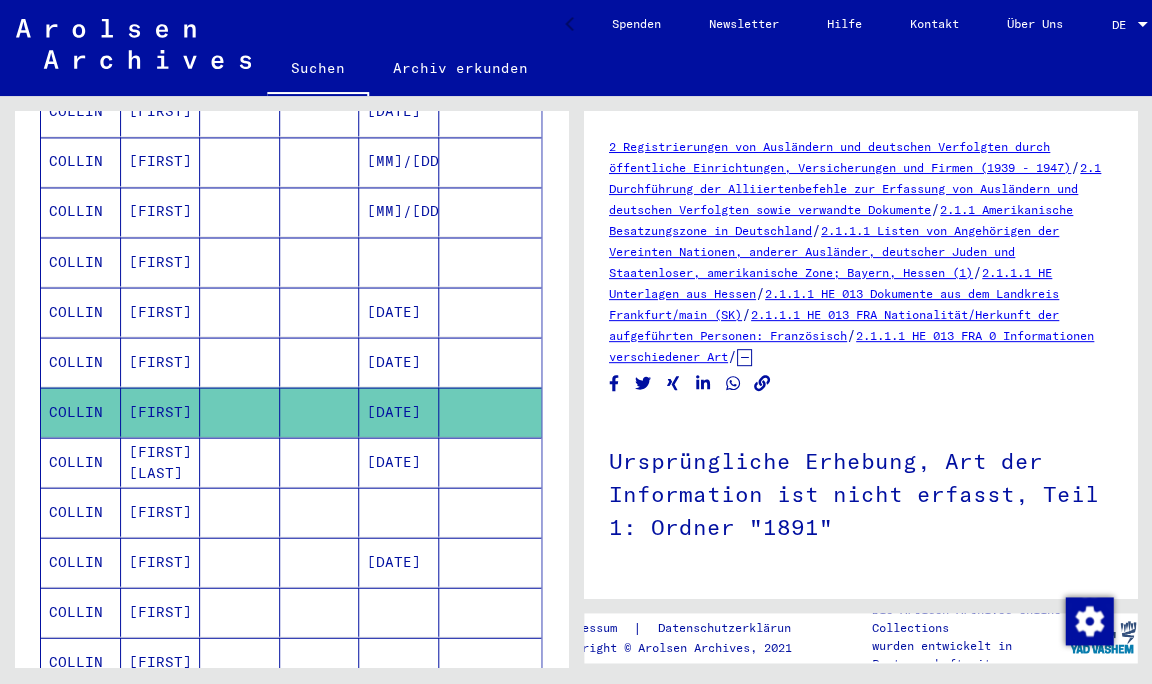 click on "[FIRST]" at bounding box center [161, 561] 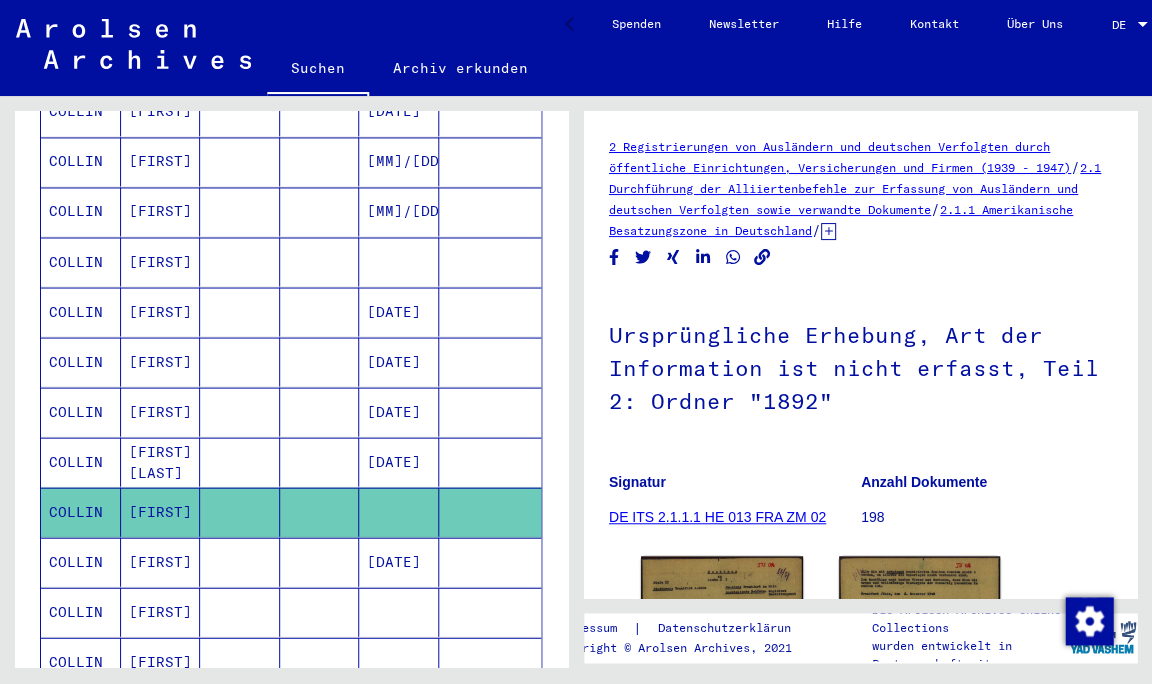 scroll, scrollTop: 0, scrollLeft: 0, axis: both 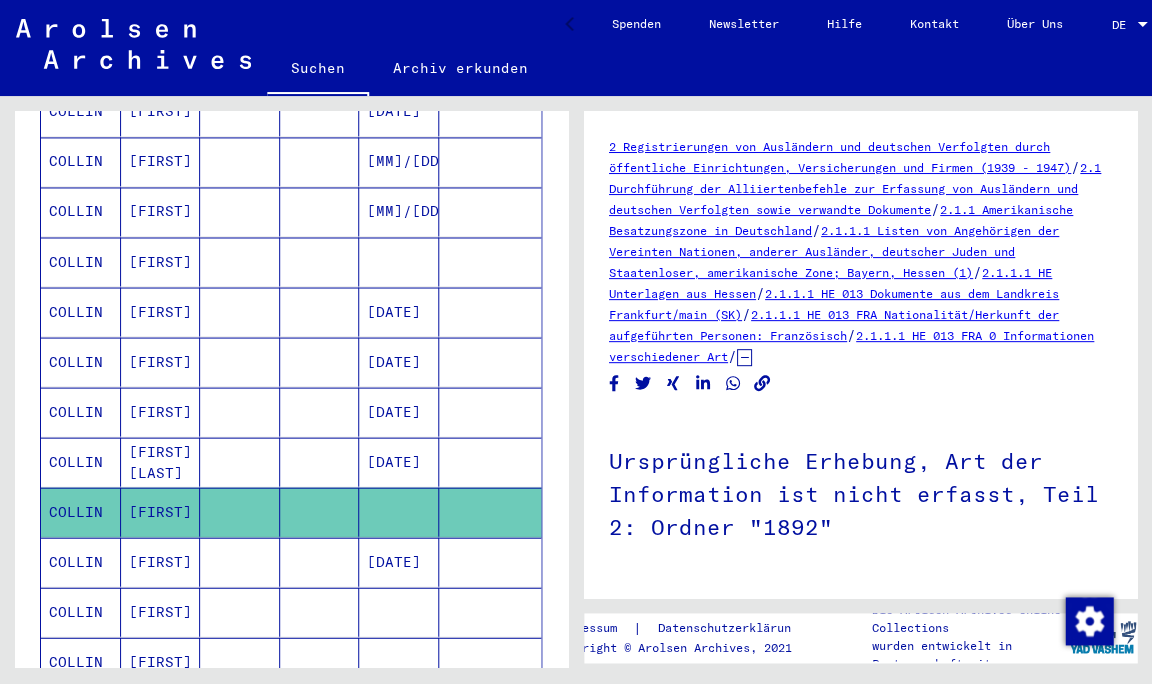 click on "COLLIN" at bounding box center [81, 611] 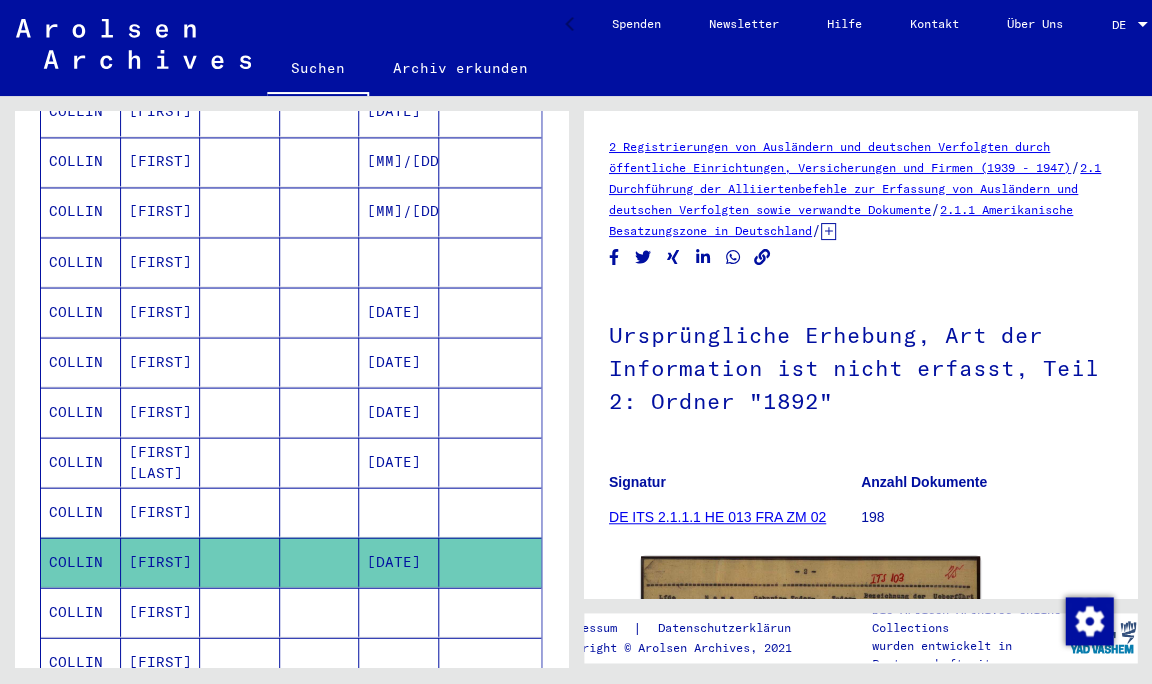 scroll, scrollTop: 0, scrollLeft: 0, axis: both 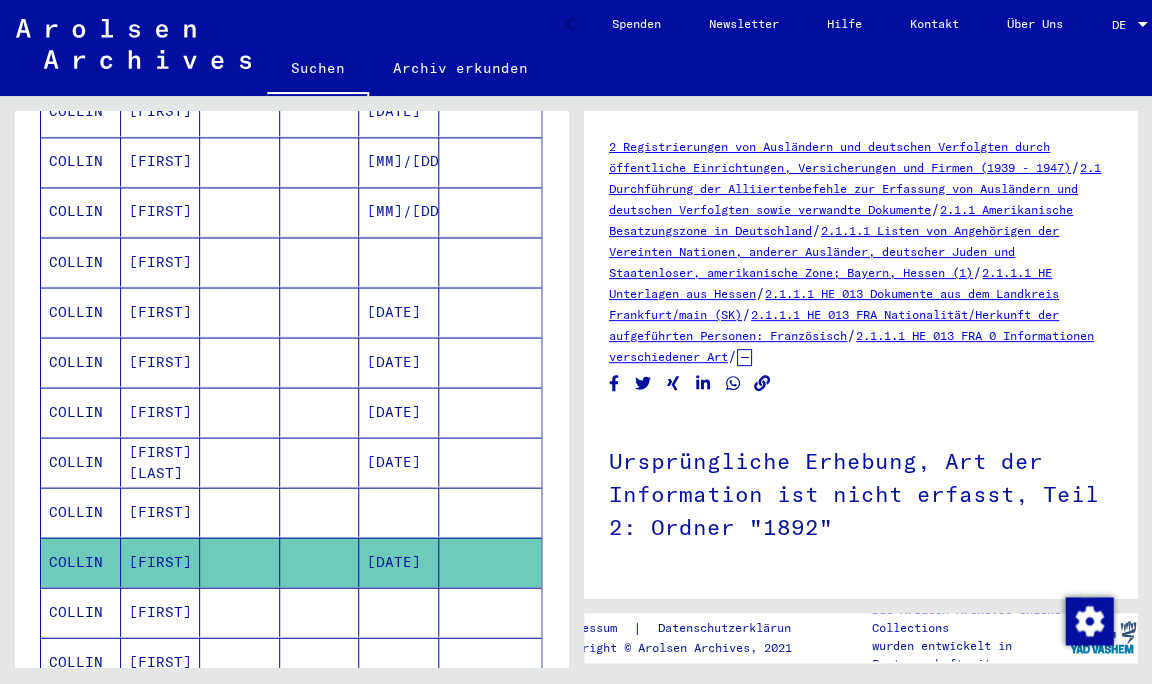 click on "[FIRST]" at bounding box center (161, 661) 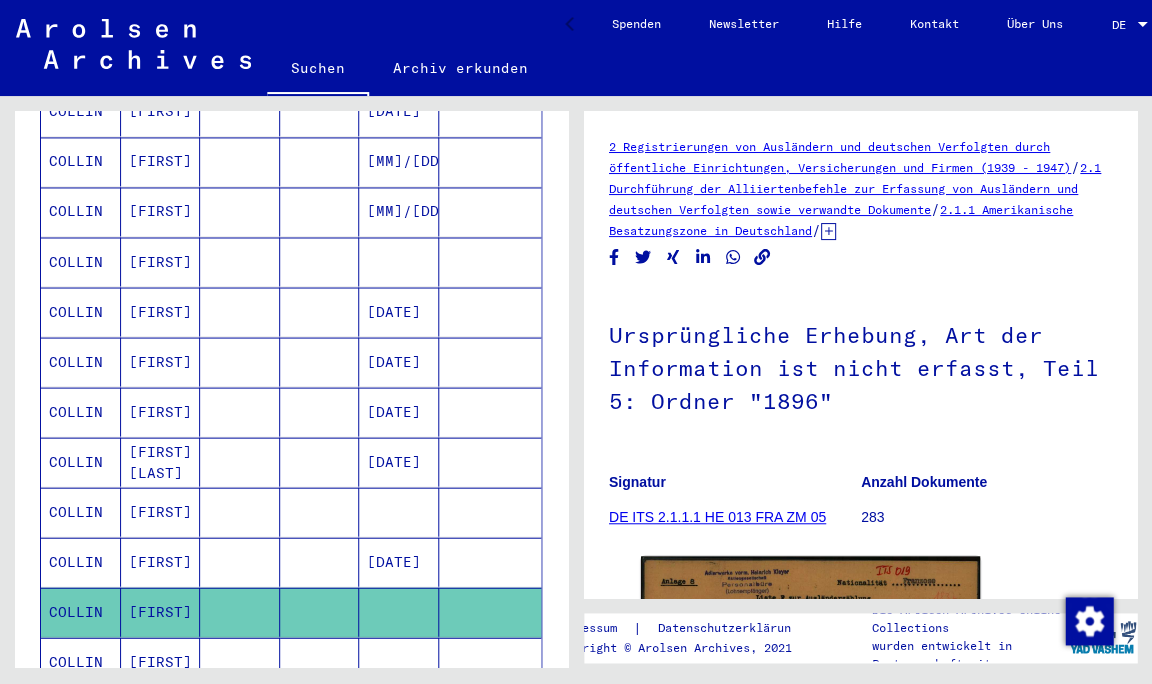 scroll, scrollTop: 0, scrollLeft: 0, axis: both 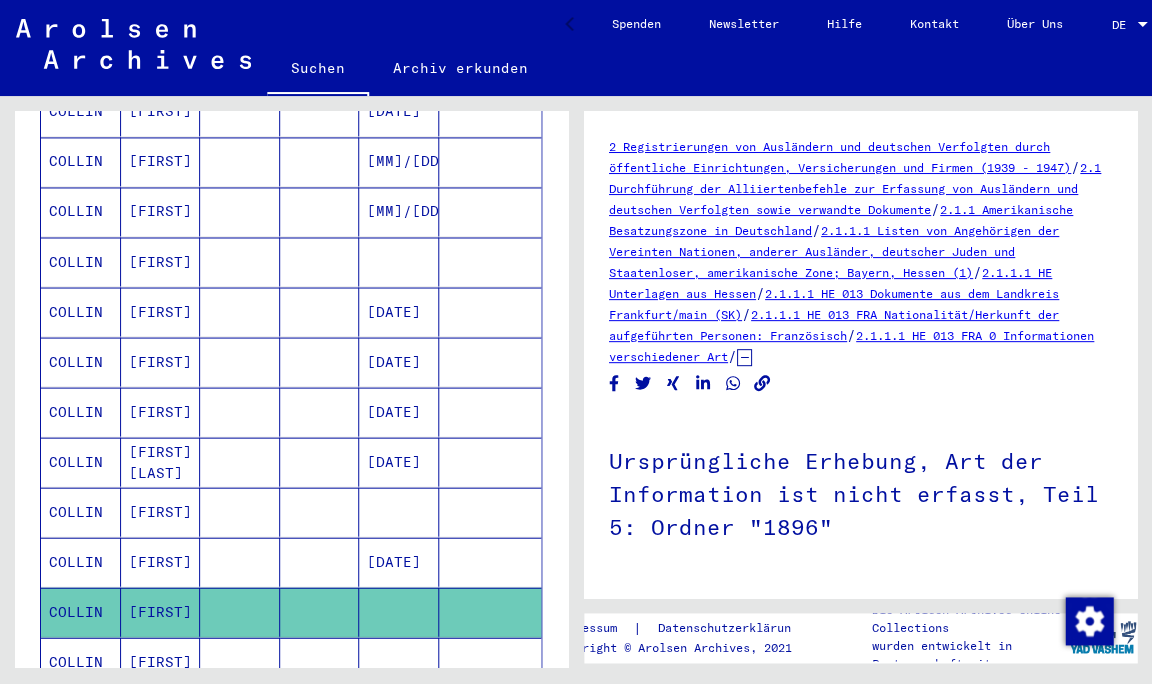 click on "[FIRST]" at bounding box center (161, 711) 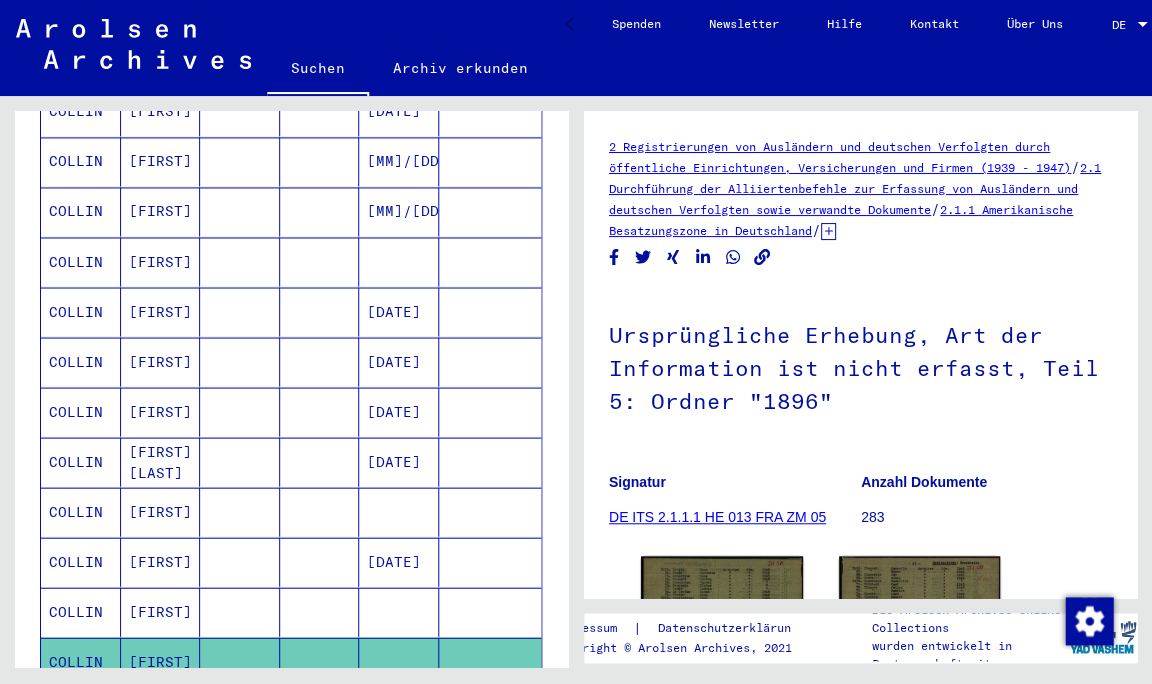 scroll, scrollTop: 0, scrollLeft: 0, axis: both 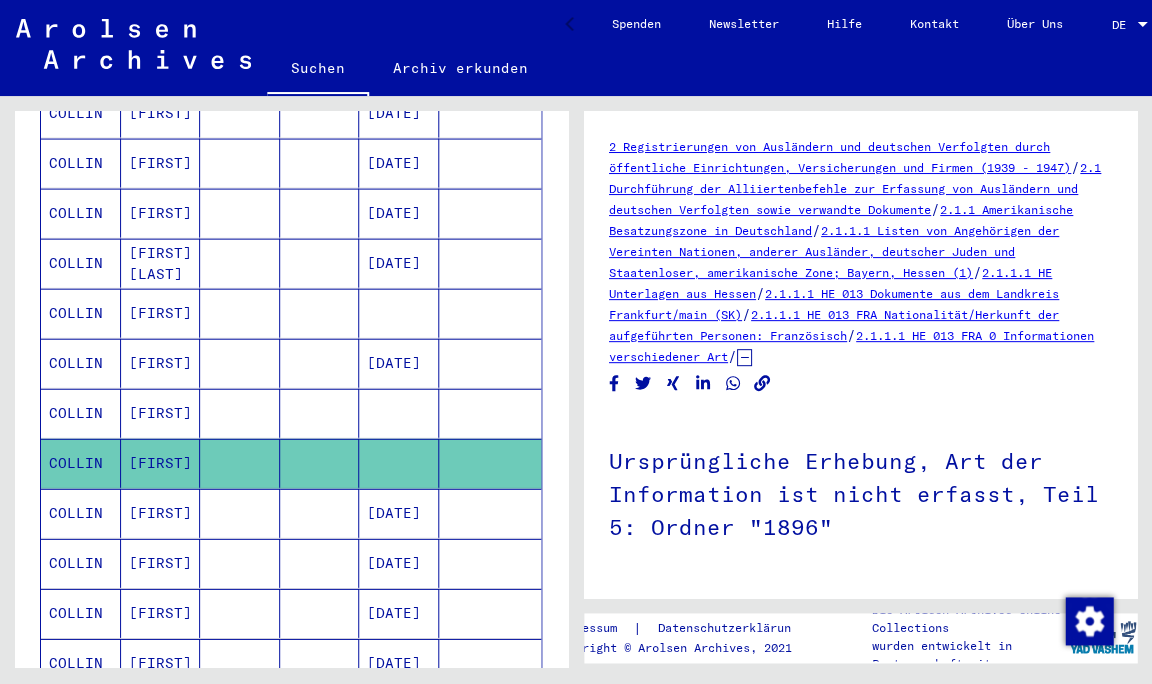 click on "[FIRST]" at bounding box center [161, 562] 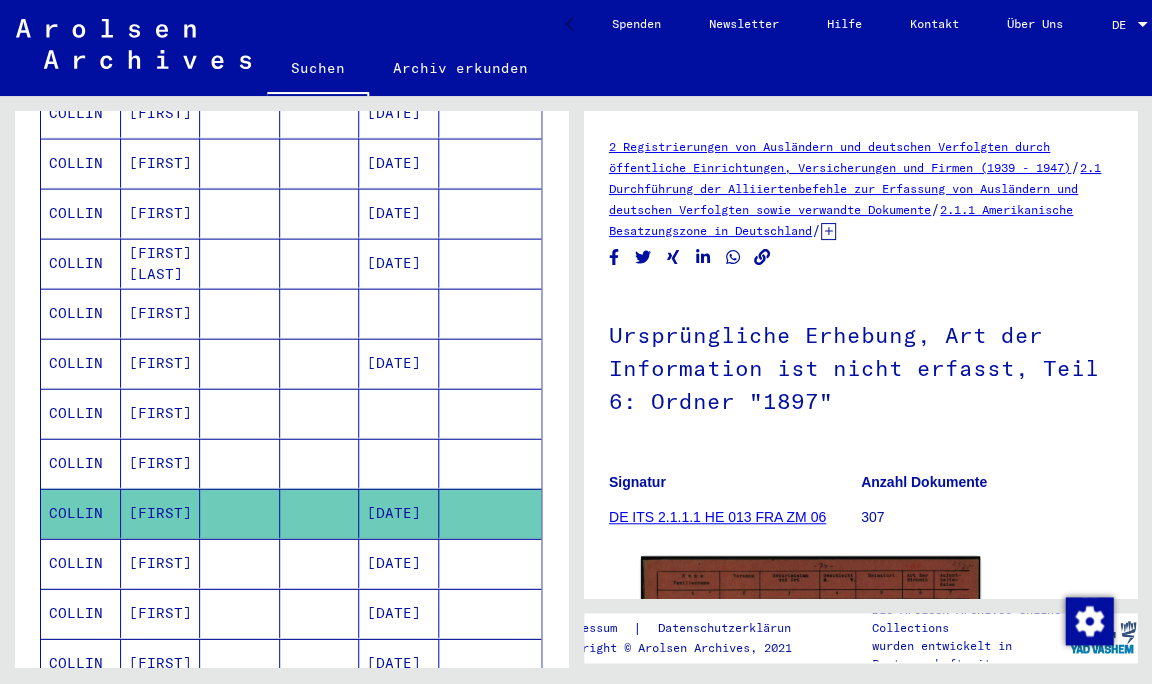 scroll, scrollTop: 0, scrollLeft: 0, axis: both 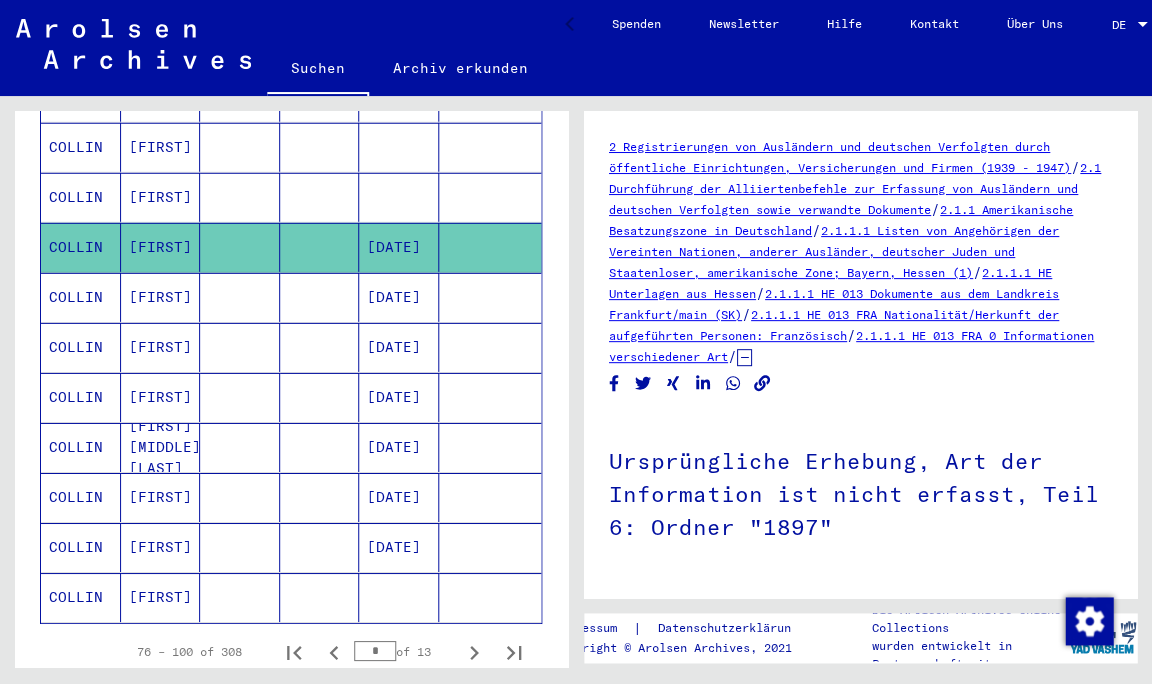 click on "[FIRST]" 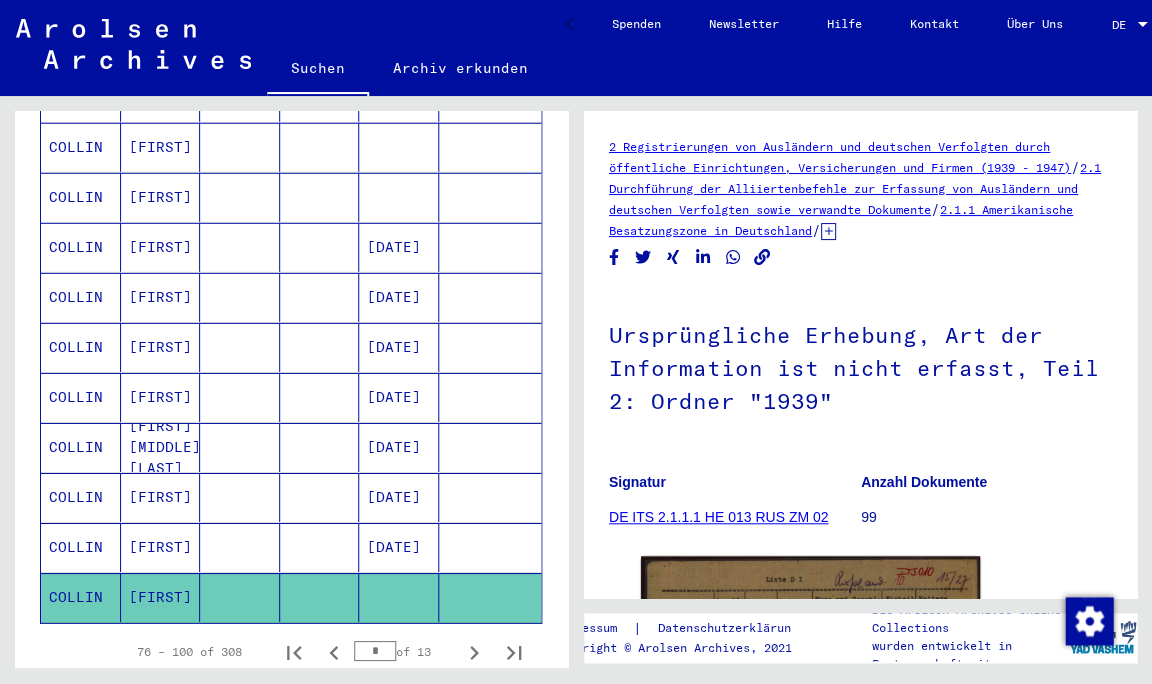 scroll, scrollTop: 0, scrollLeft: 0, axis: both 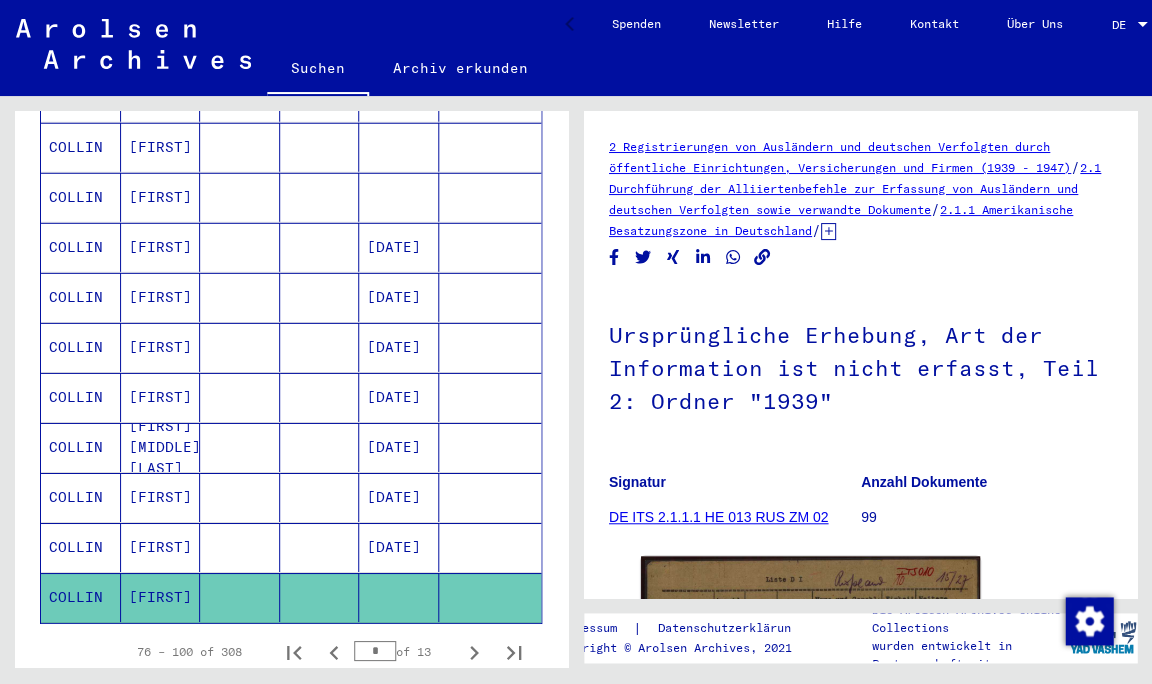 click 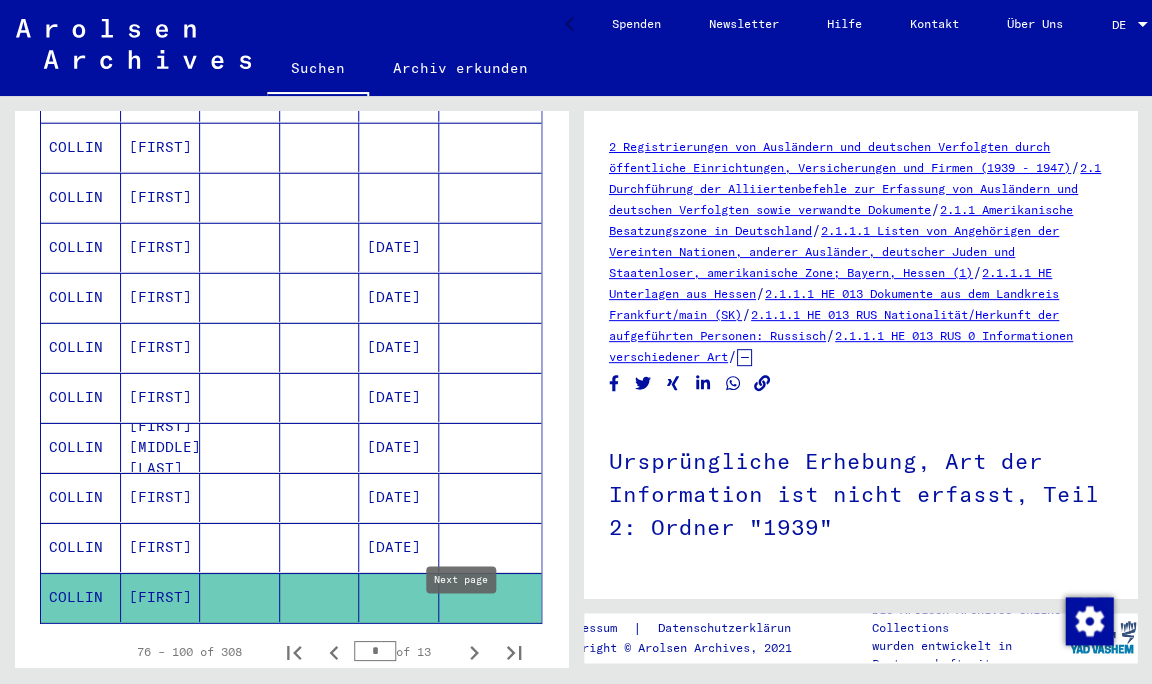 click 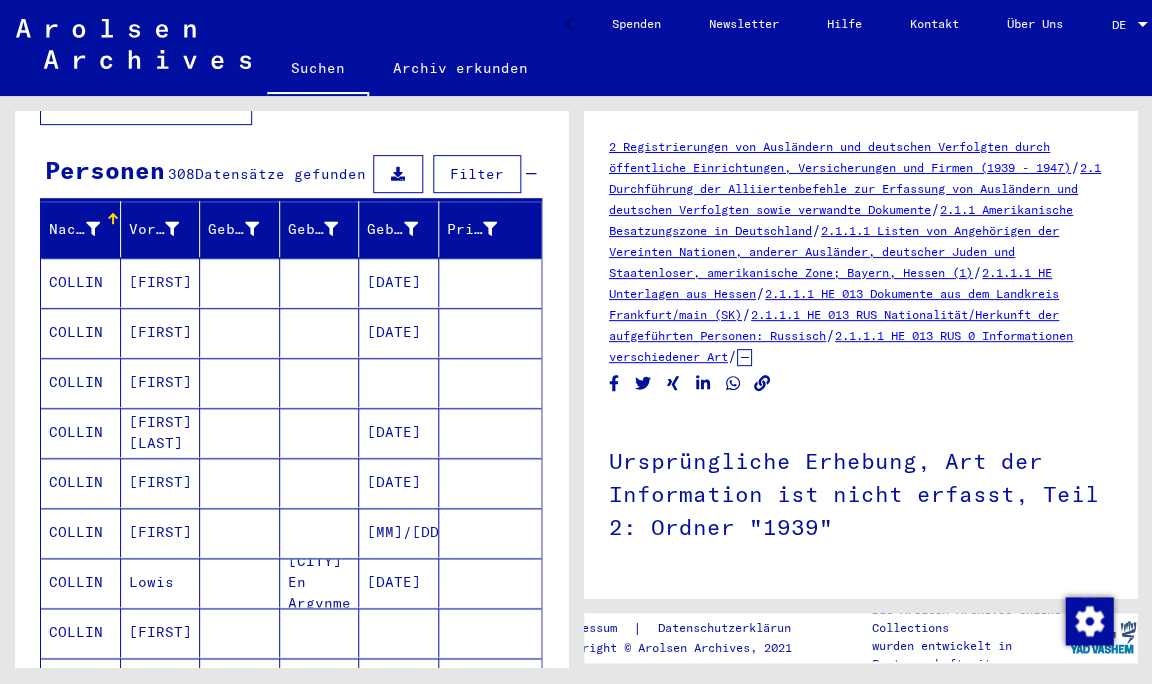 scroll, scrollTop: 182, scrollLeft: 0, axis: vertical 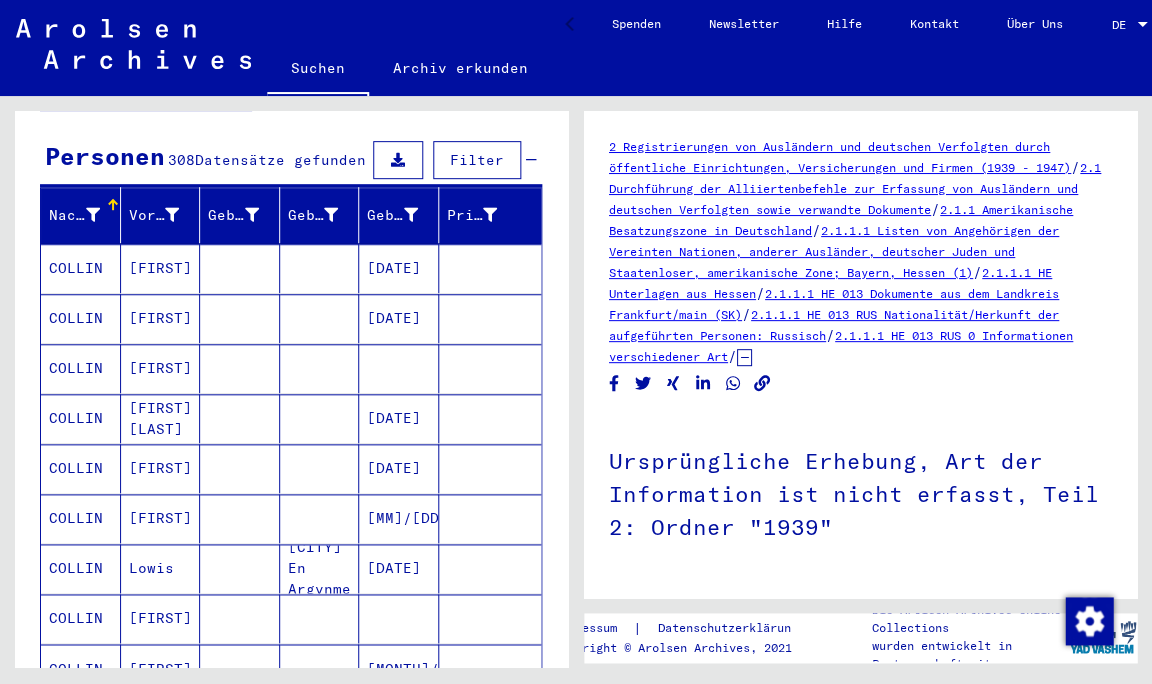 click on "[FIRST]" at bounding box center (161, 568) 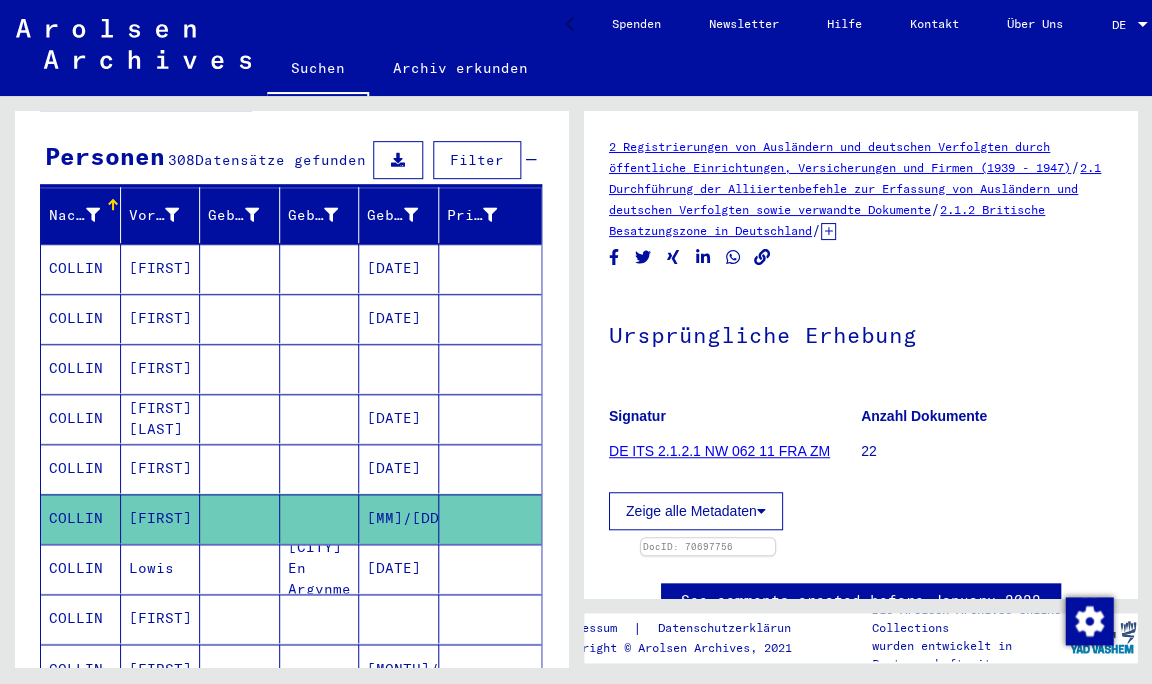 scroll, scrollTop: 0, scrollLeft: 0, axis: both 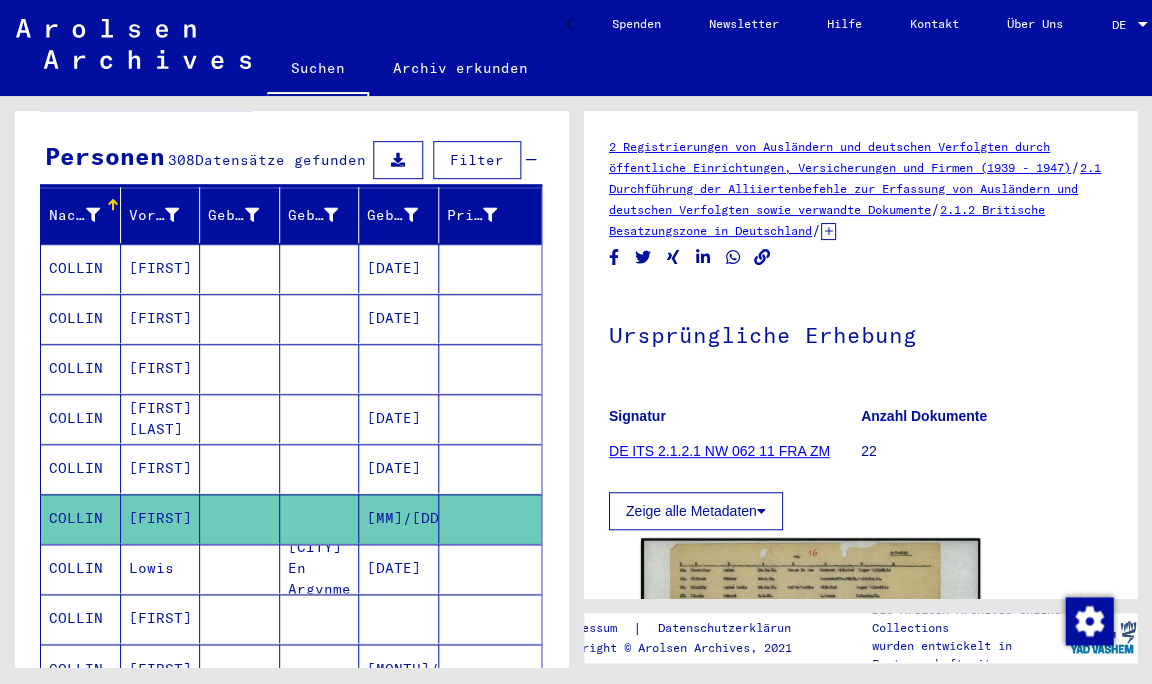 click 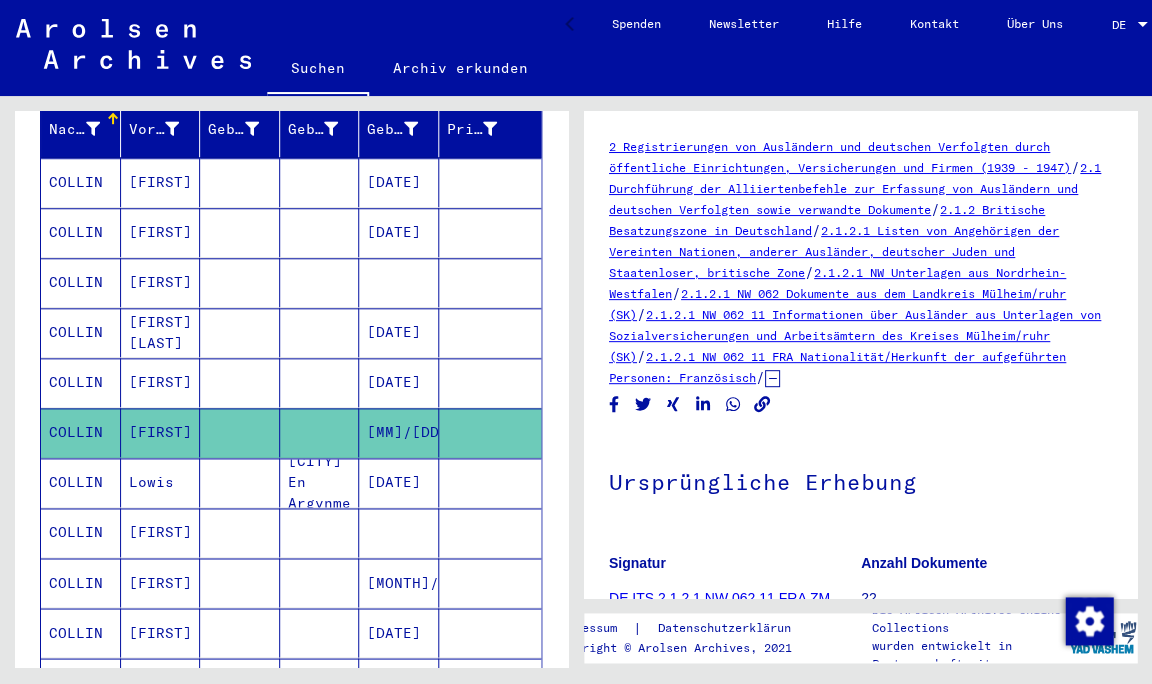 scroll, scrollTop: 284, scrollLeft: 0, axis: vertical 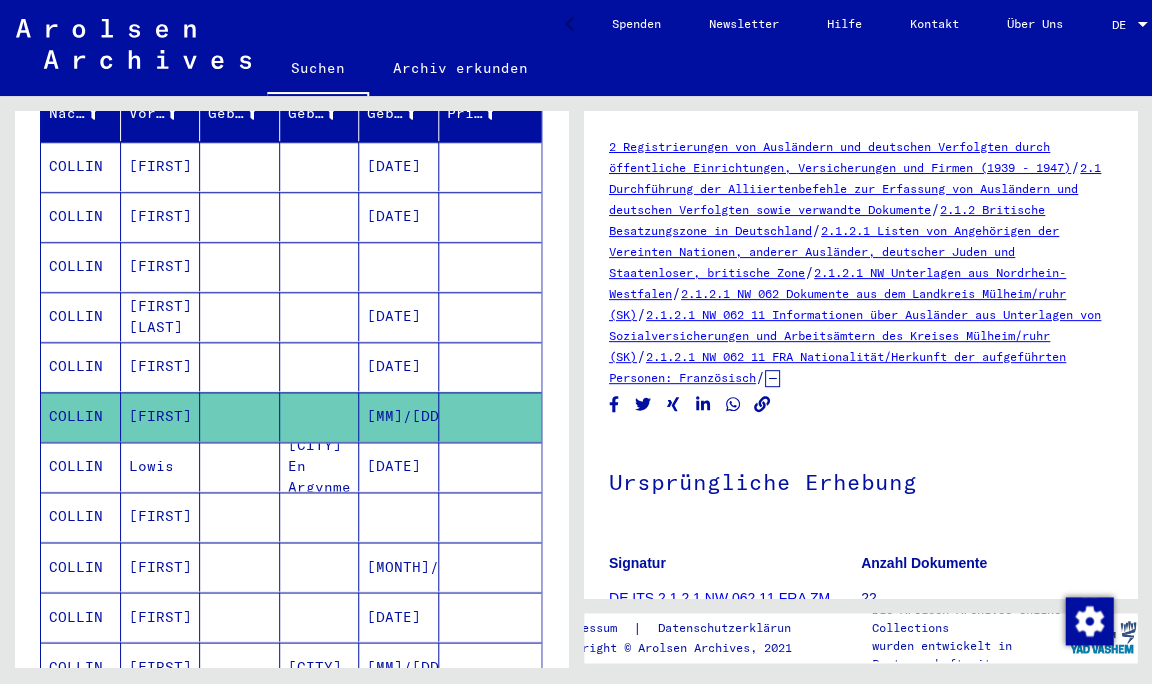 click on "[FIRST]" at bounding box center (161, 566) 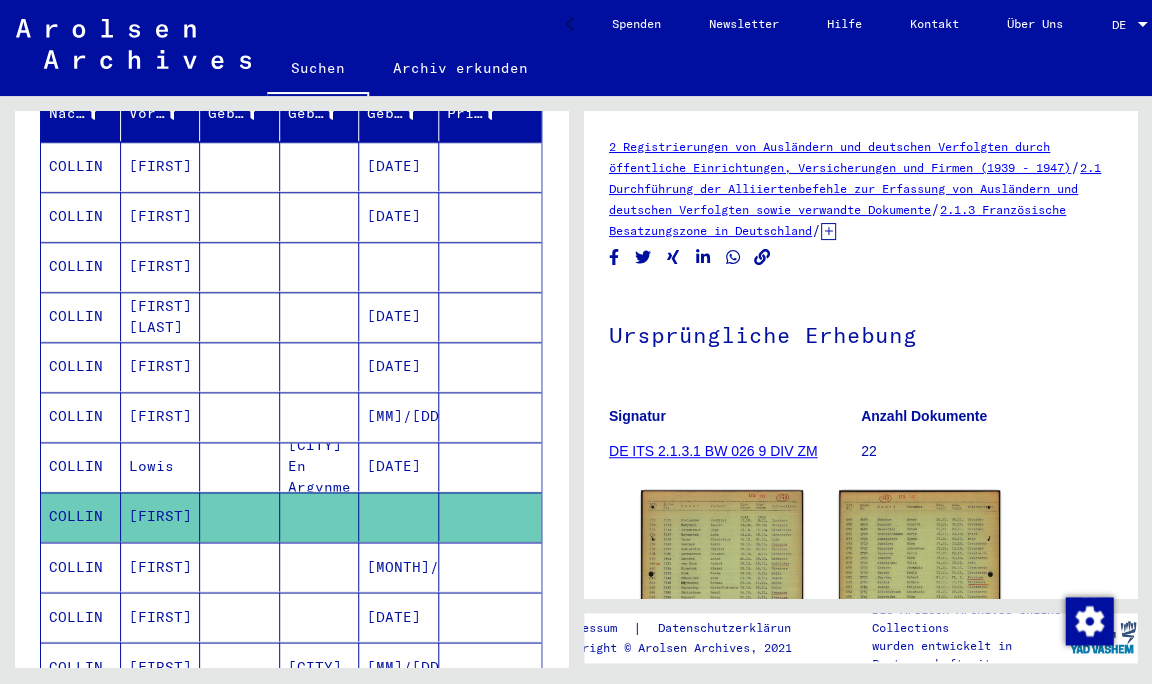 scroll, scrollTop: 0, scrollLeft: 0, axis: both 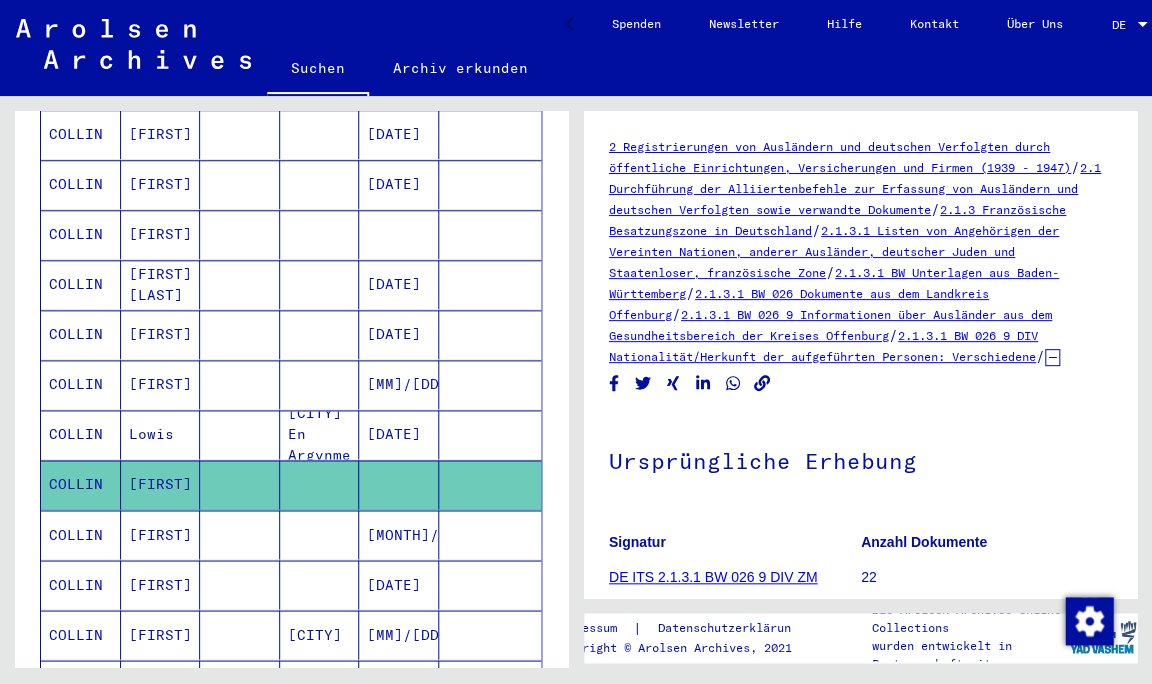 click on "[FIRST]" at bounding box center [161, 584] 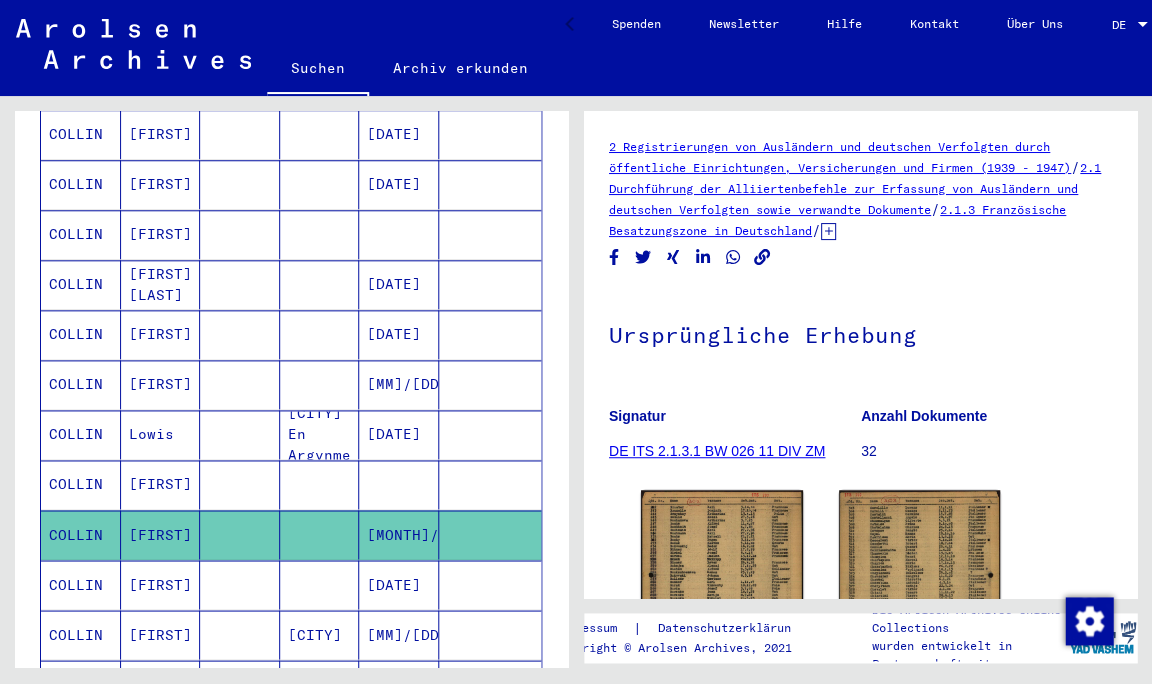 scroll, scrollTop: 0, scrollLeft: 0, axis: both 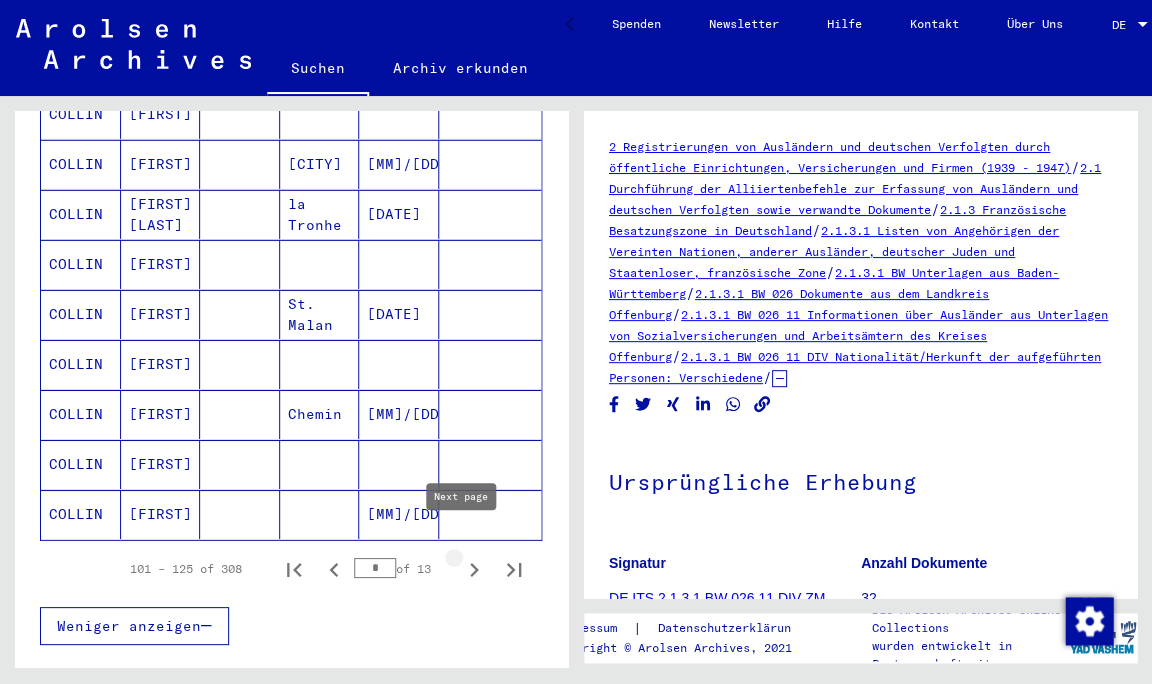 click 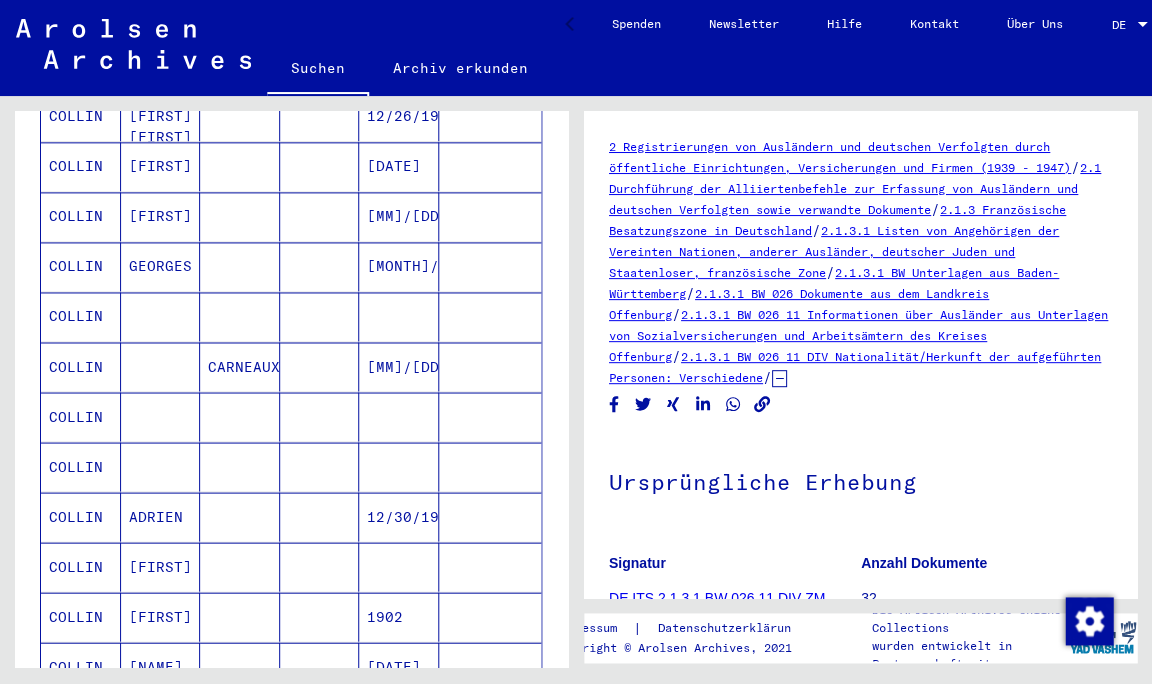 scroll, scrollTop: 160, scrollLeft: 0, axis: vertical 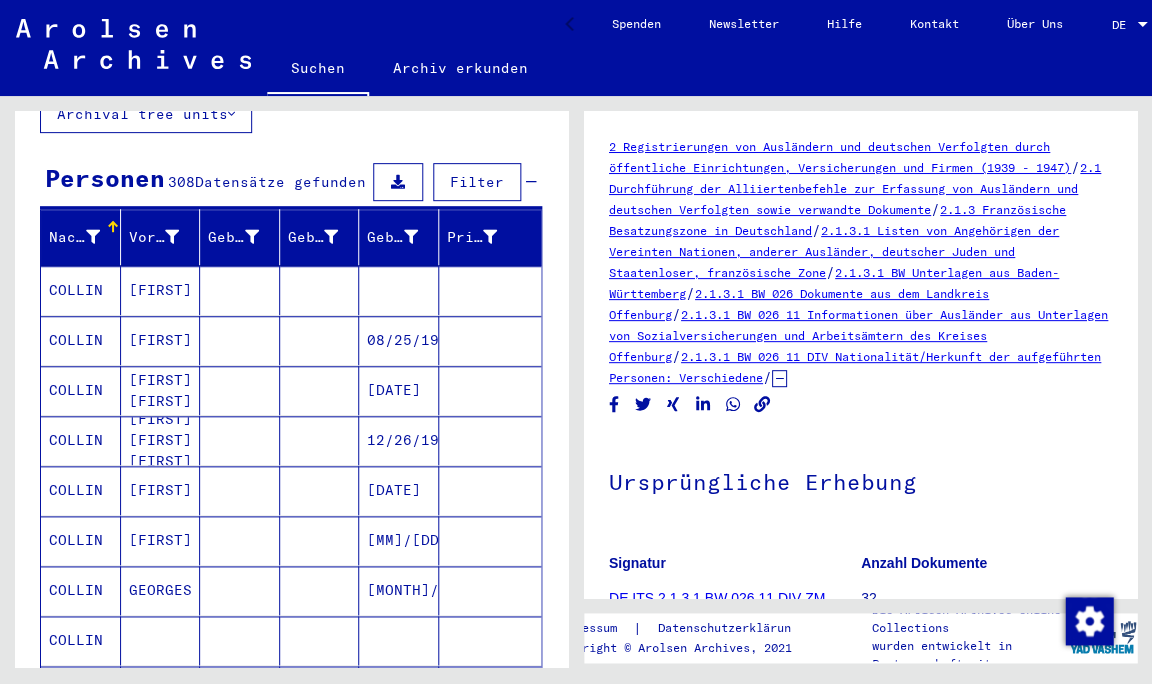 click on "[FIRST]" at bounding box center (161, 540) 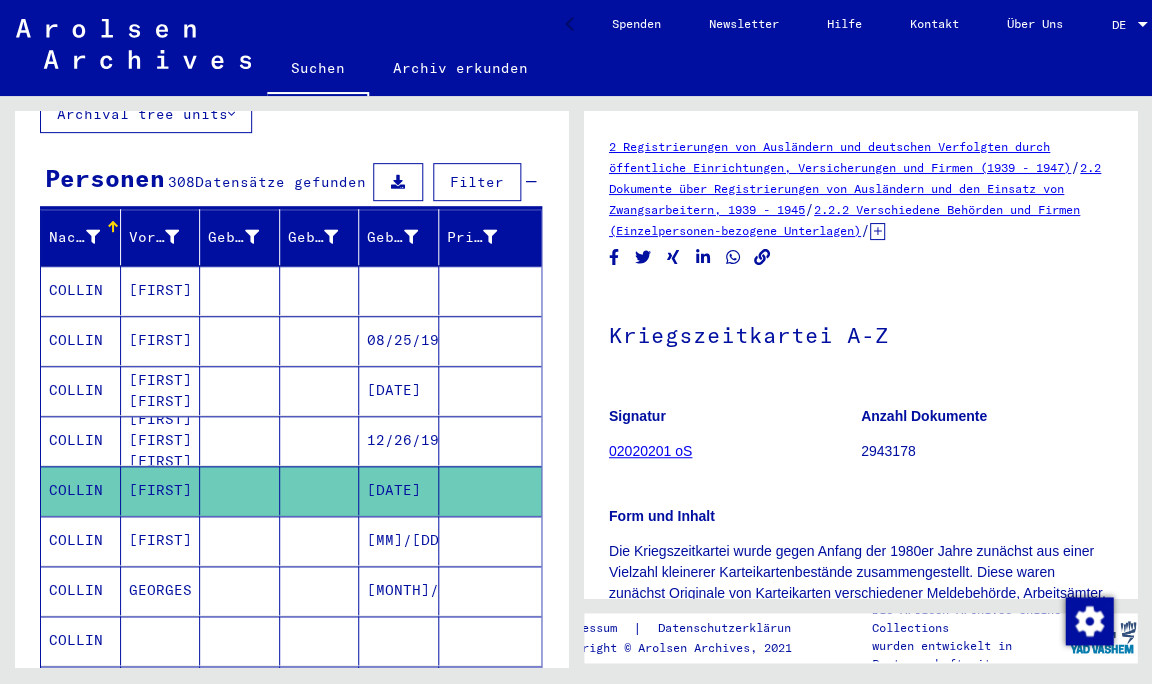 scroll, scrollTop: 0, scrollLeft: 0, axis: both 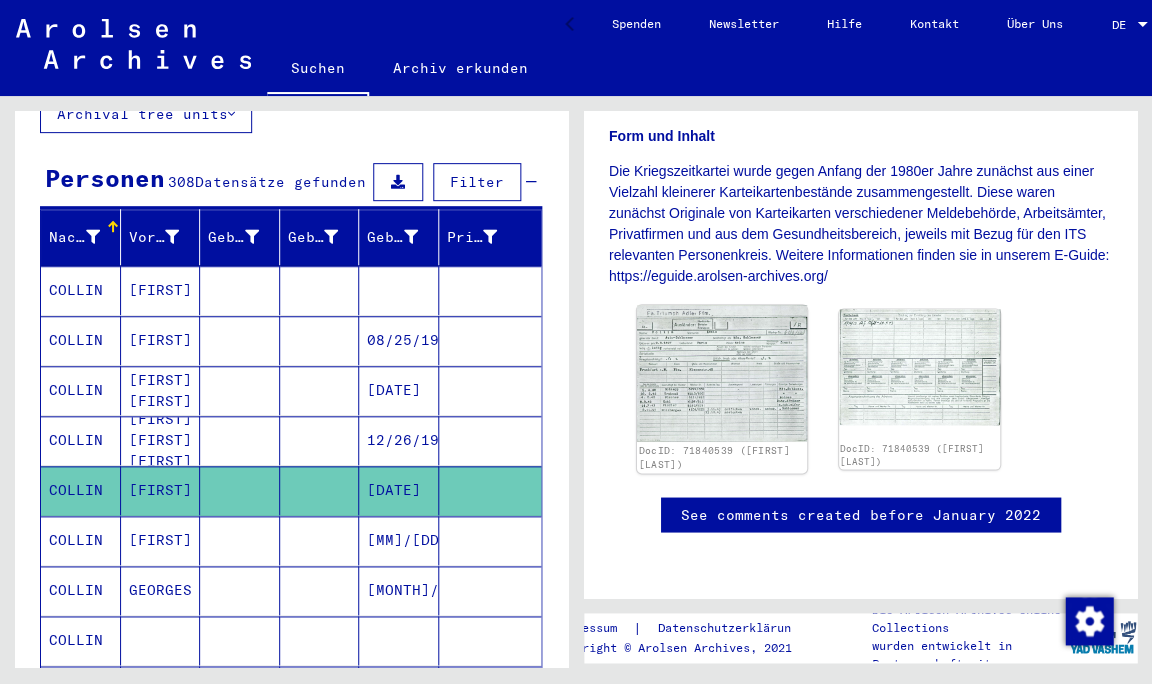 click 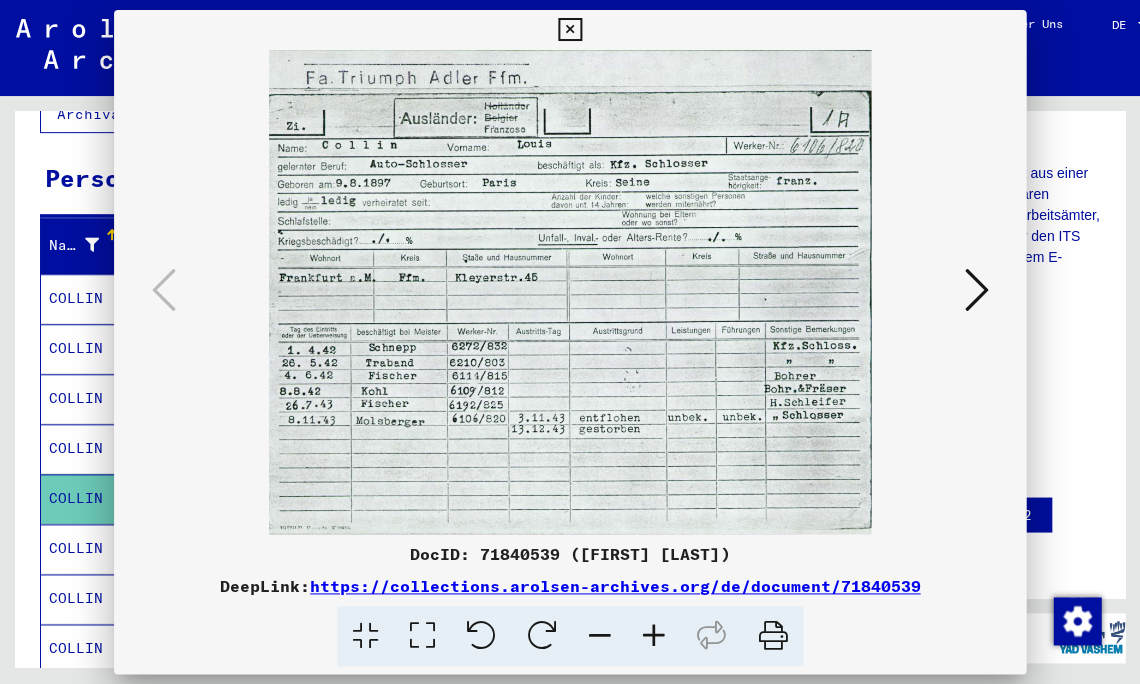 click at bounding box center (570, 292) 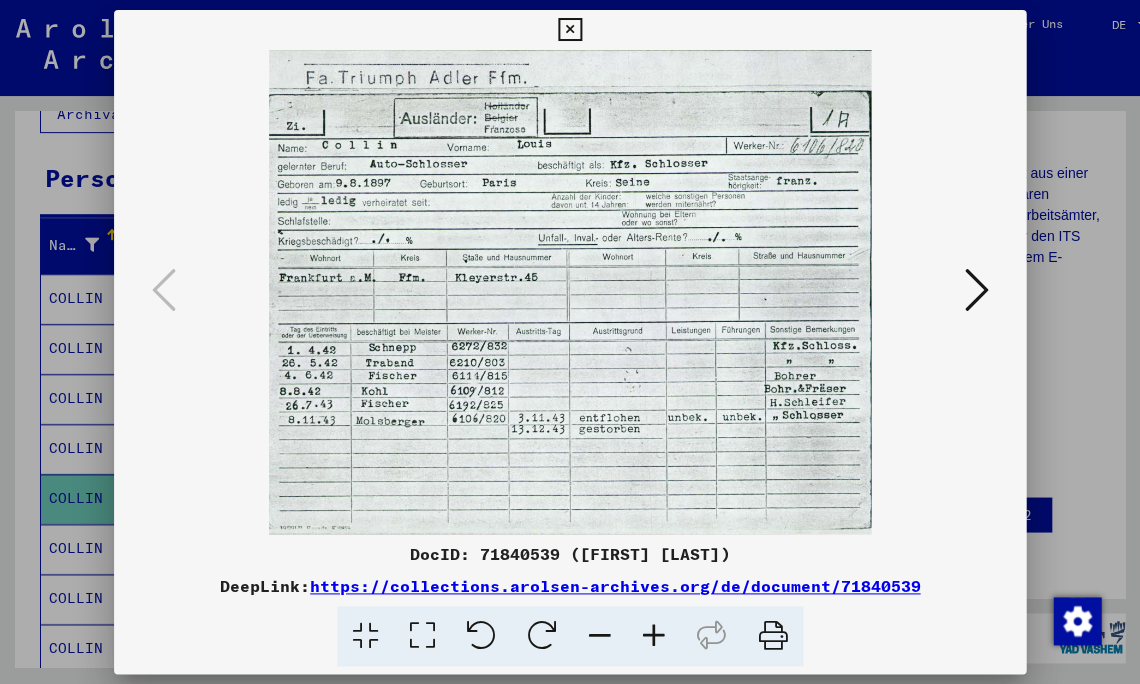 click at bounding box center [570, 342] 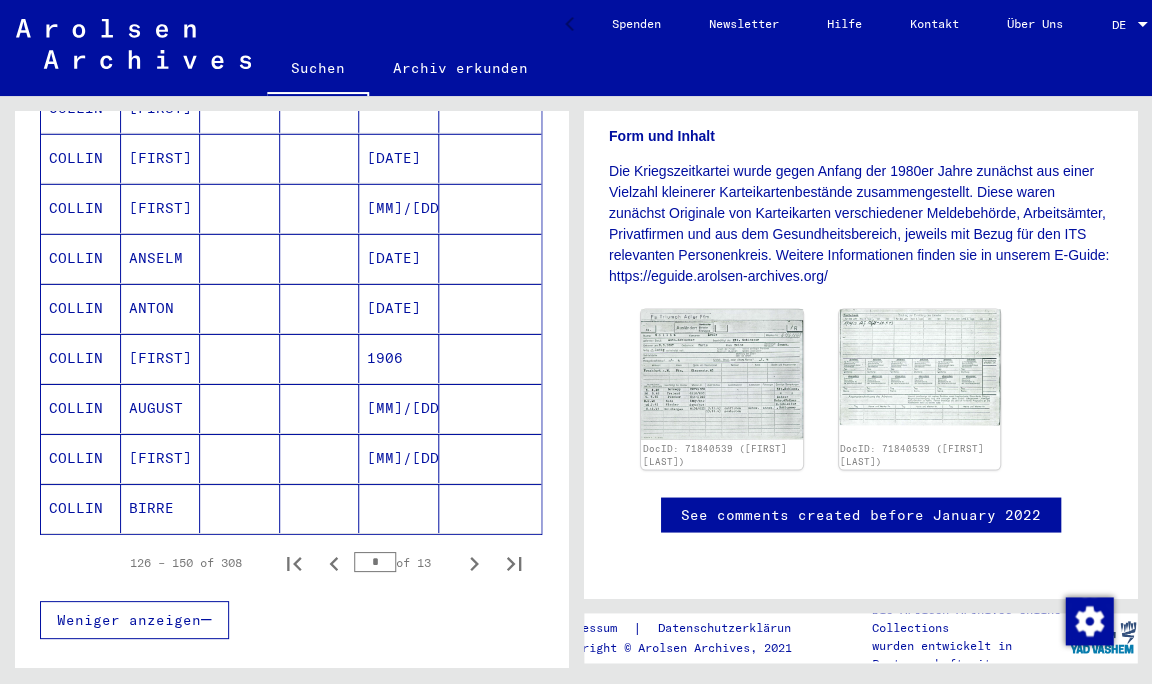 scroll, scrollTop: 1145, scrollLeft: 0, axis: vertical 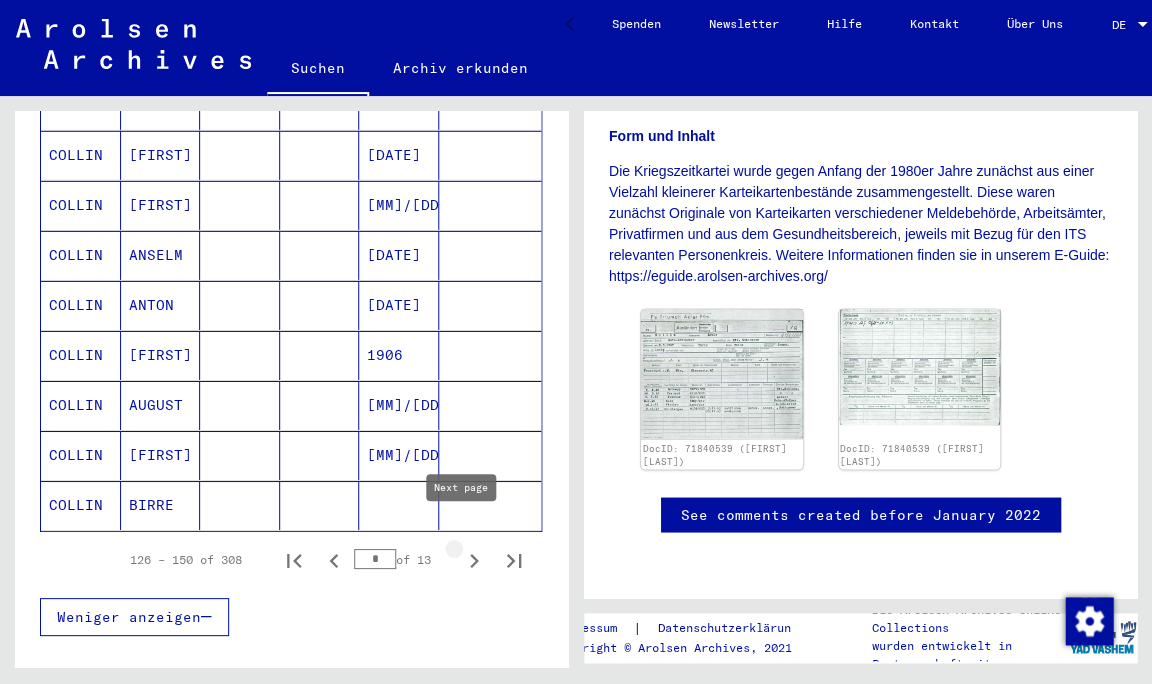 click 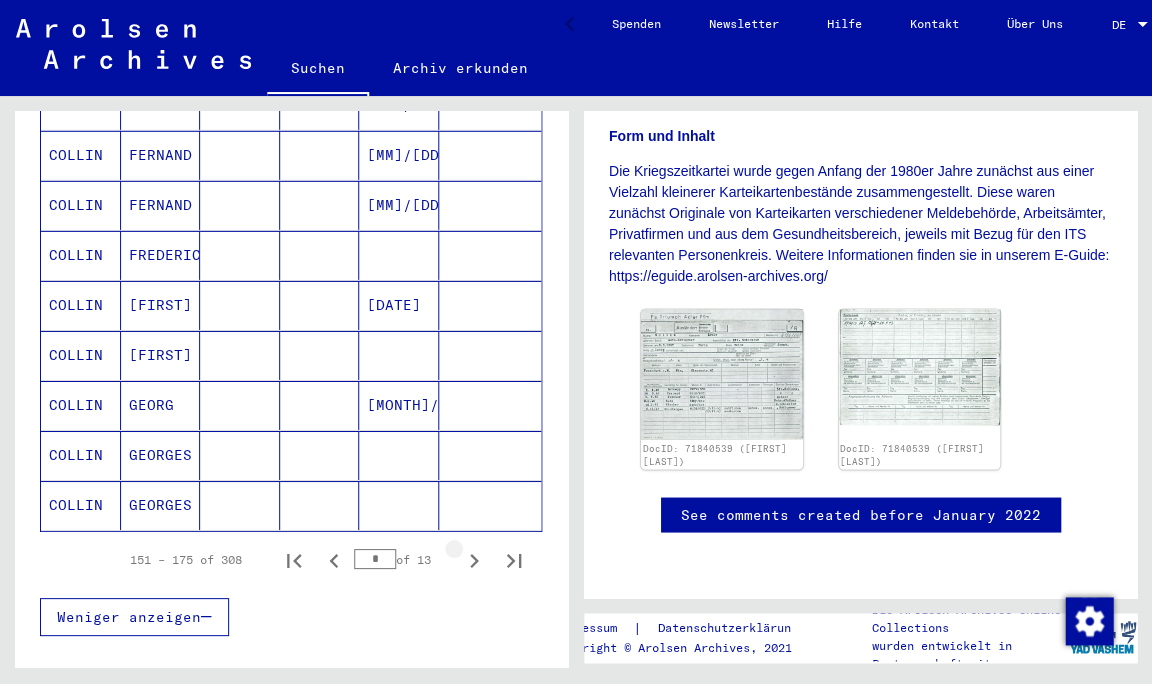 click 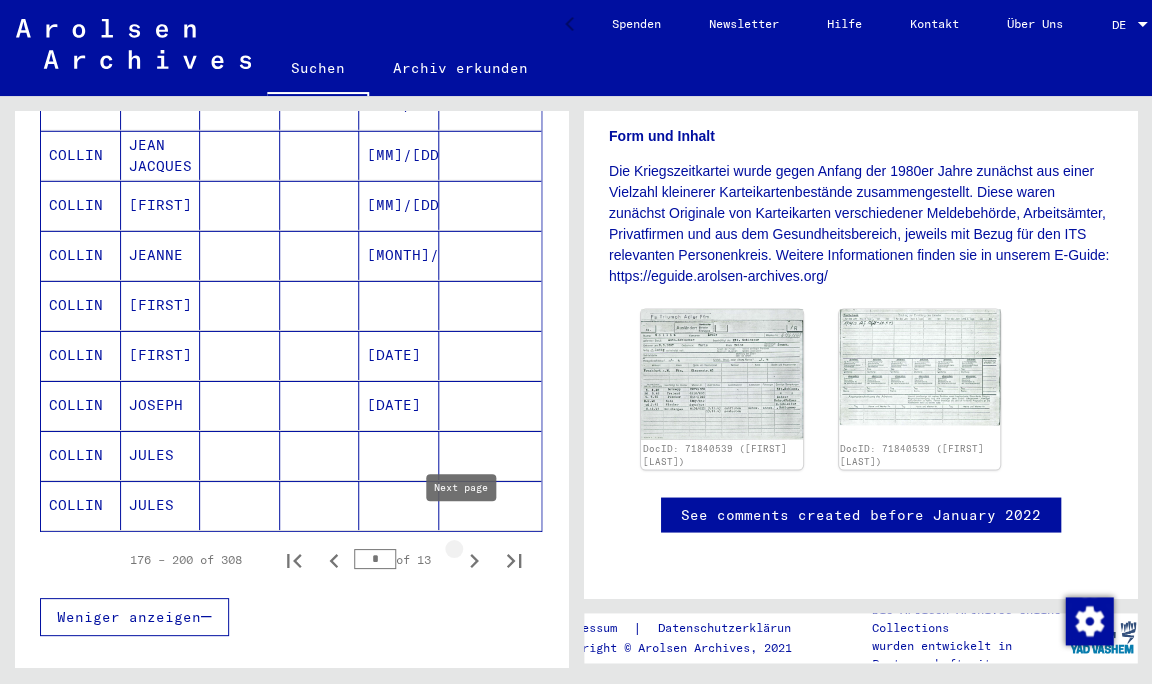 click 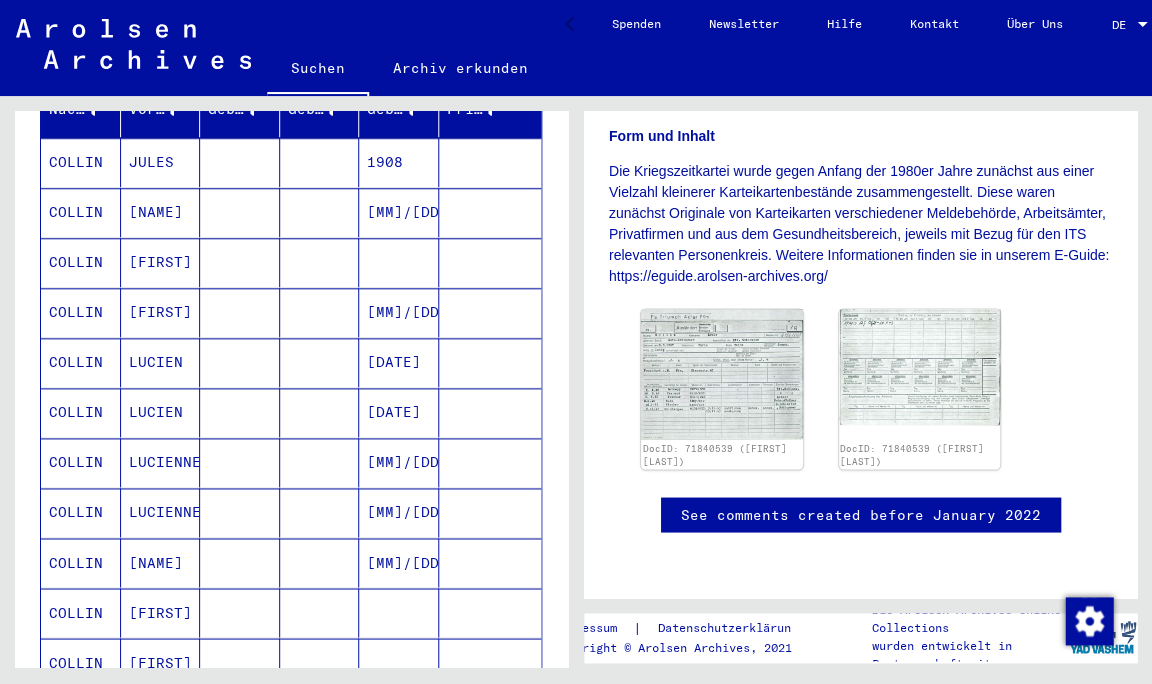 scroll, scrollTop: 290, scrollLeft: 0, axis: vertical 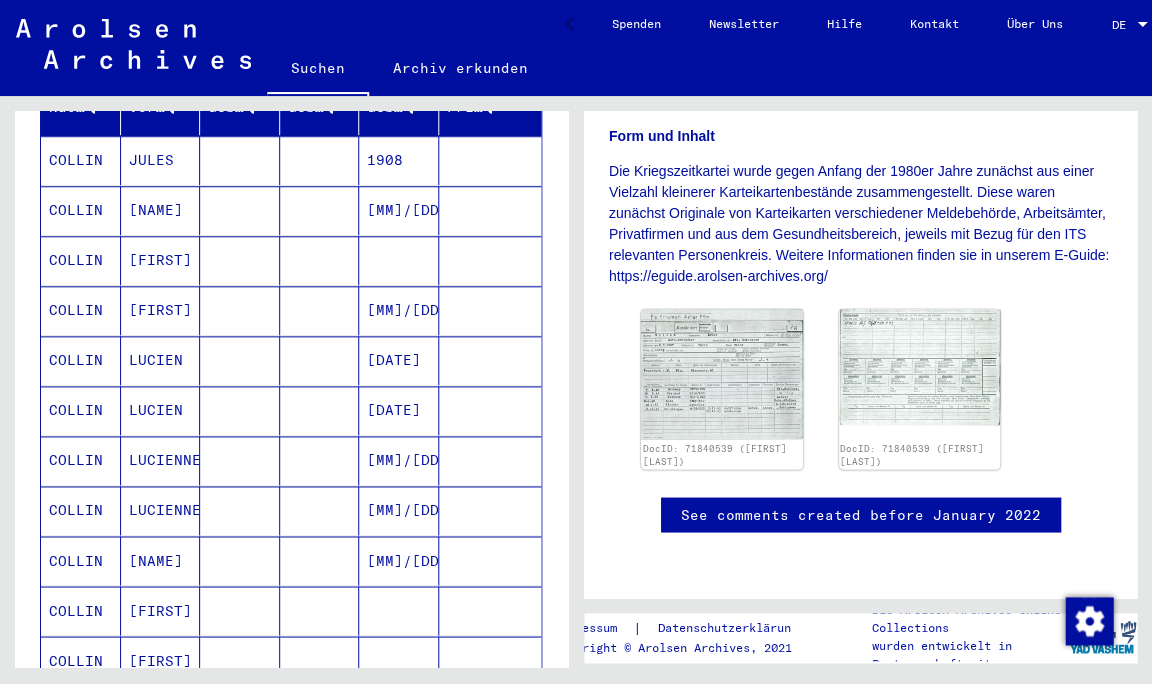 click on "[FIRST]" at bounding box center (161, 310) 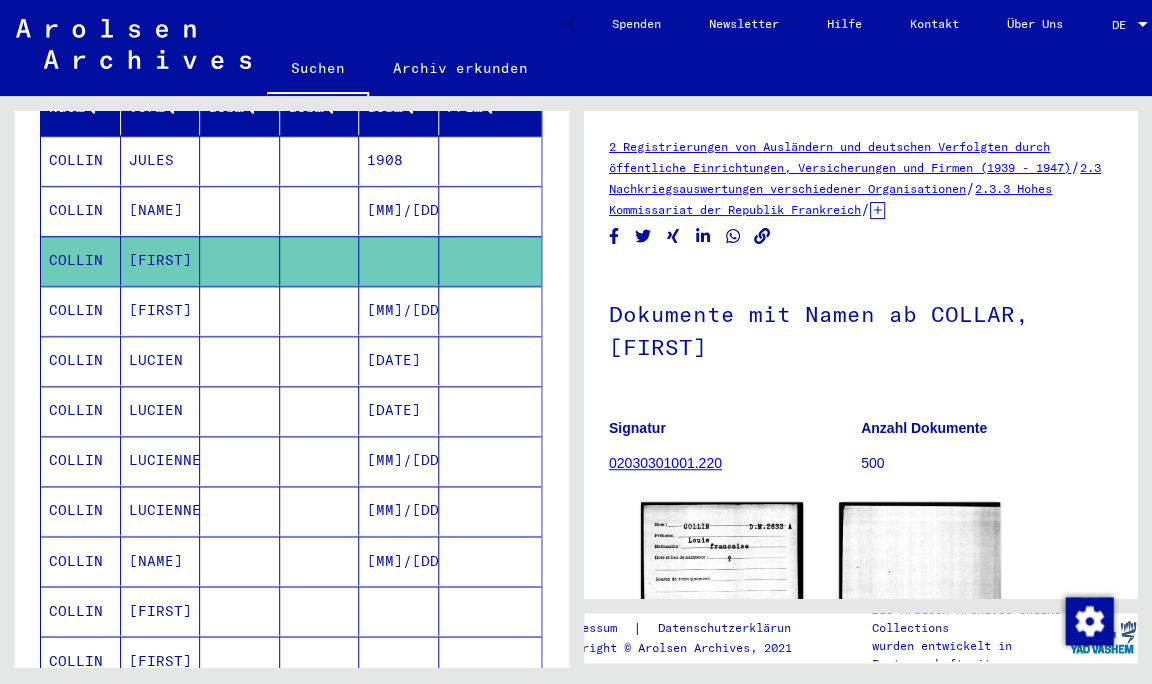 scroll, scrollTop: 0, scrollLeft: 0, axis: both 